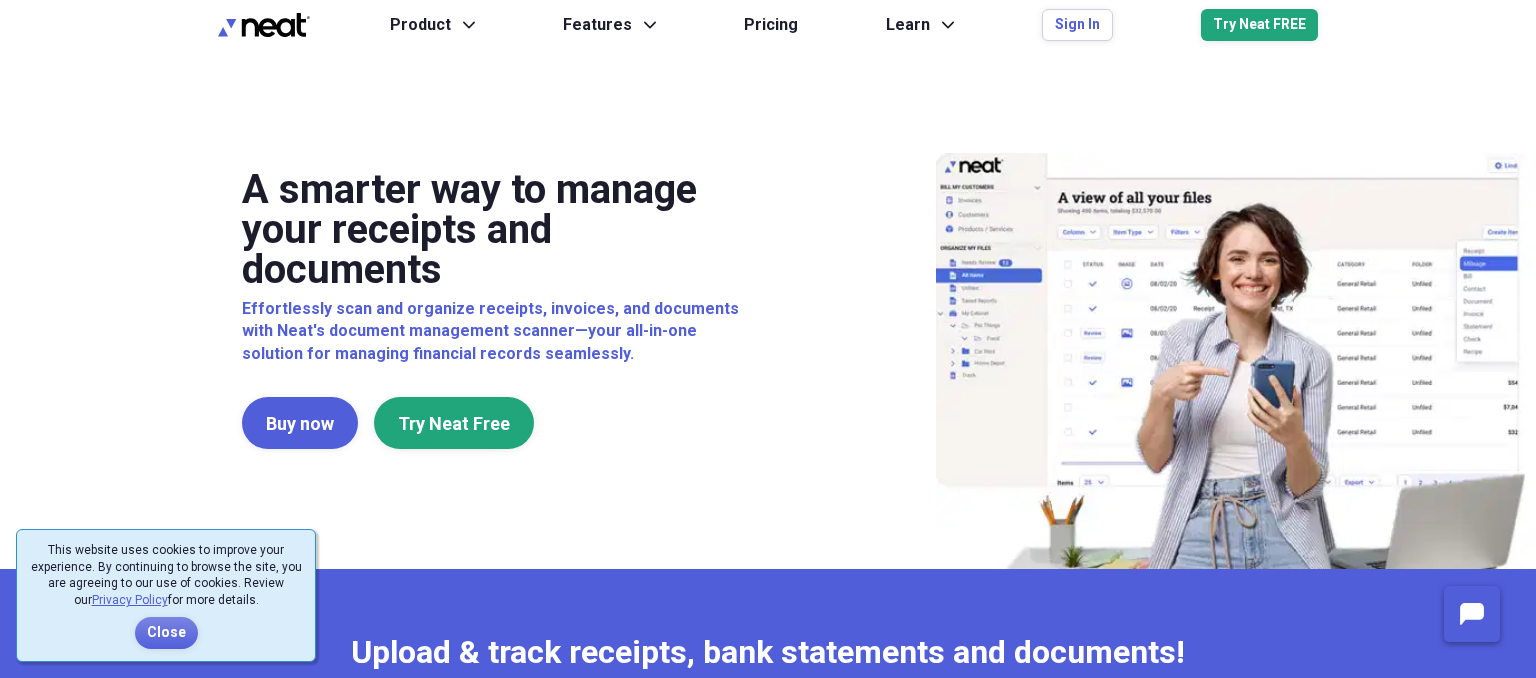 scroll, scrollTop: 0, scrollLeft: 0, axis: both 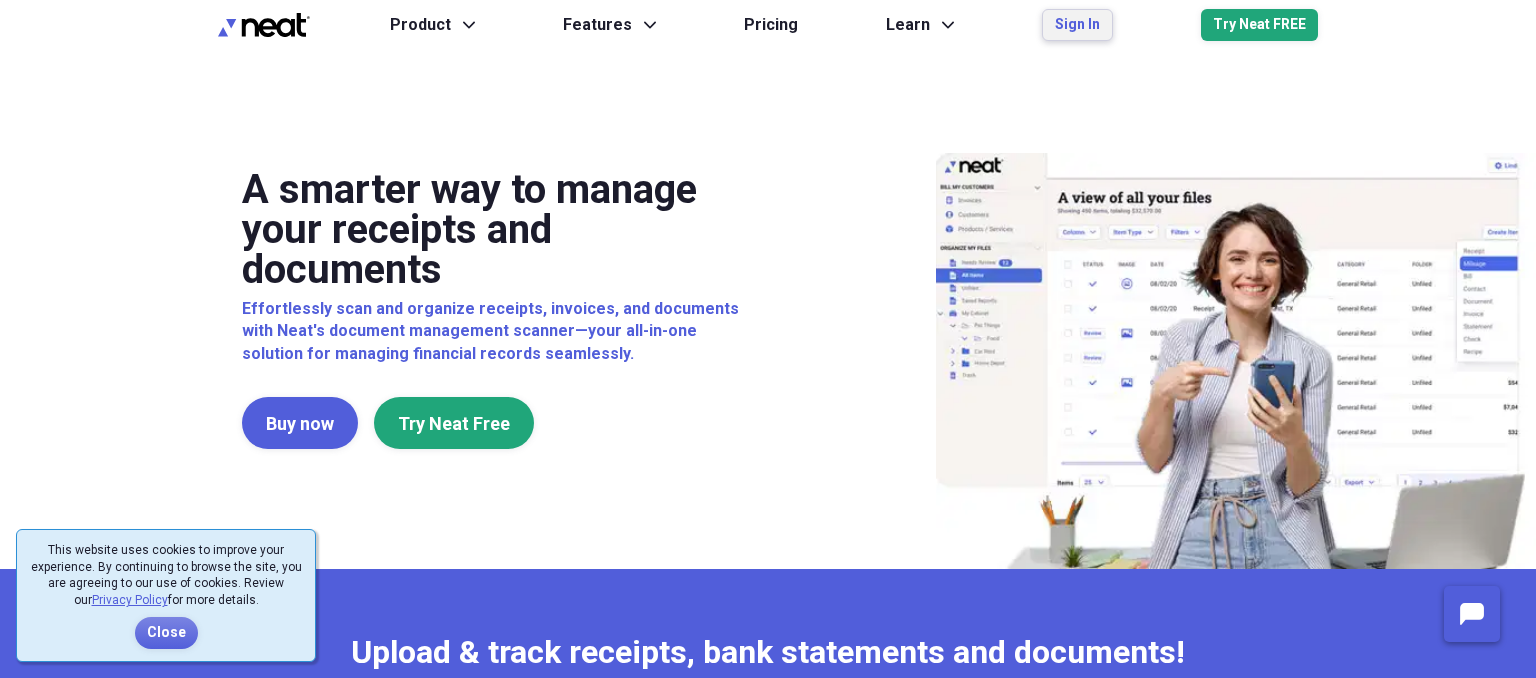 click on "Sign In" at bounding box center [1077, 25] 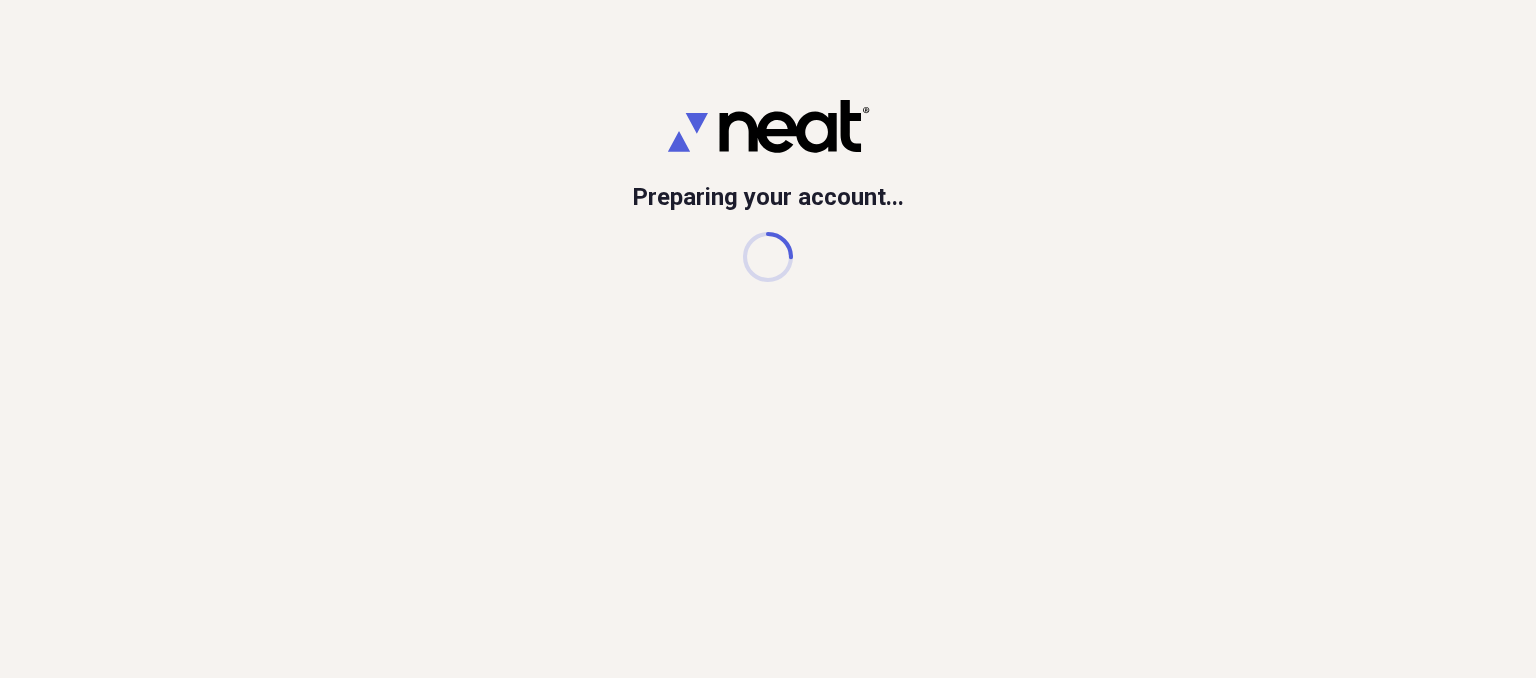 scroll, scrollTop: 0, scrollLeft: 0, axis: both 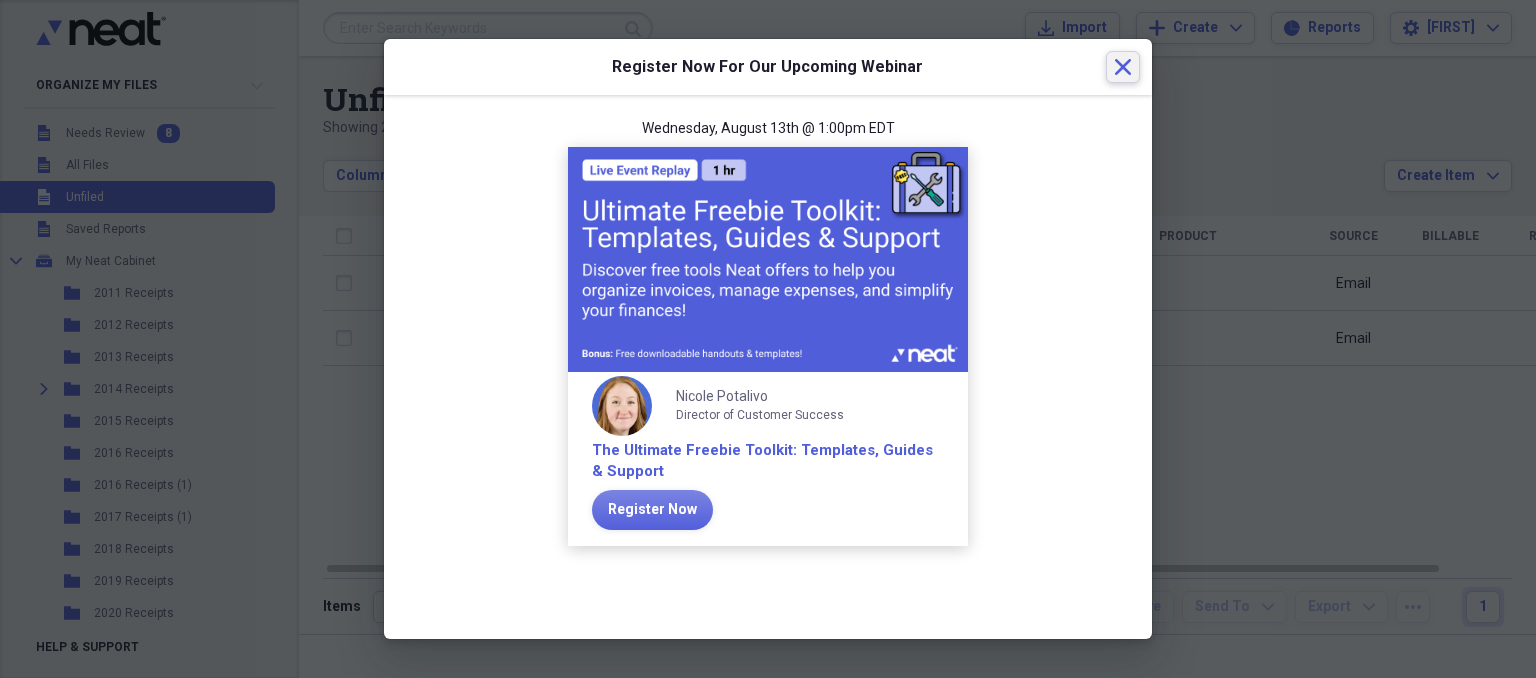 click on "Close" at bounding box center (1123, 67) 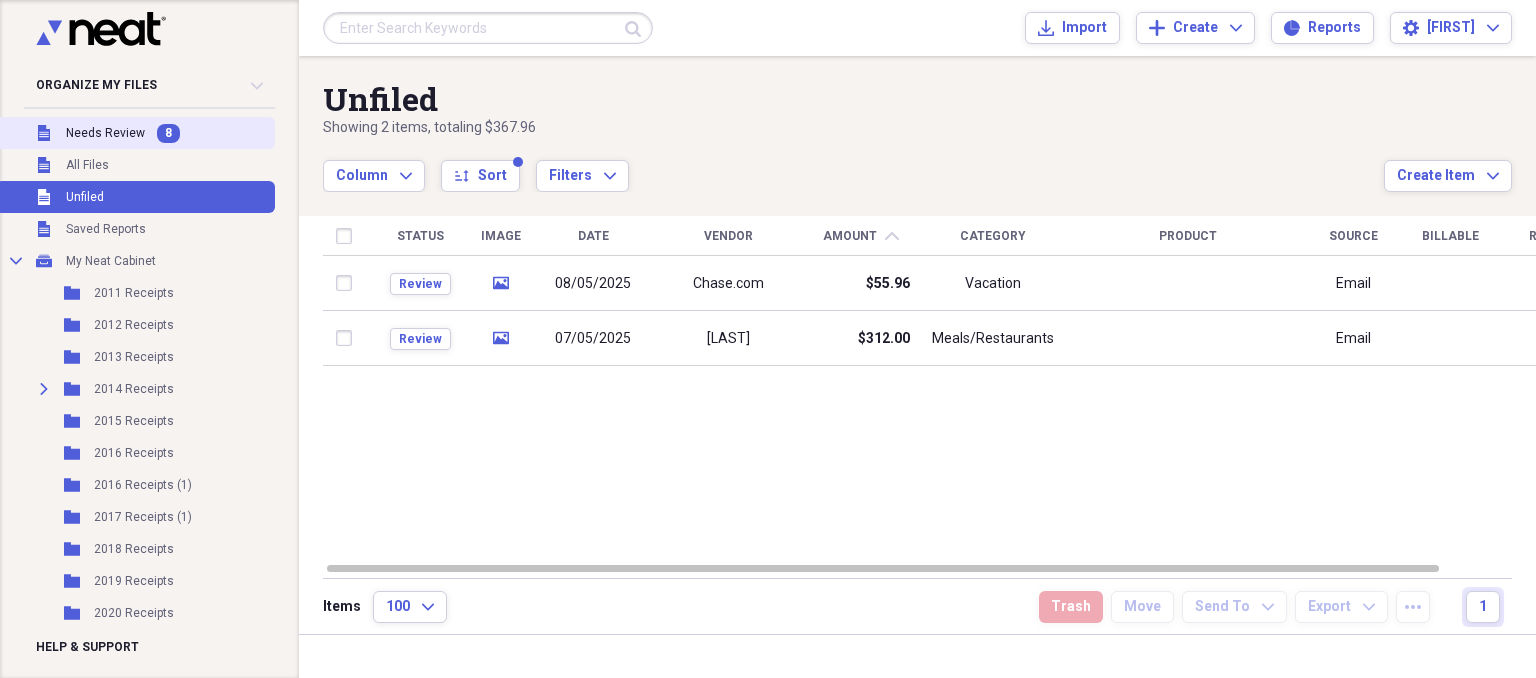 click on "Unfiled Needs Review 8" at bounding box center [135, 133] 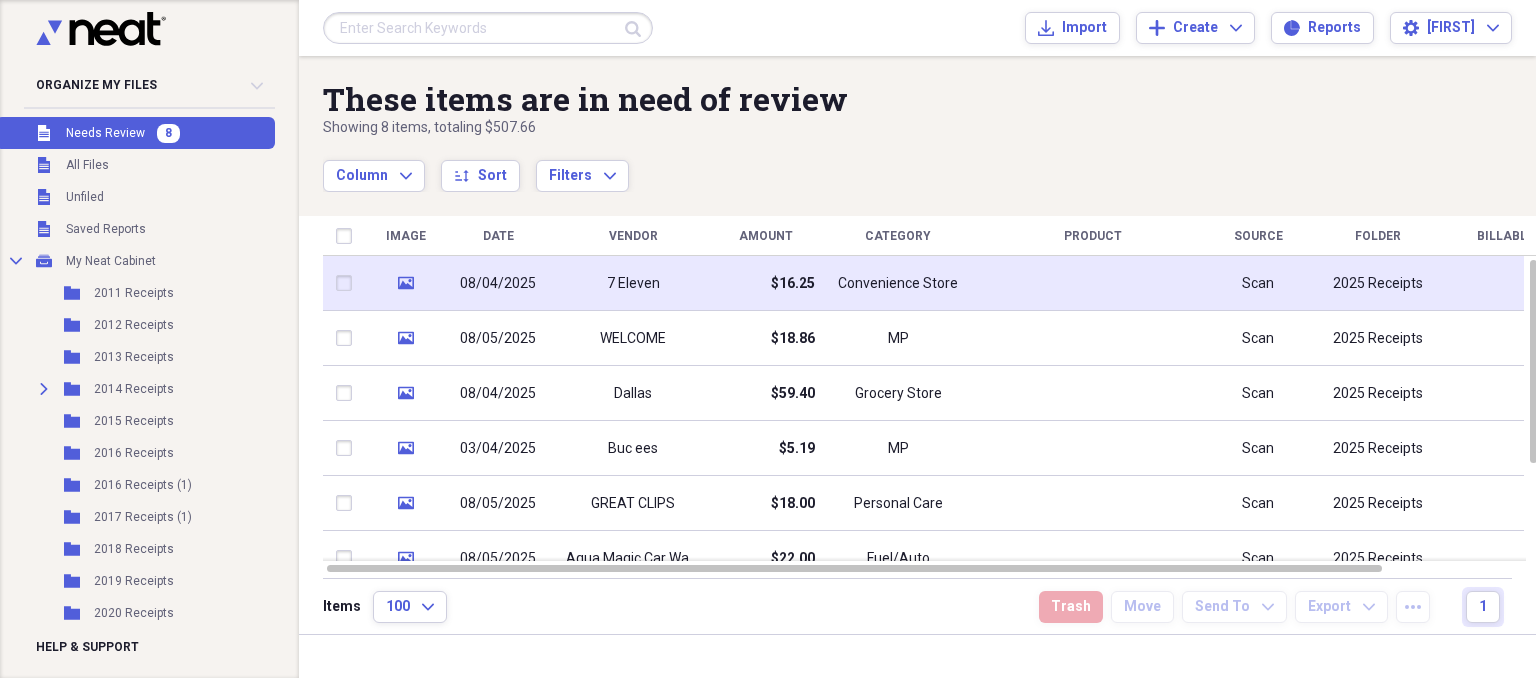 click on "Convenience Store" at bounding box center [898, 283] 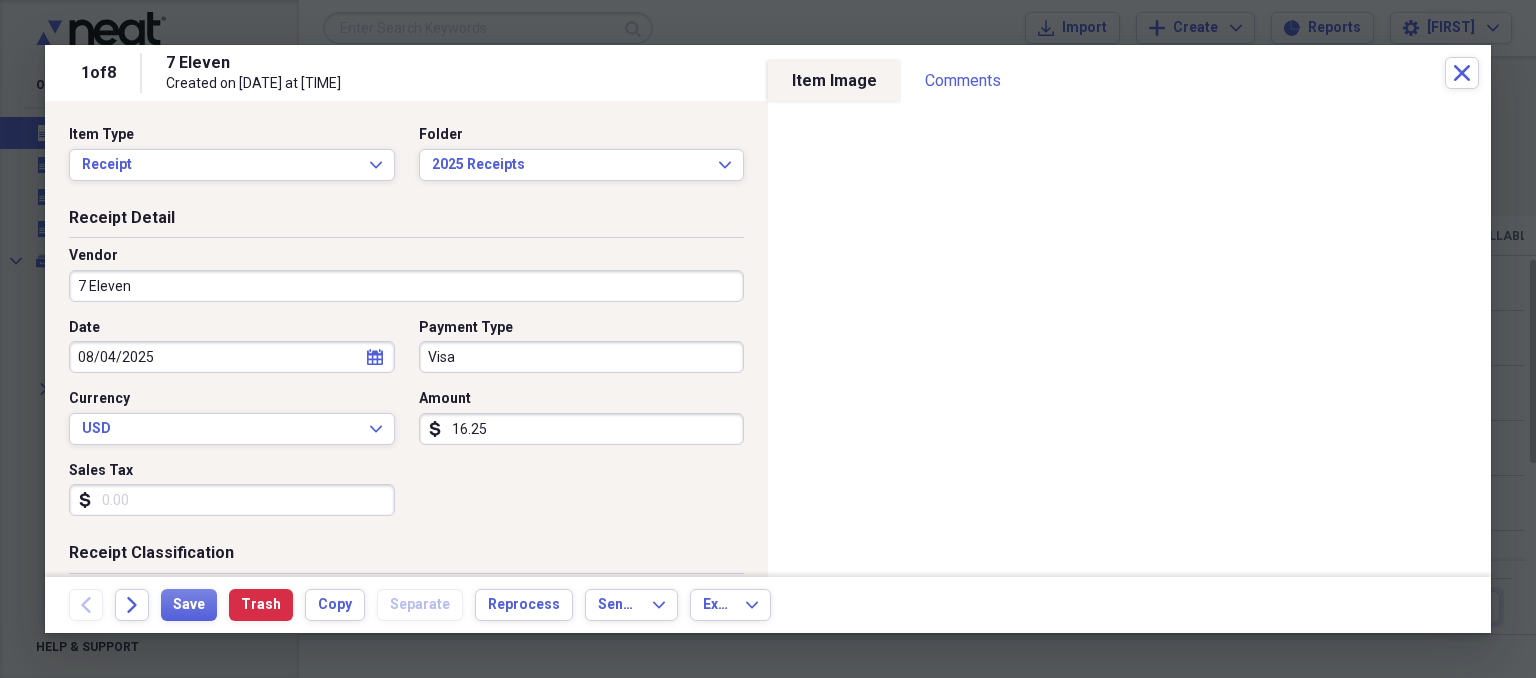 click on "Sales Tax" at bounding box center (232, 500) 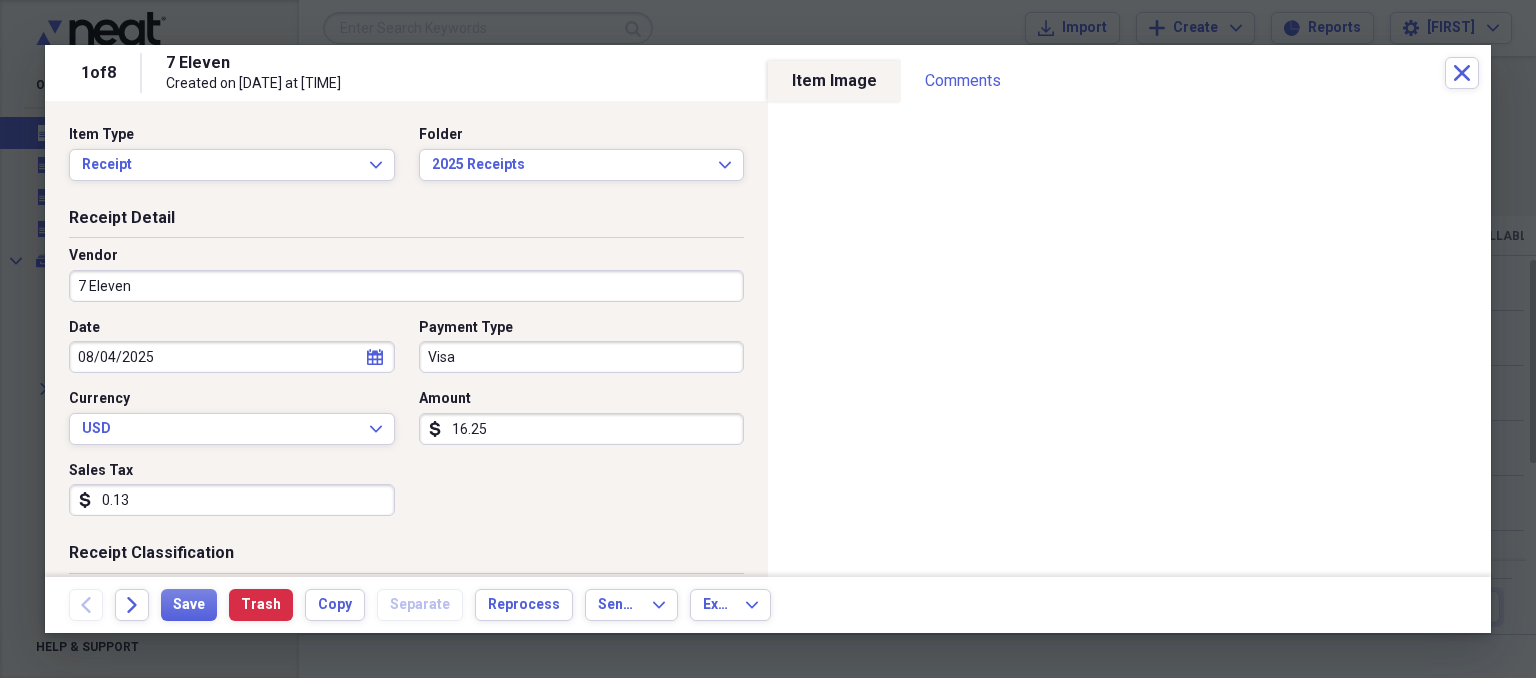 type on "1.34" 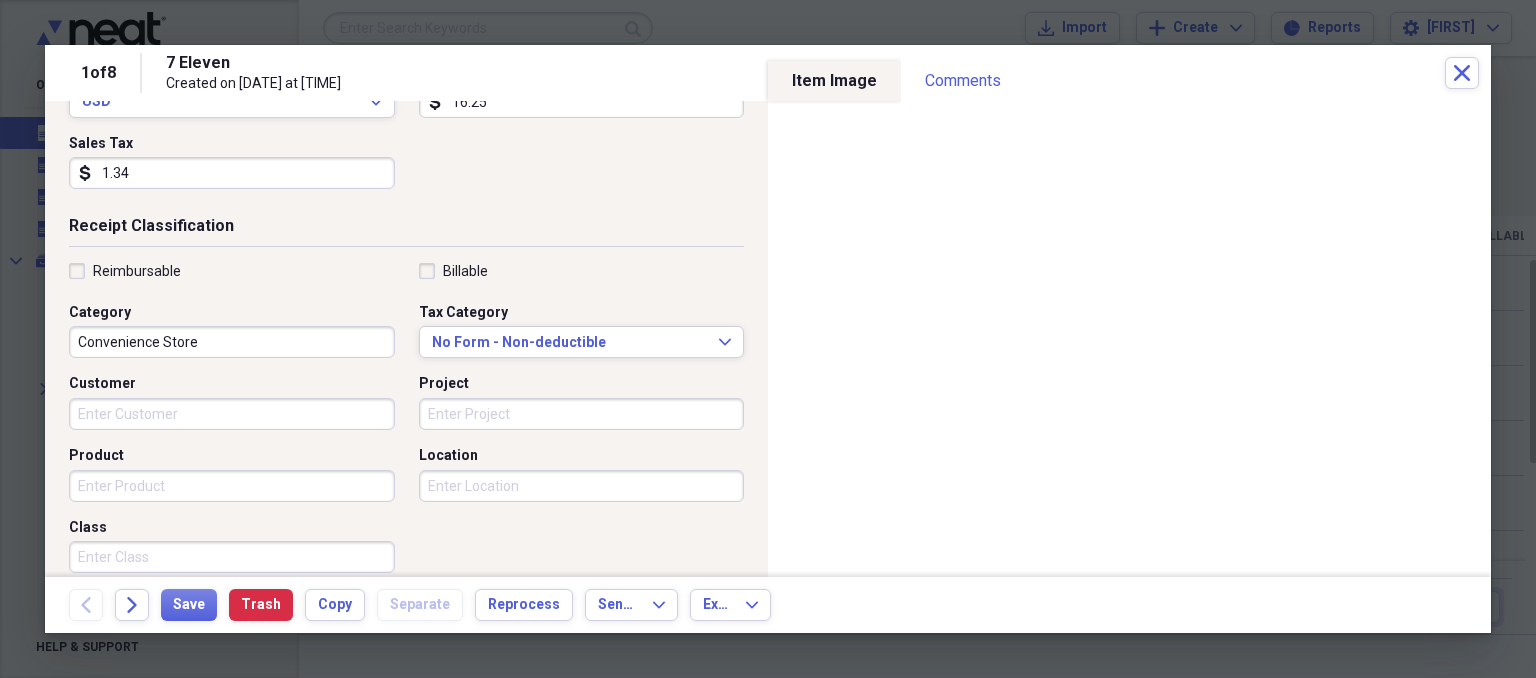scroll, scrollTop: 328, scrollLeft: 0, axis: vertical 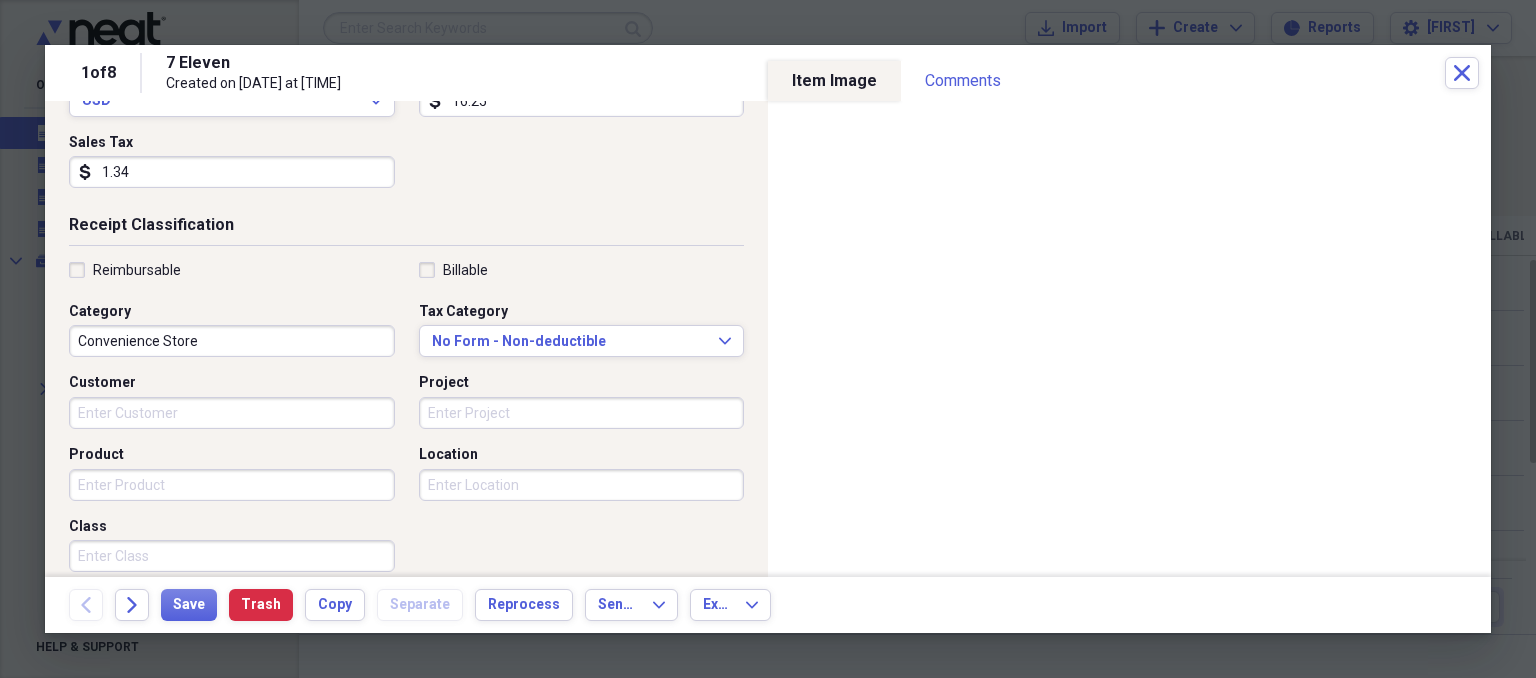 click on "Convenience Store" at bounding box center (232, 341) 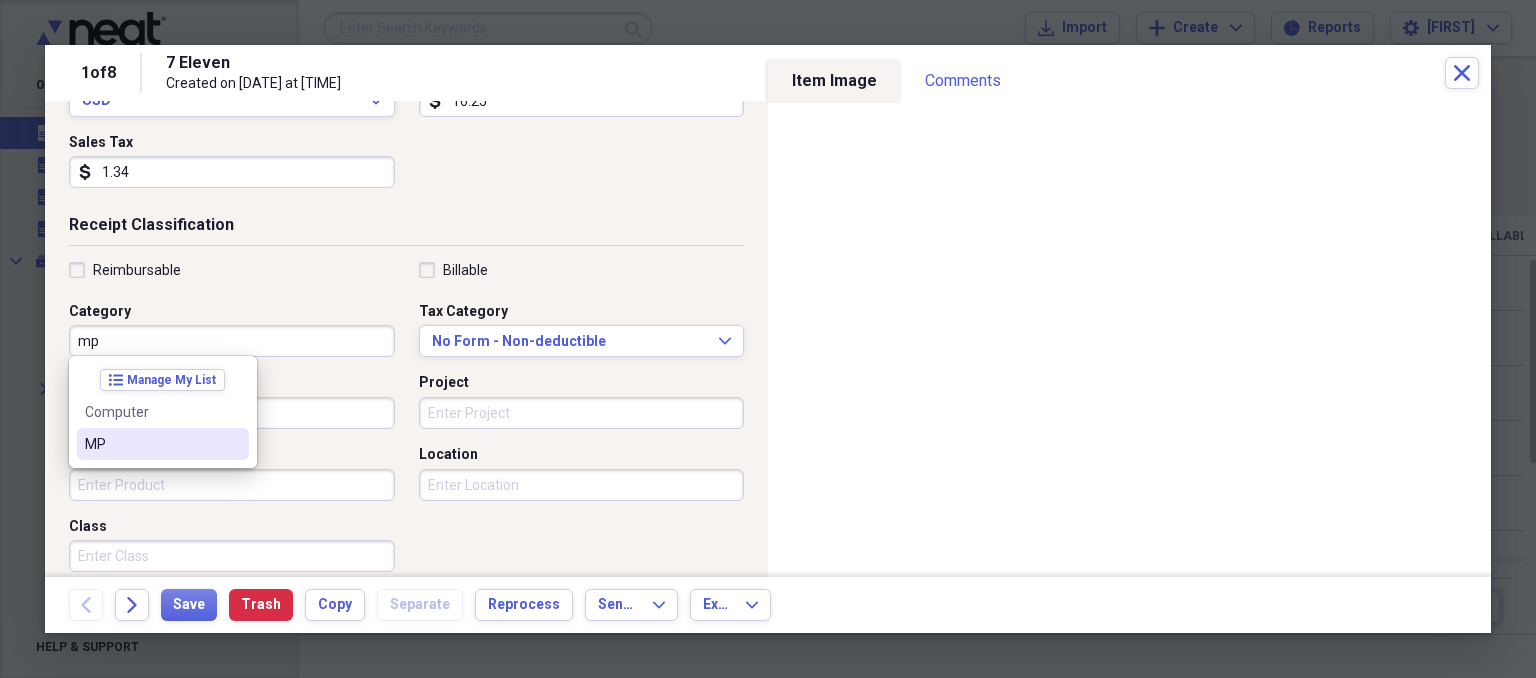 click on "MP" at bounding box center [163, 444] 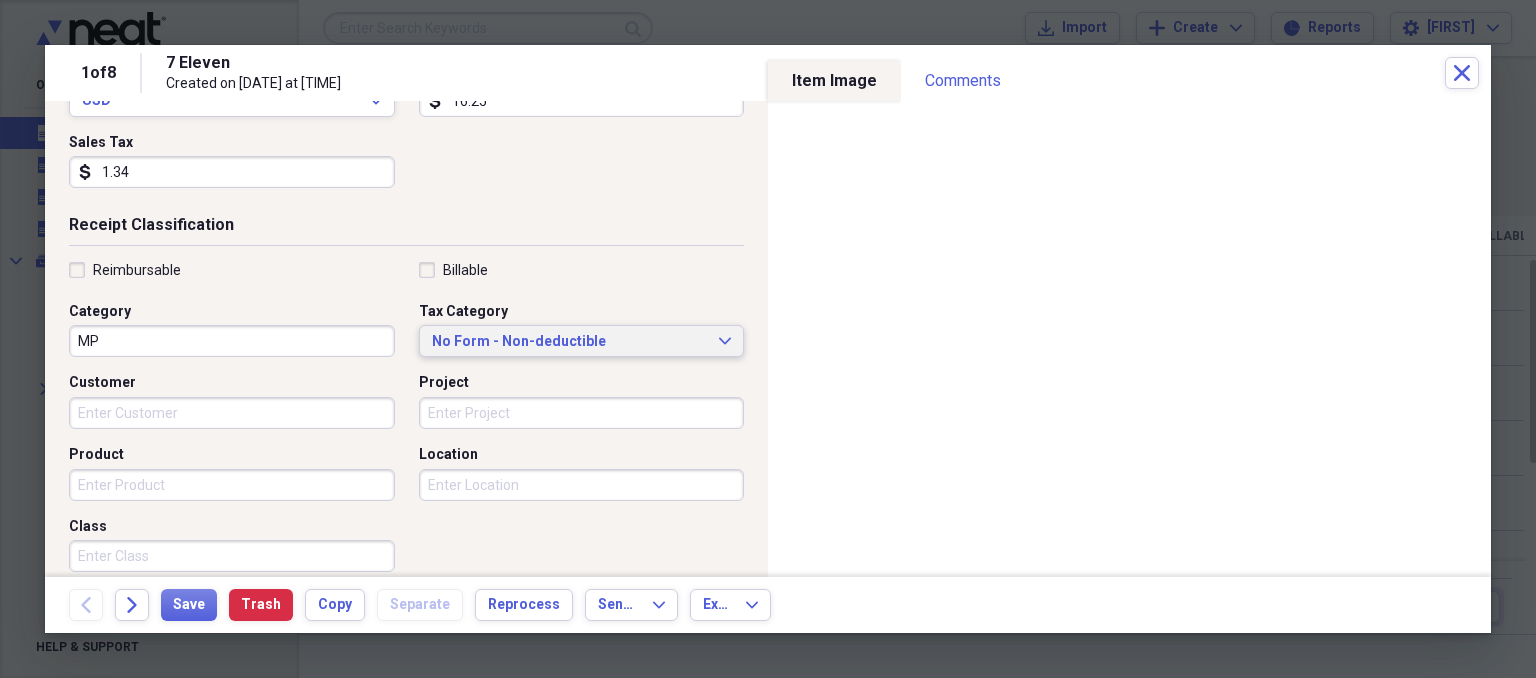click on "No Form - Non-deductible" at bounding box center (570, 342) 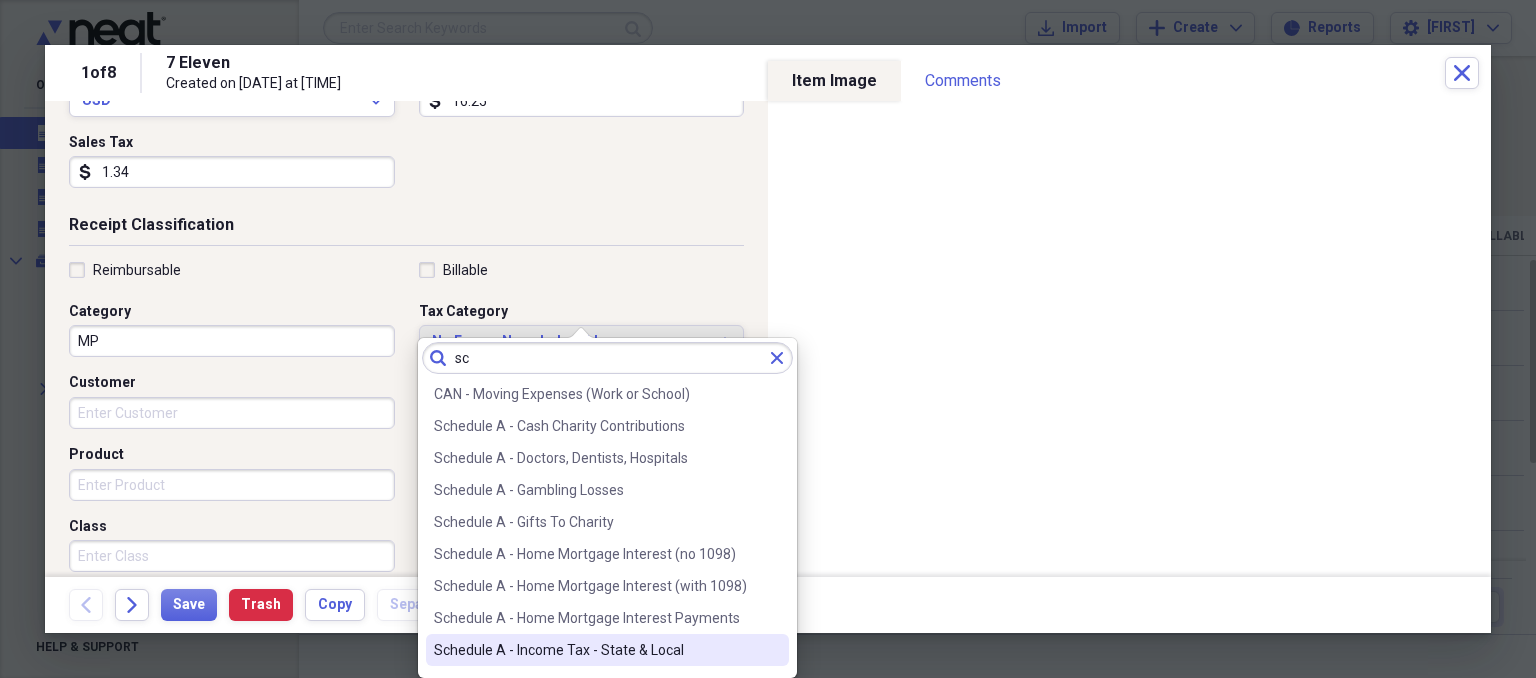type on "sc" 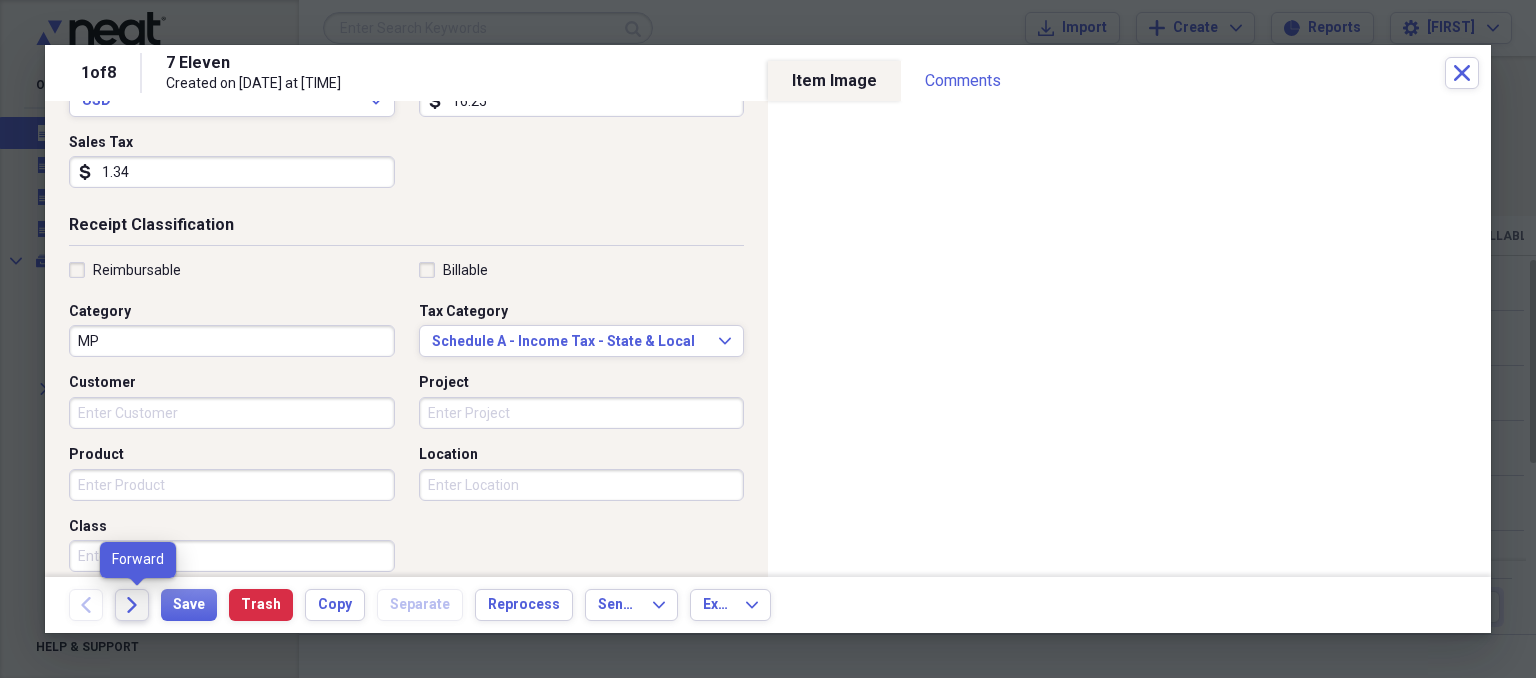 click on "Forward" 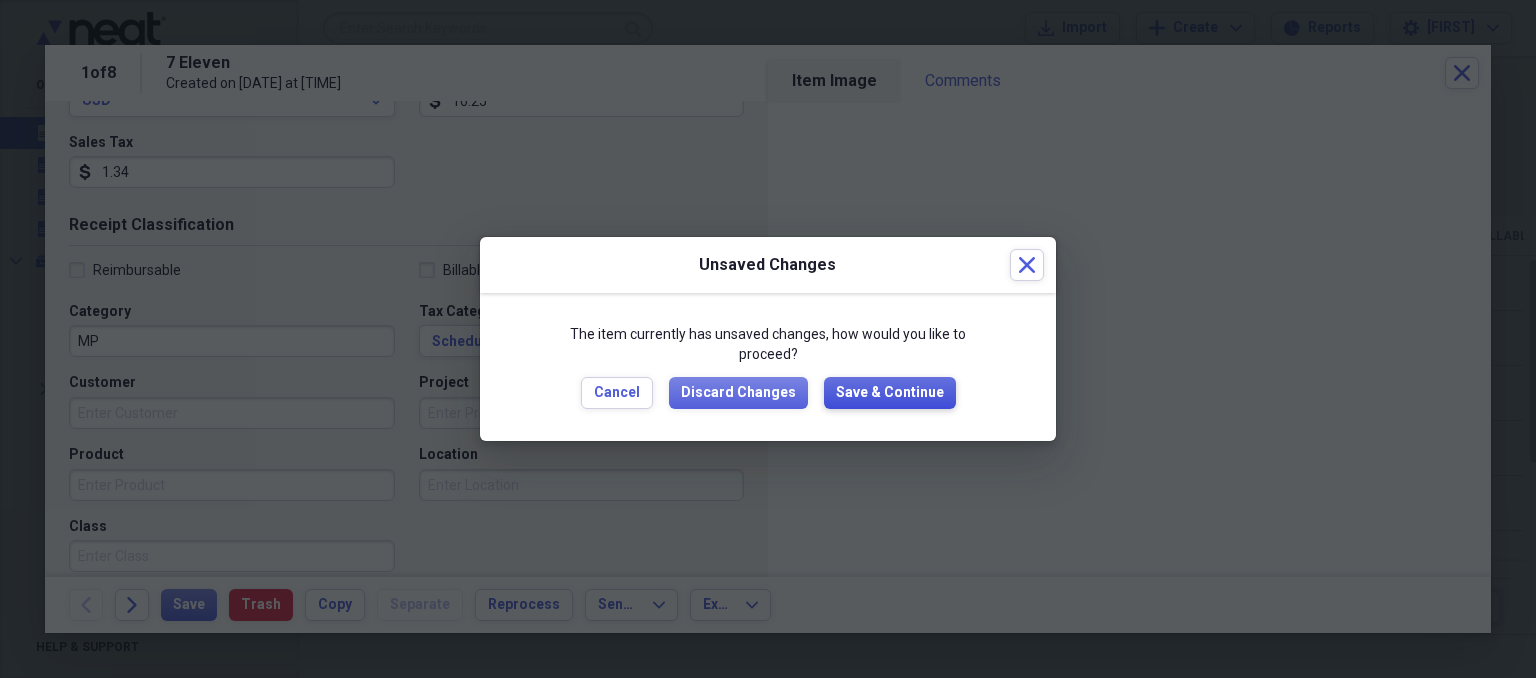click on "Save & Continue" at bounding box center [890, 393] 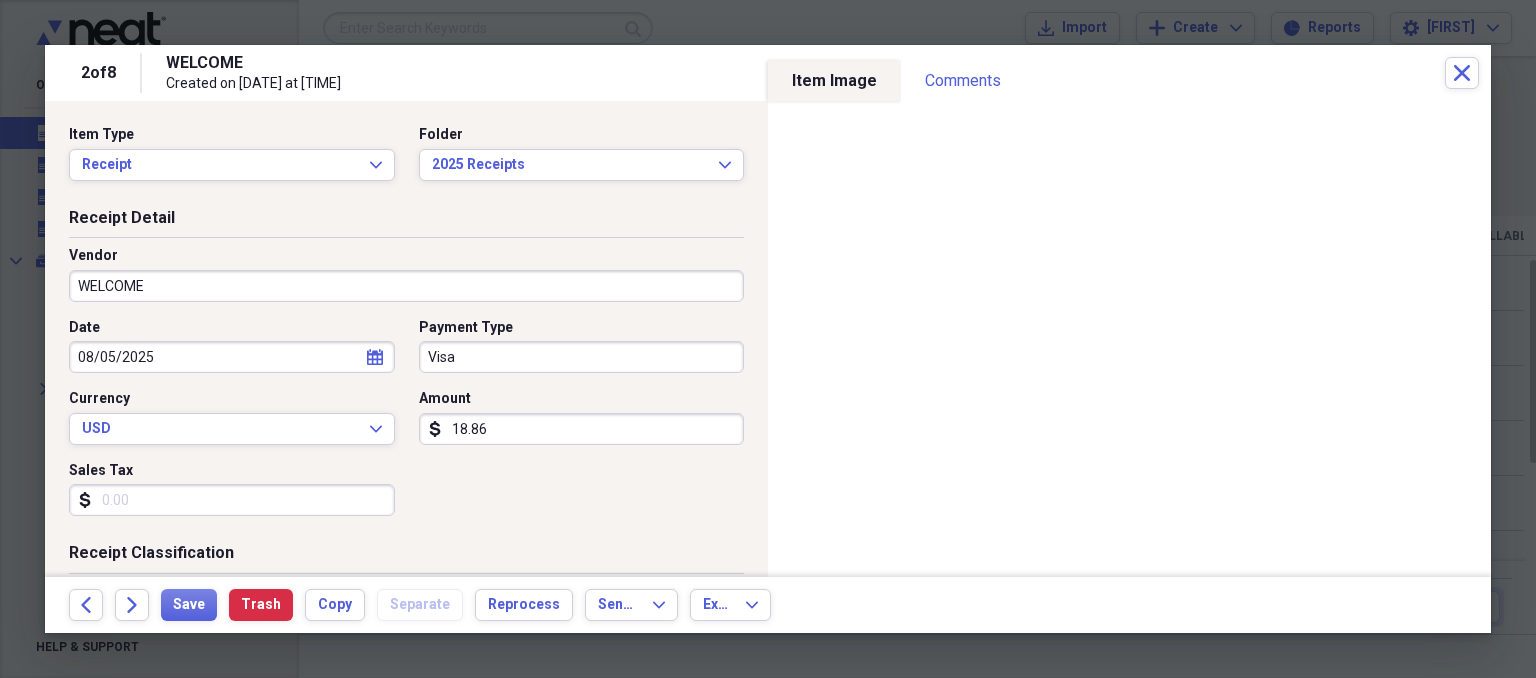 click on "Sales Tax" at bounding box center (232, 500) 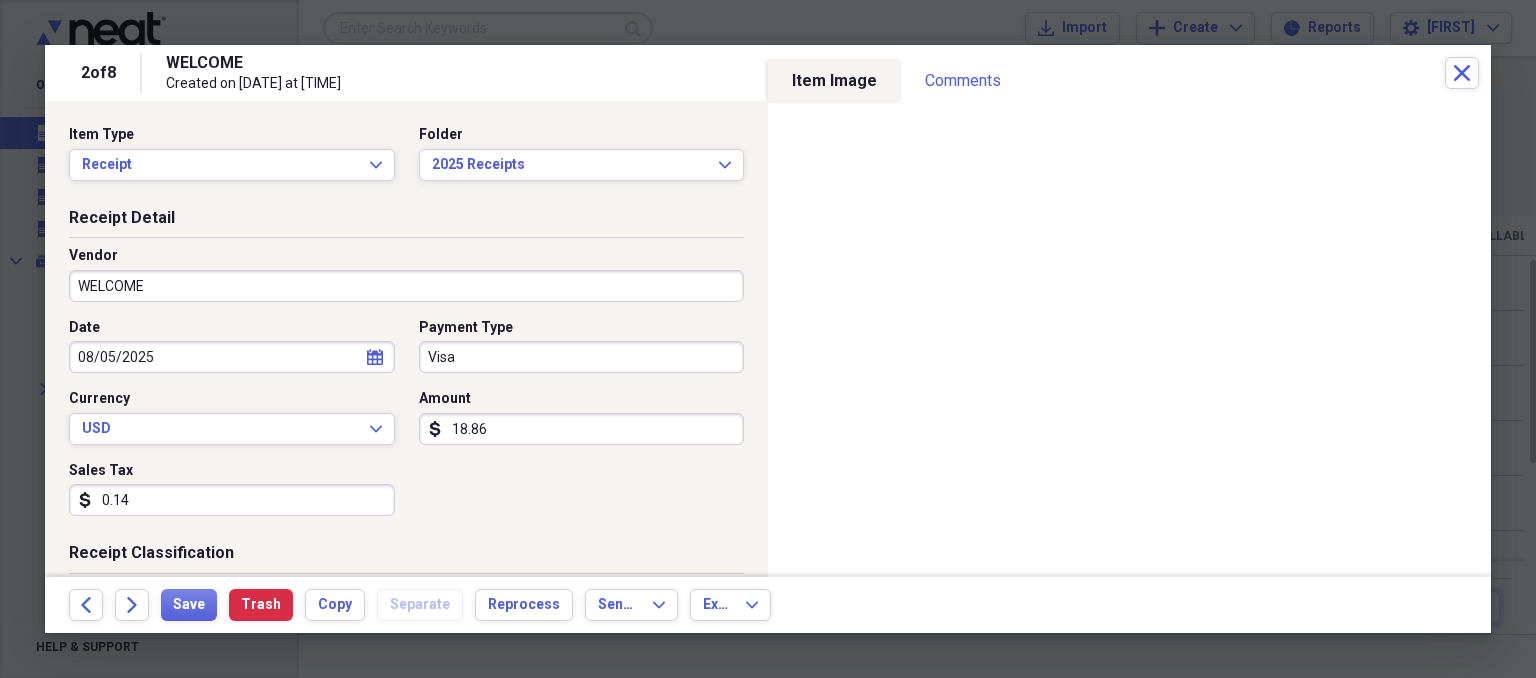type on "1.44" 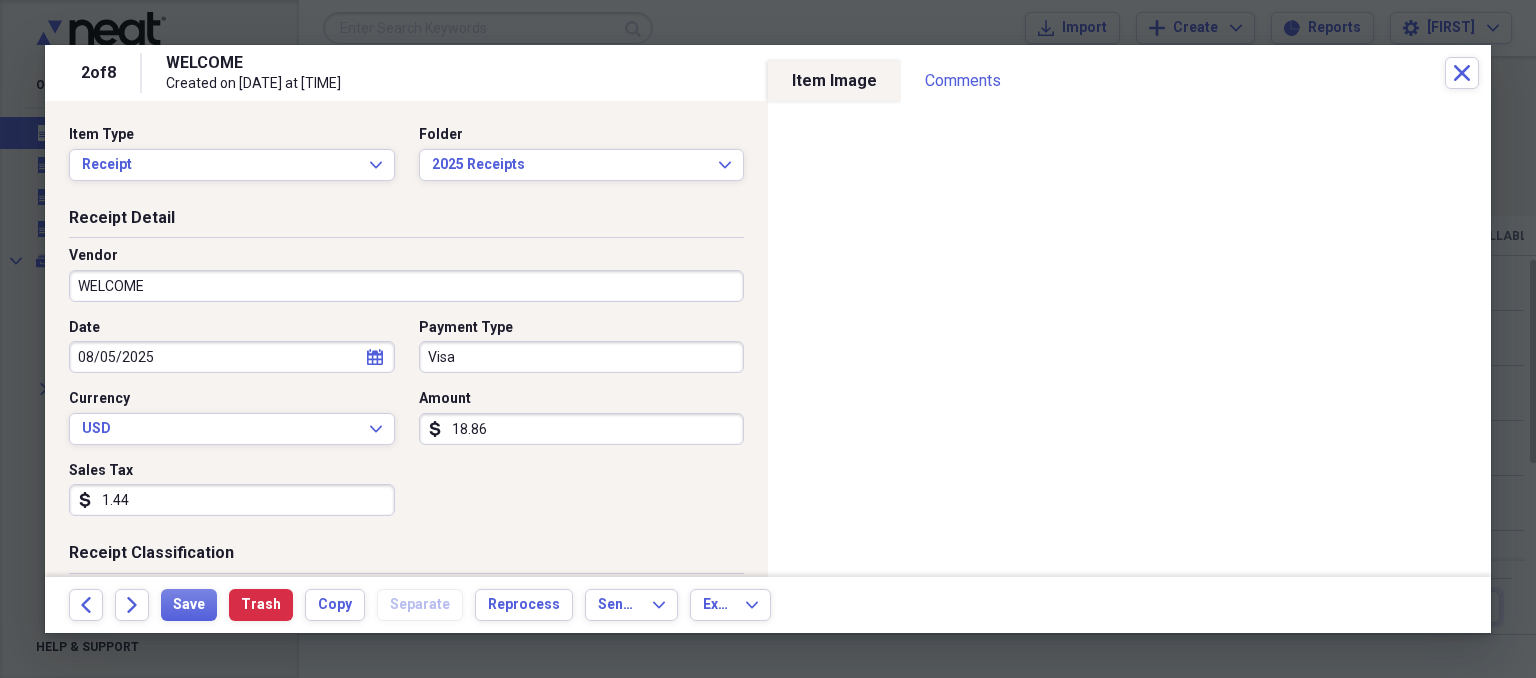 click on "WELCOME" at bounding box center [406, 286] 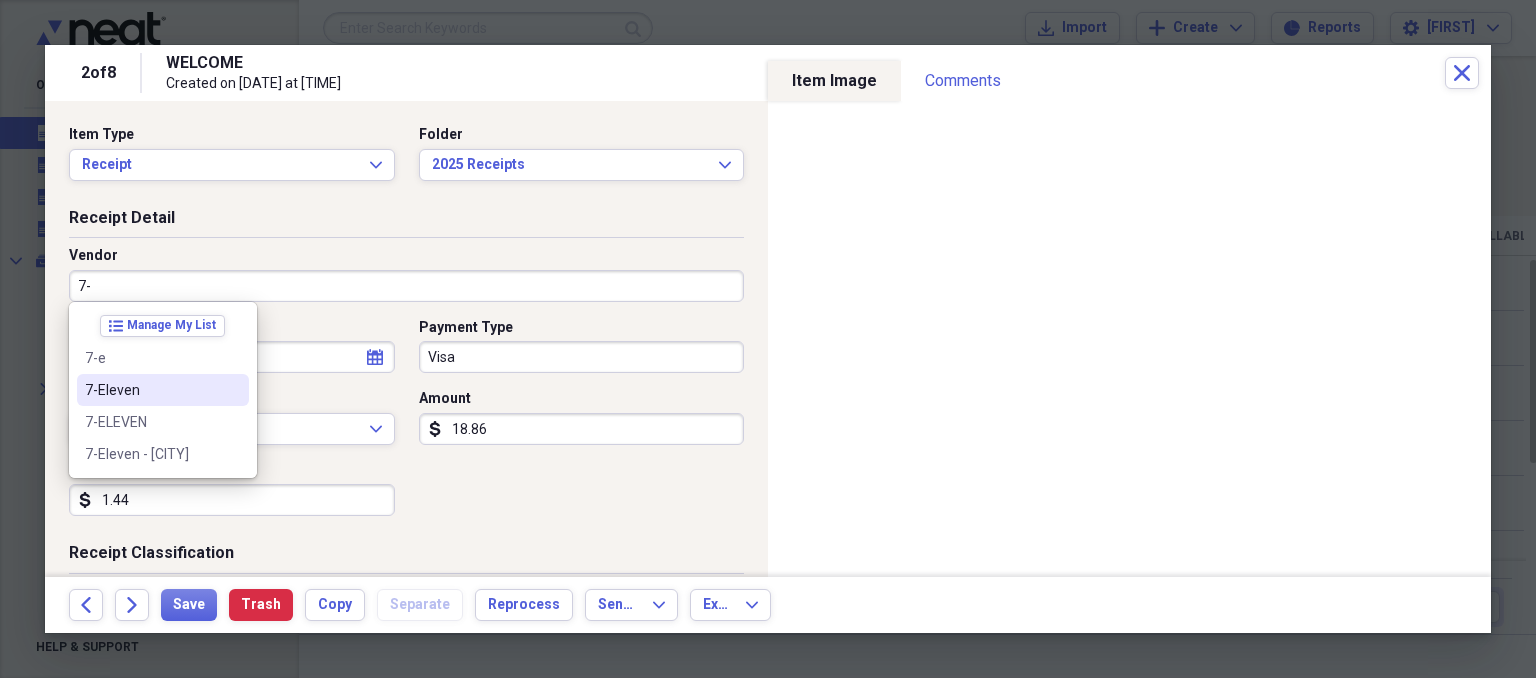 click on "7-Eleven" at bounding box center [151, 390] 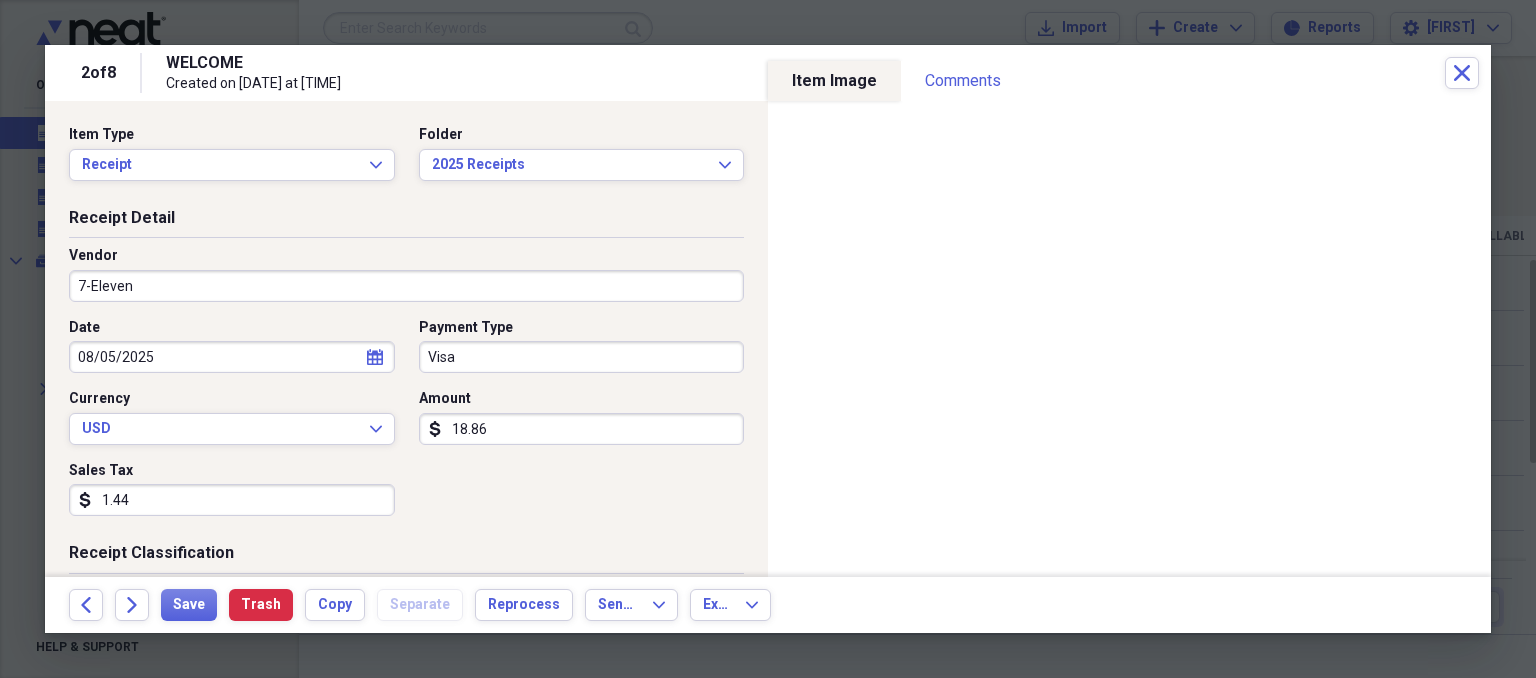 type on "Convenience Store" 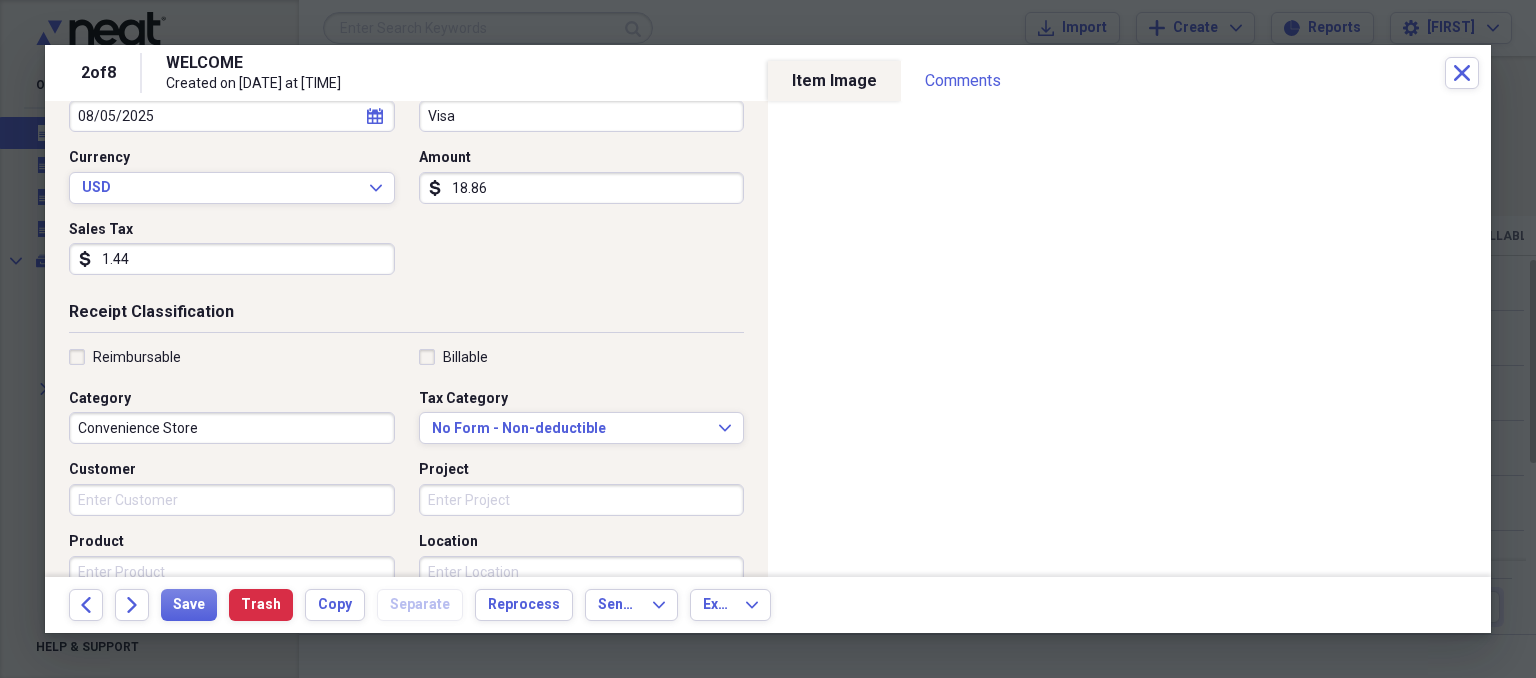 scroll, scrollTop: 274, scrollLeft: 0, axis: vertical 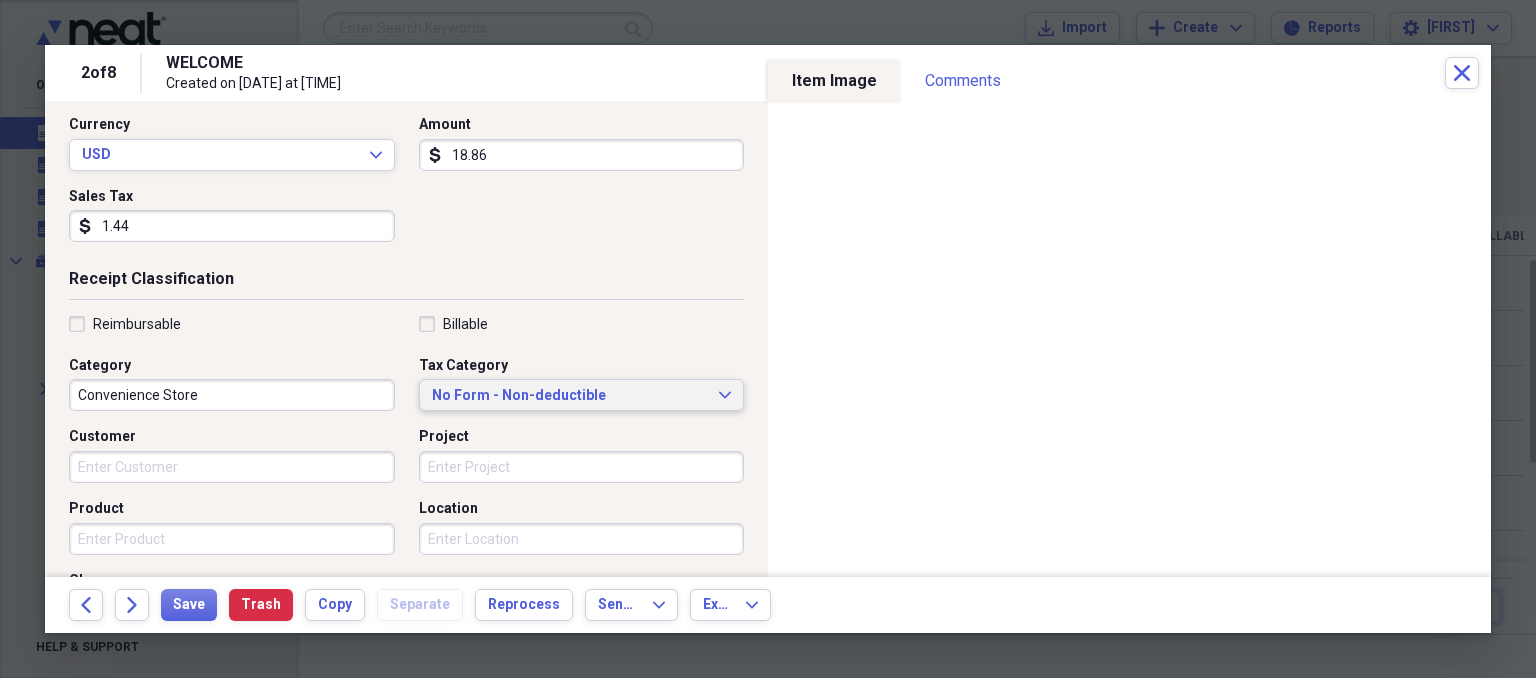 click on "No Form - Non-deductible" at bounding box center (570, 396) 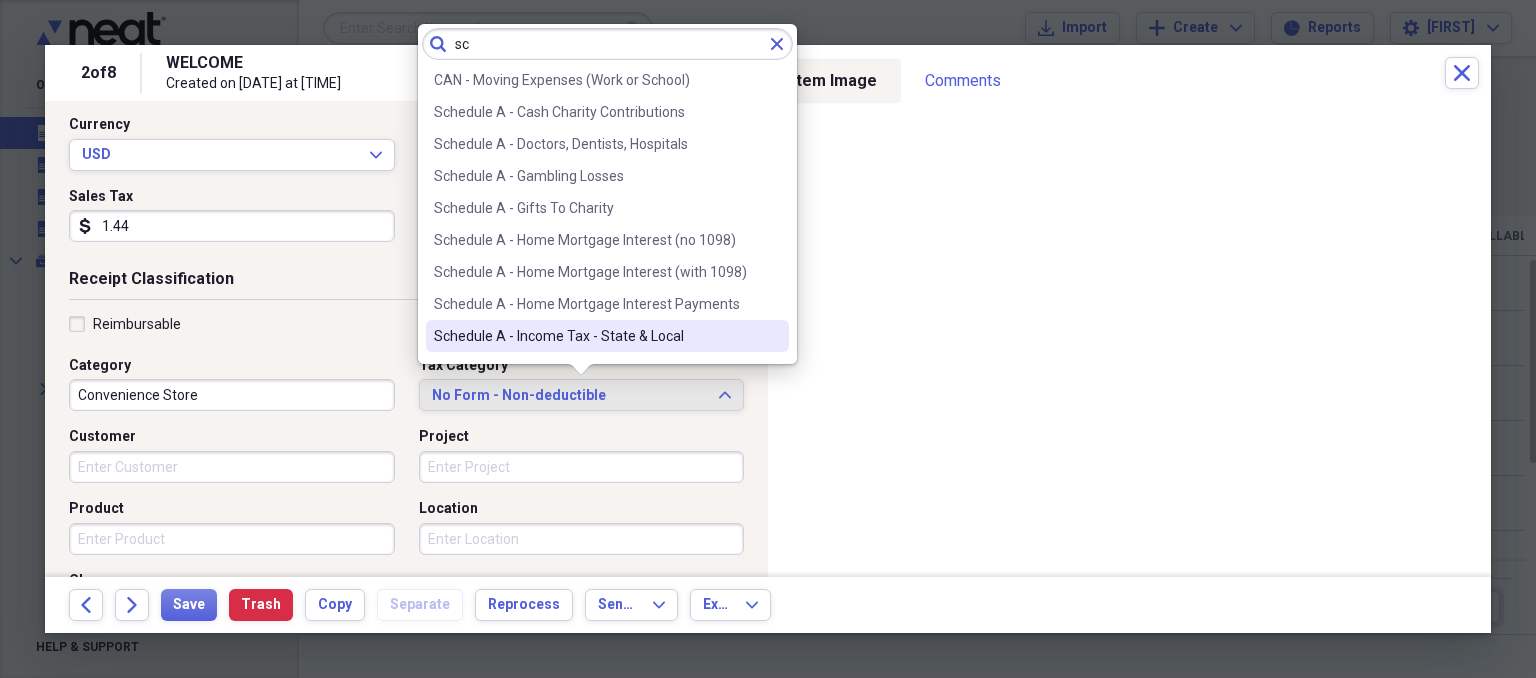 type on "sc" 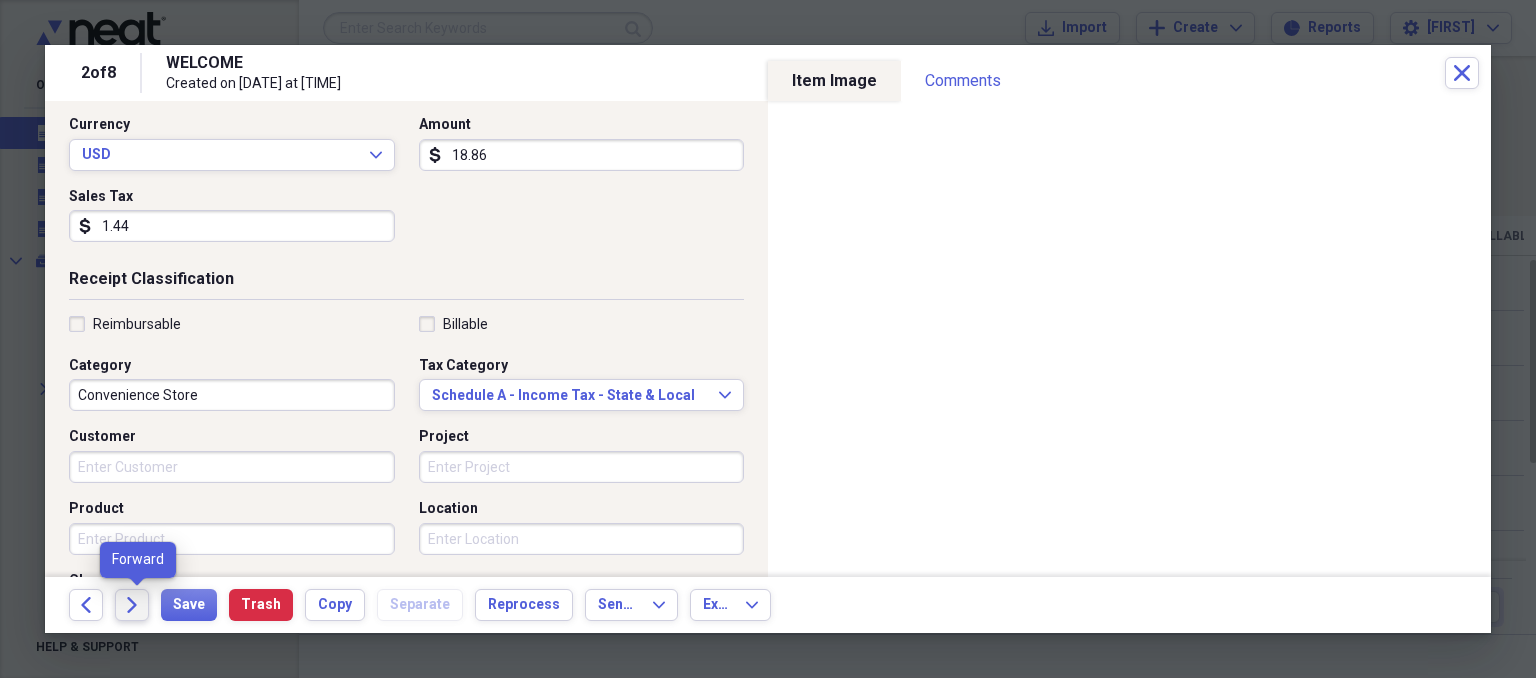 click on "Forward" at bounding box center [132, 605] 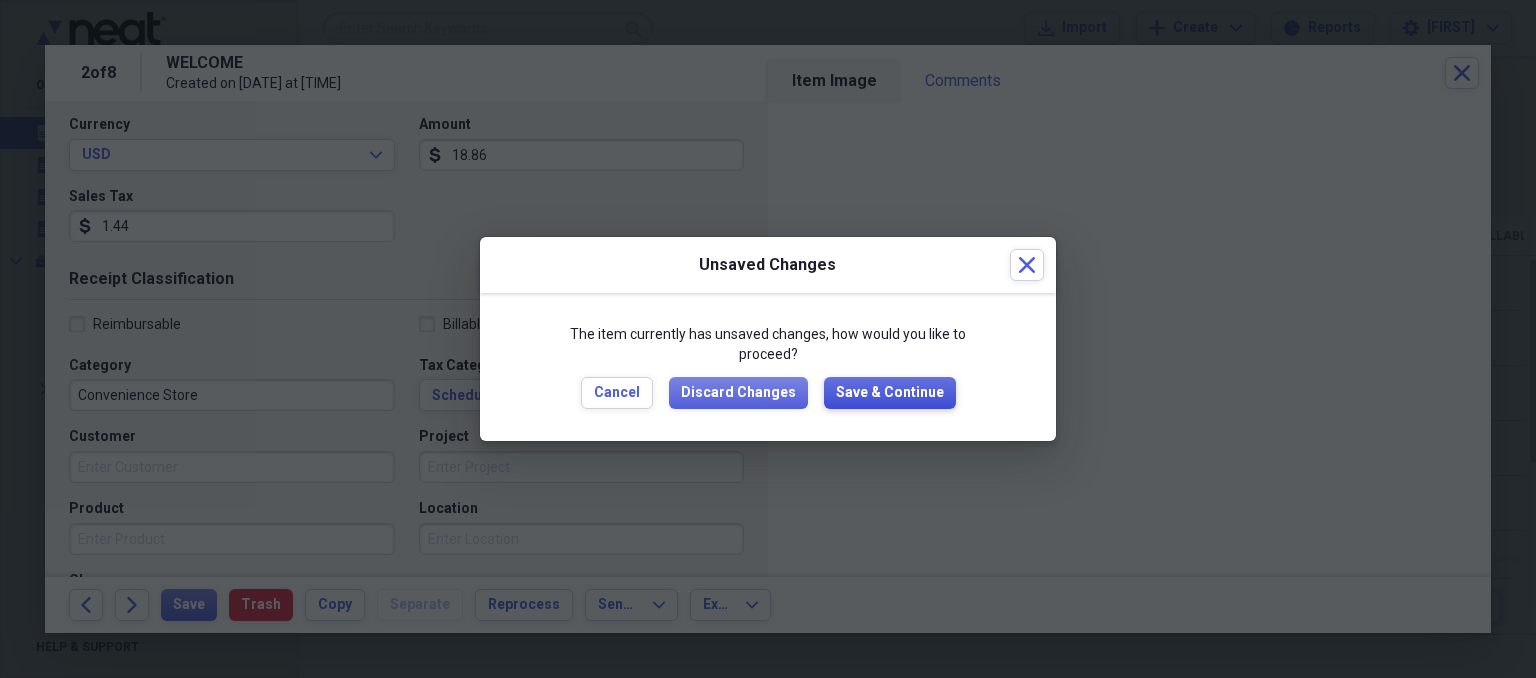 click on "Save & Continue" at bounding box center [890, 393] 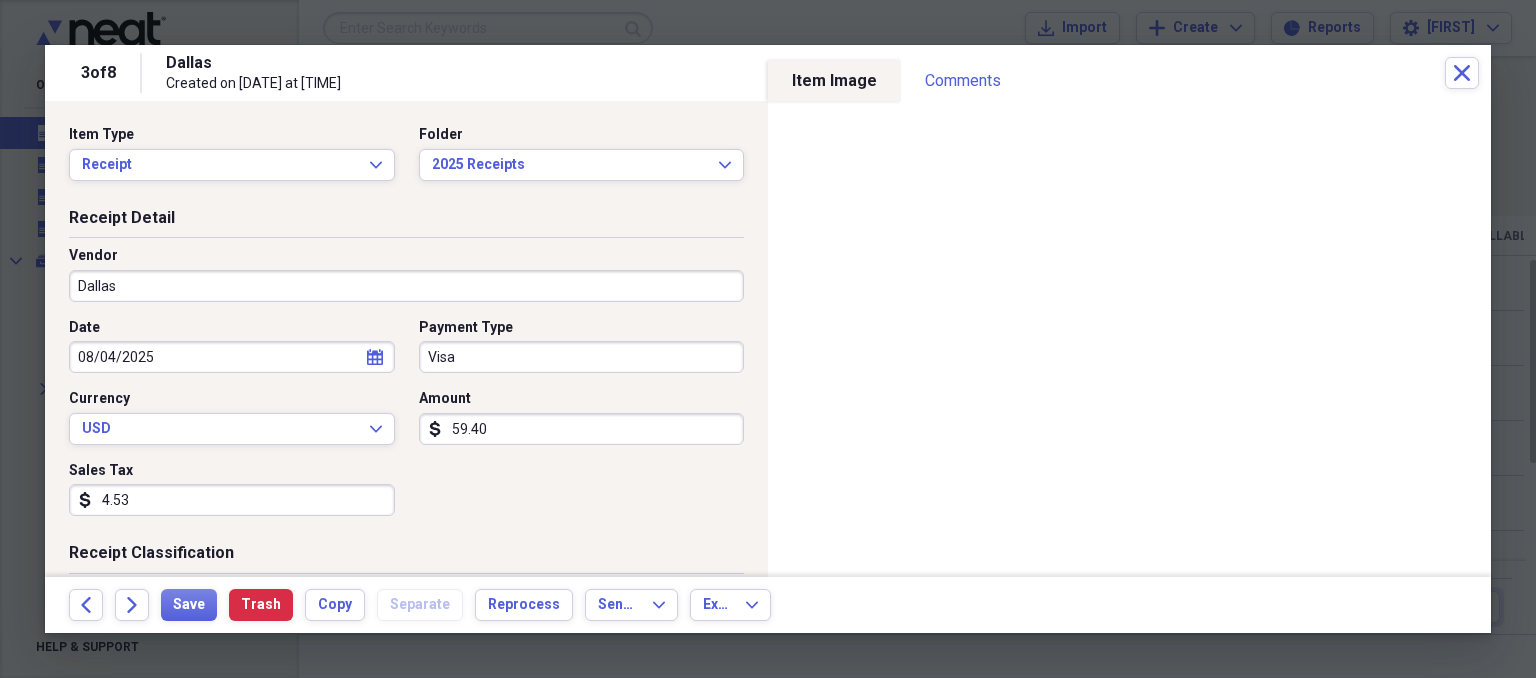 click on "Dallas" at bounding box center [406, 286] 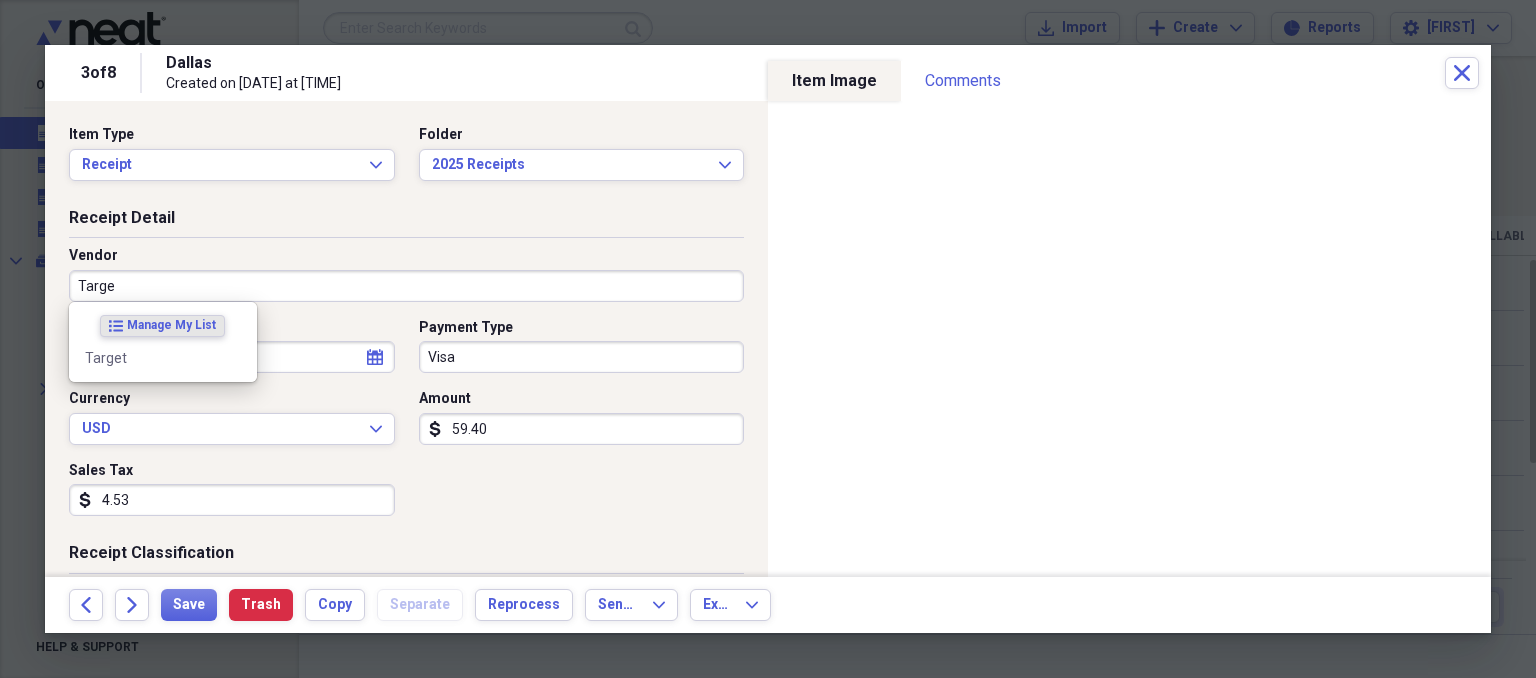 type on "Target" 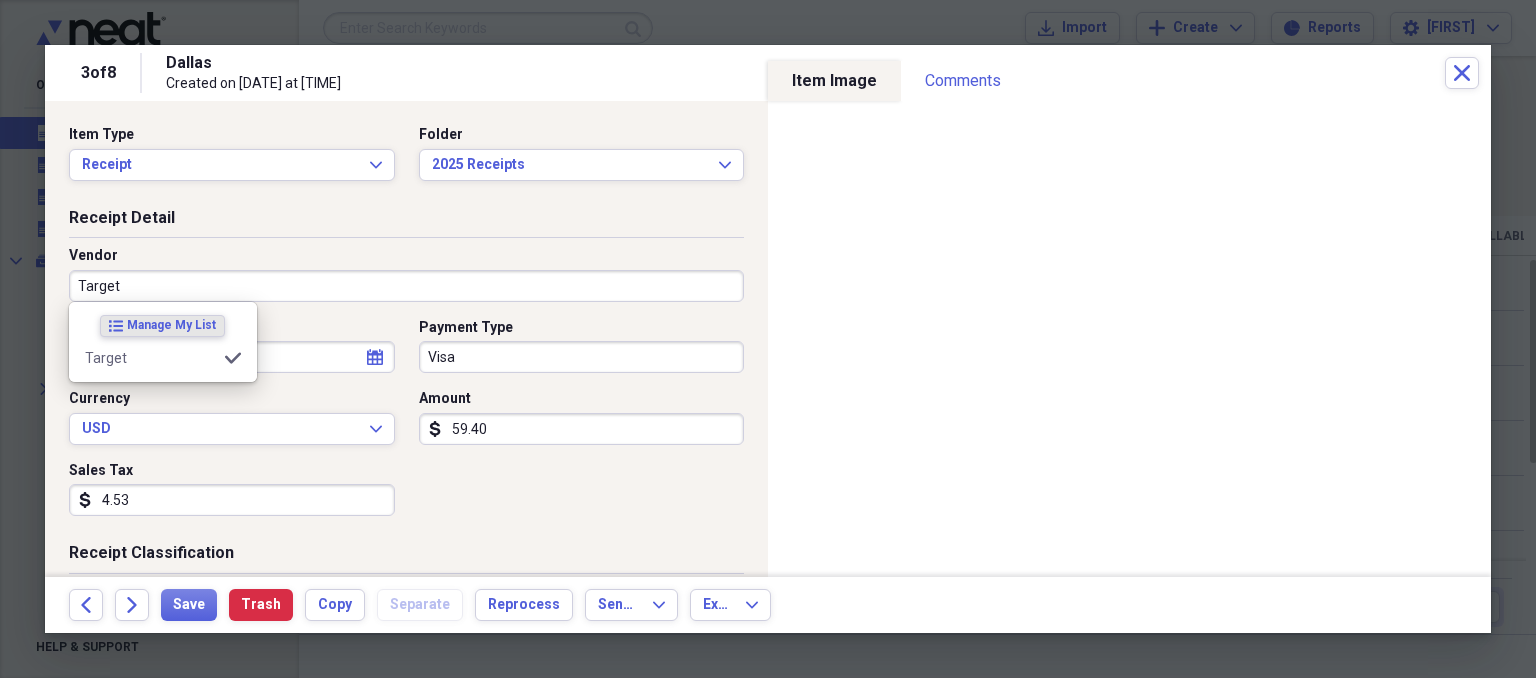 type on "Medical" 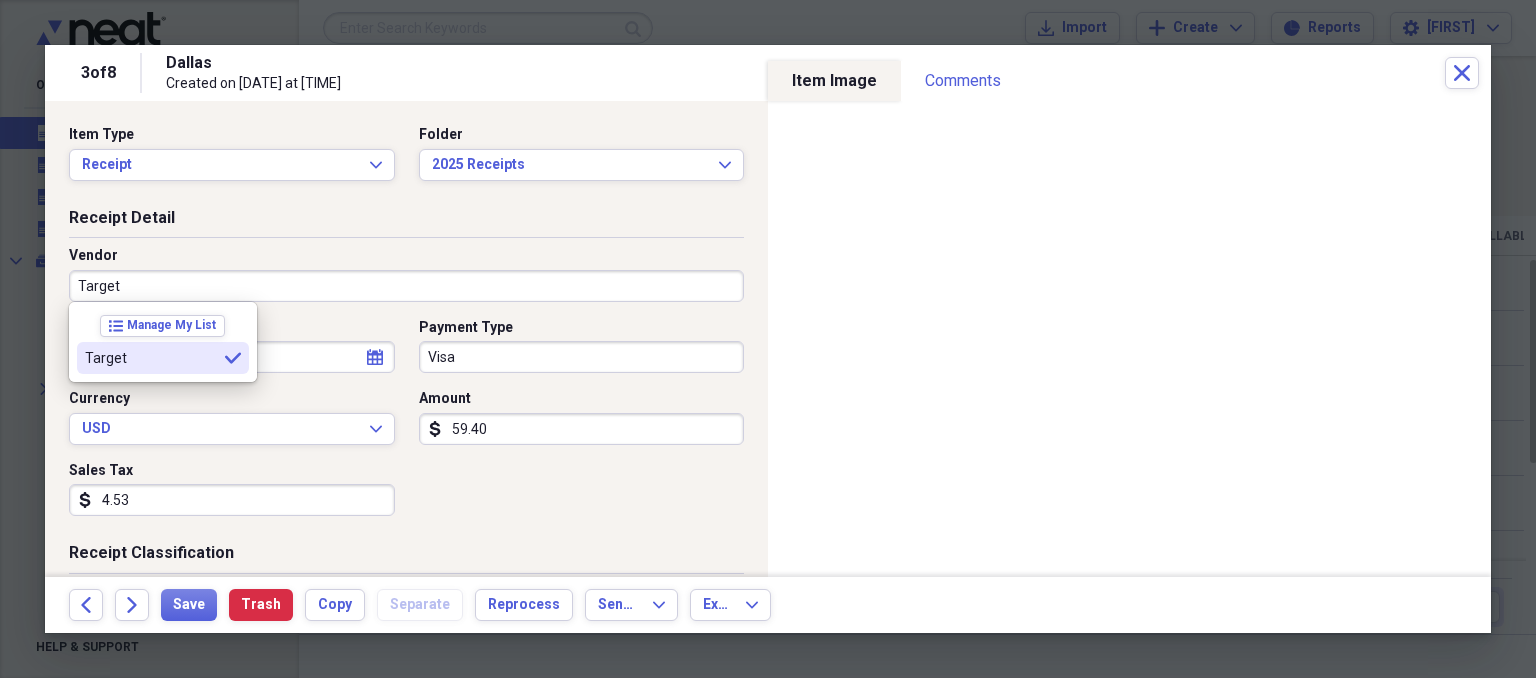 type on "Target" 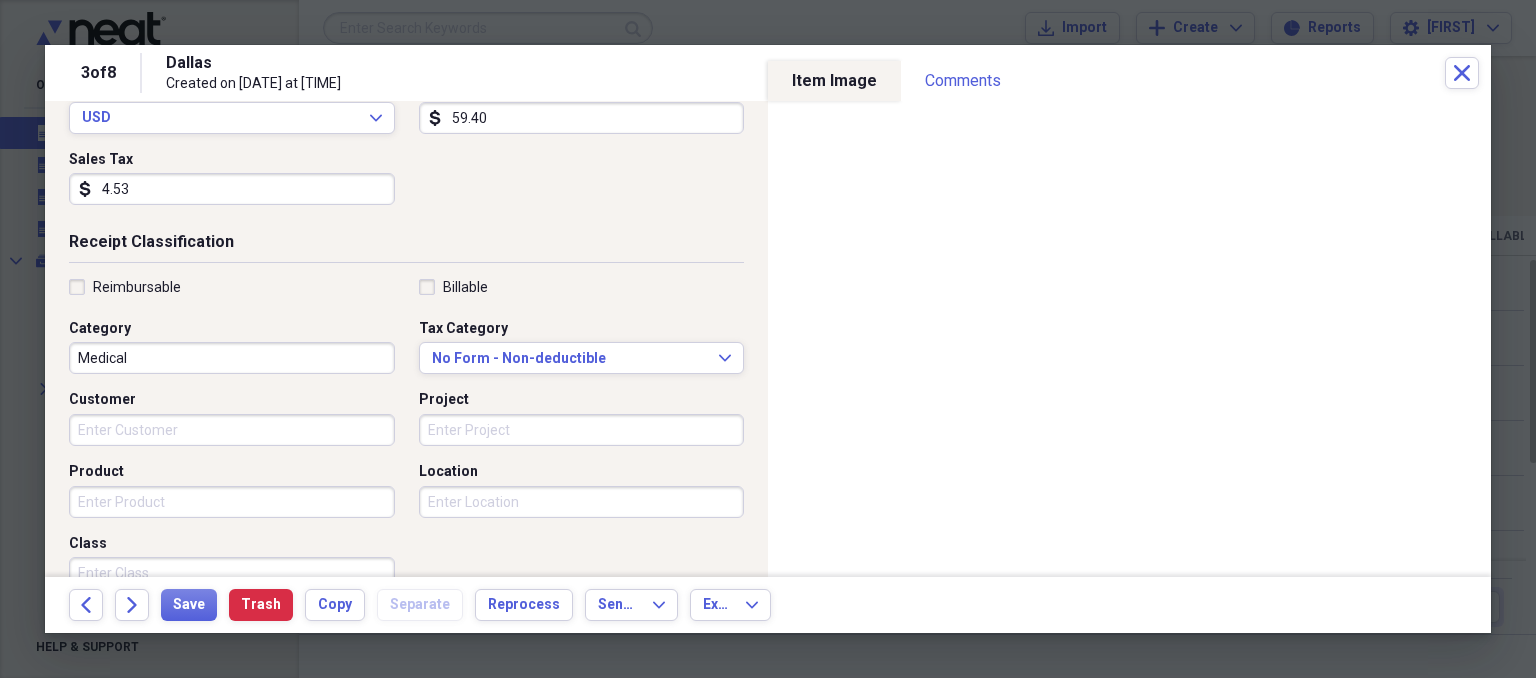 scroll, scrollTop: 313, scrollLeft: 0, axis: vertical 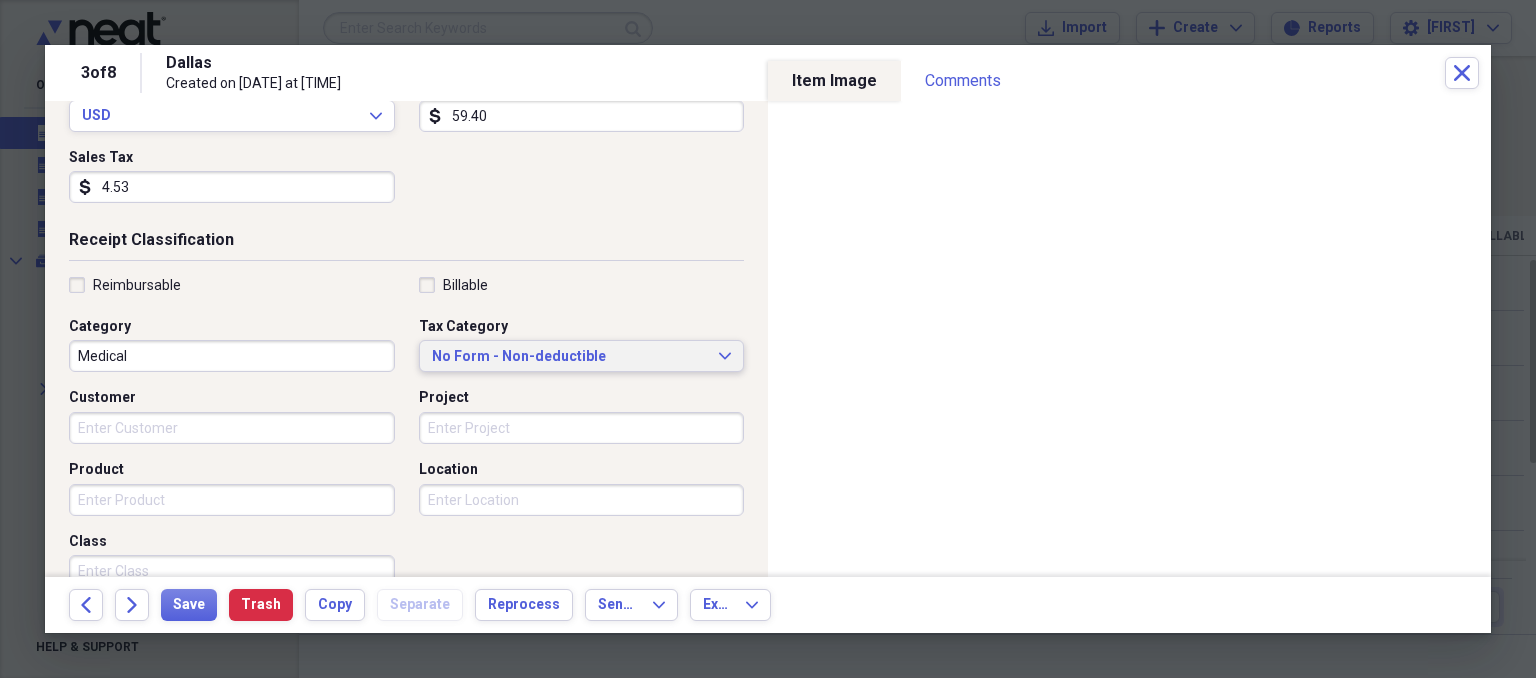 click on "Expand" 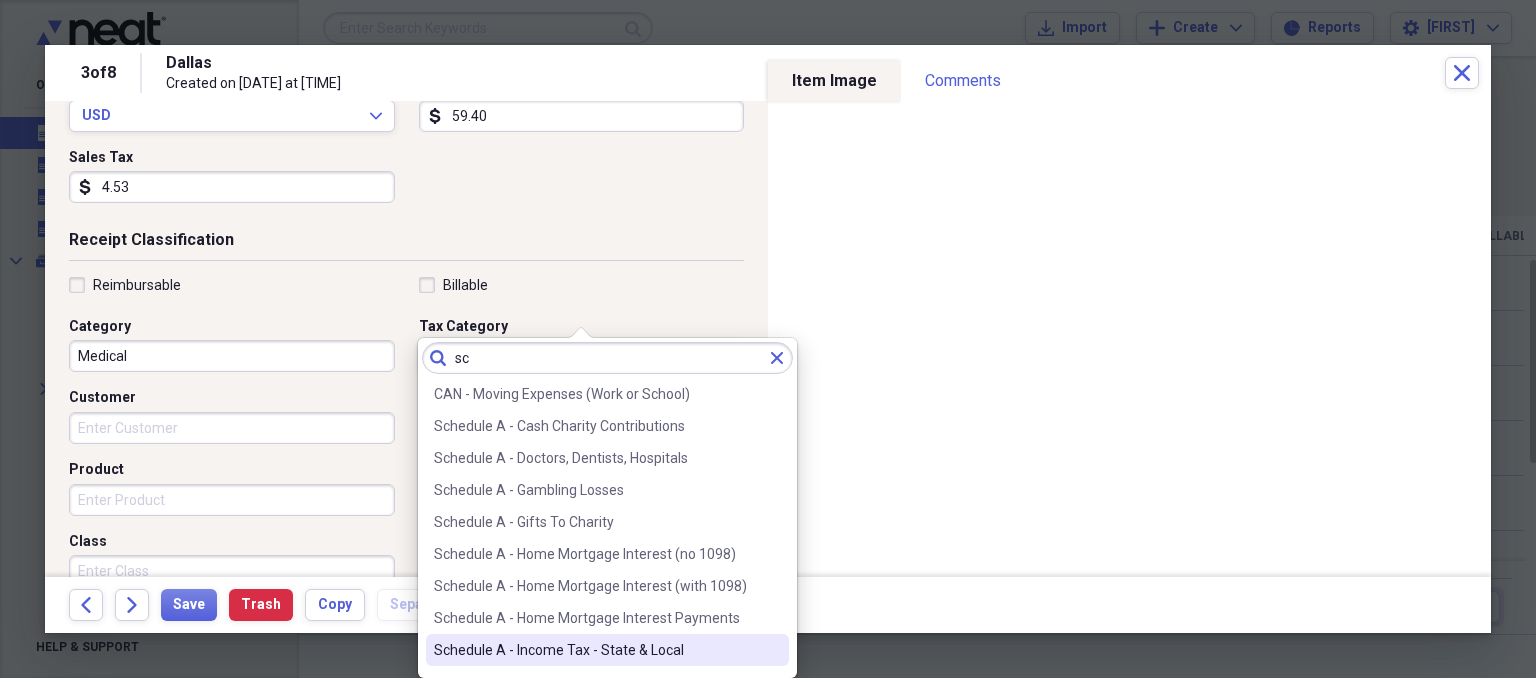 type on "sc" 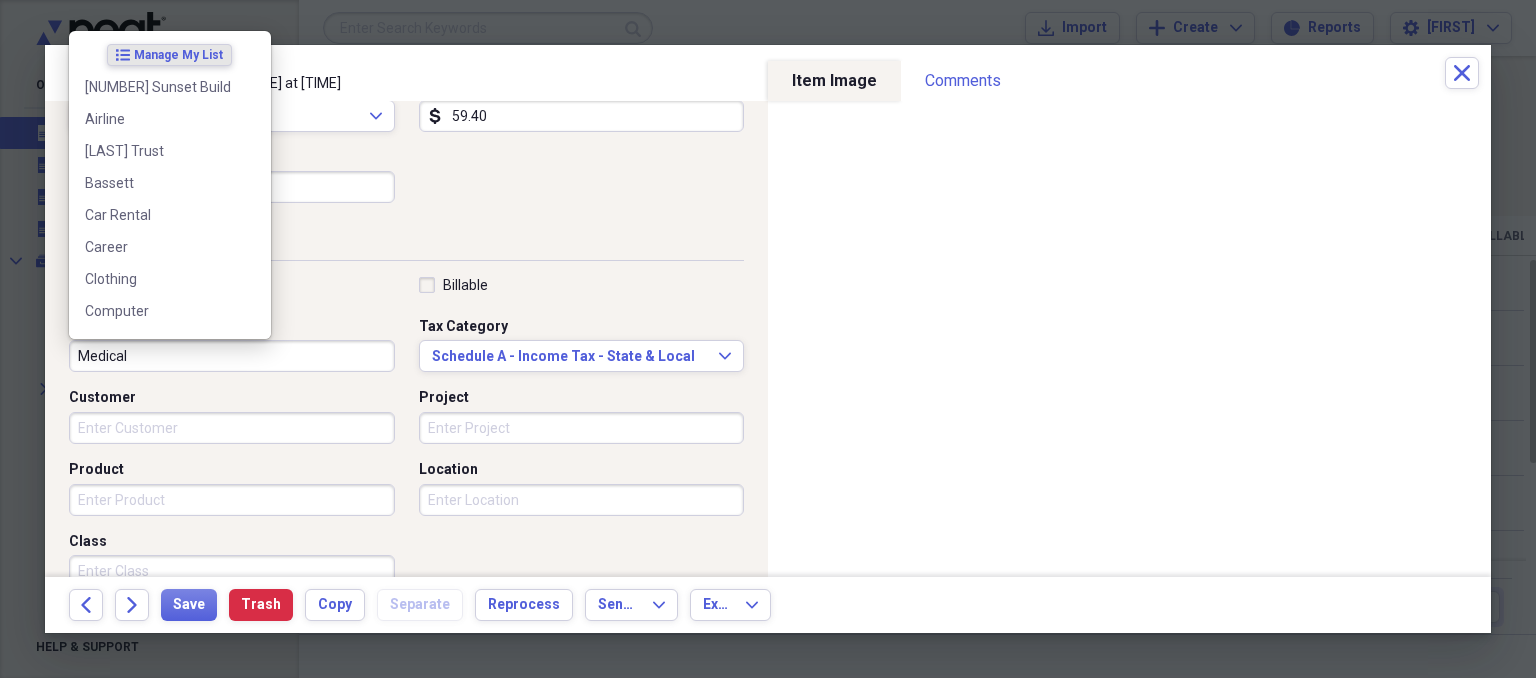 click on "Medical" at bounding box center [232, 356] 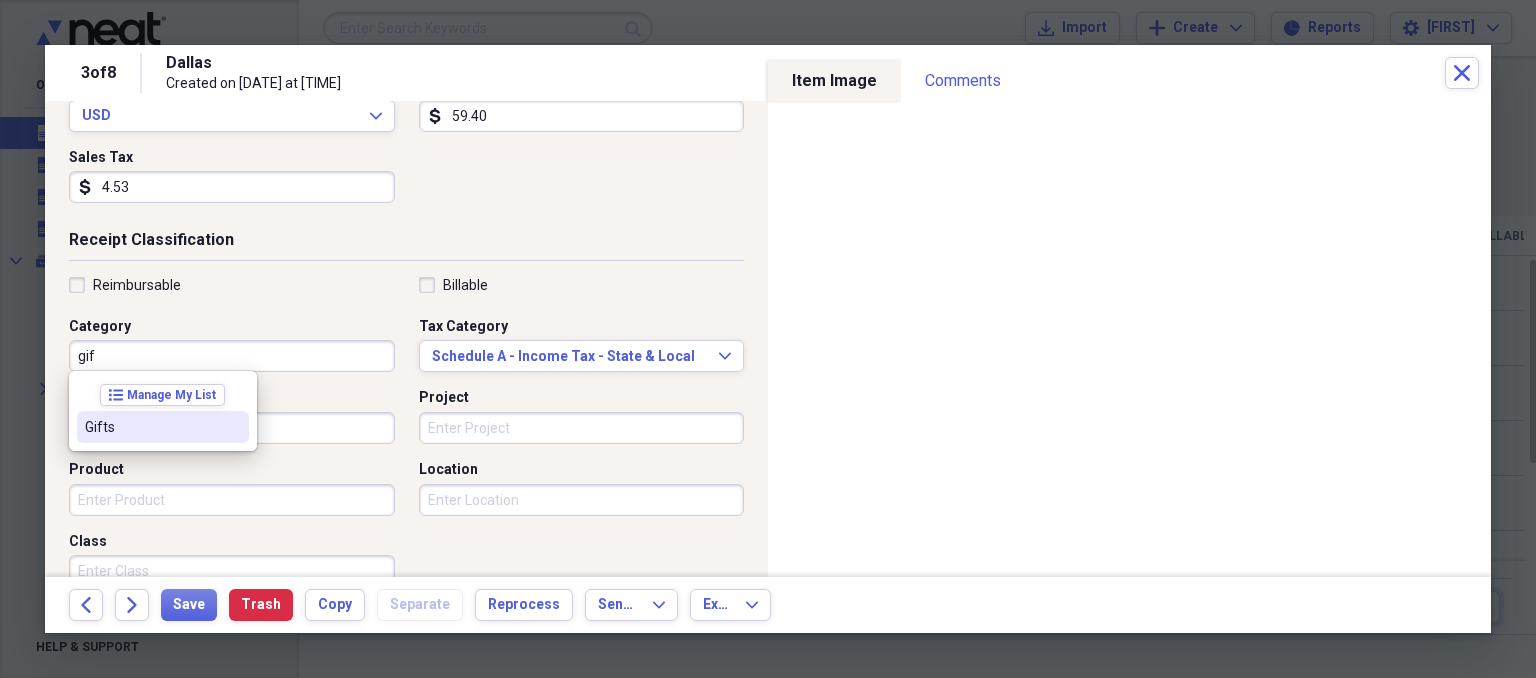 click on "Gifts" at bounding box center [163, 427] 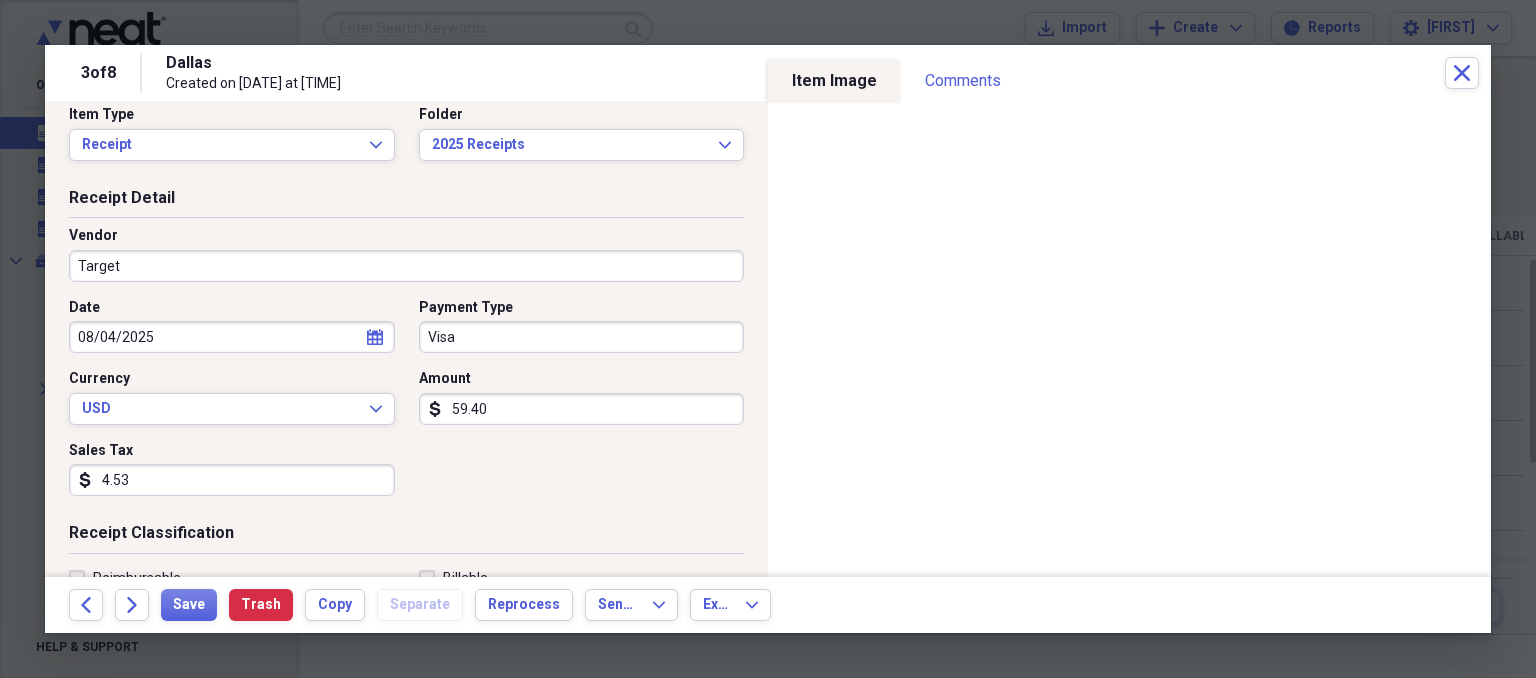 scroll, scrollTop: 0, scrollLeft: 0, axis: both 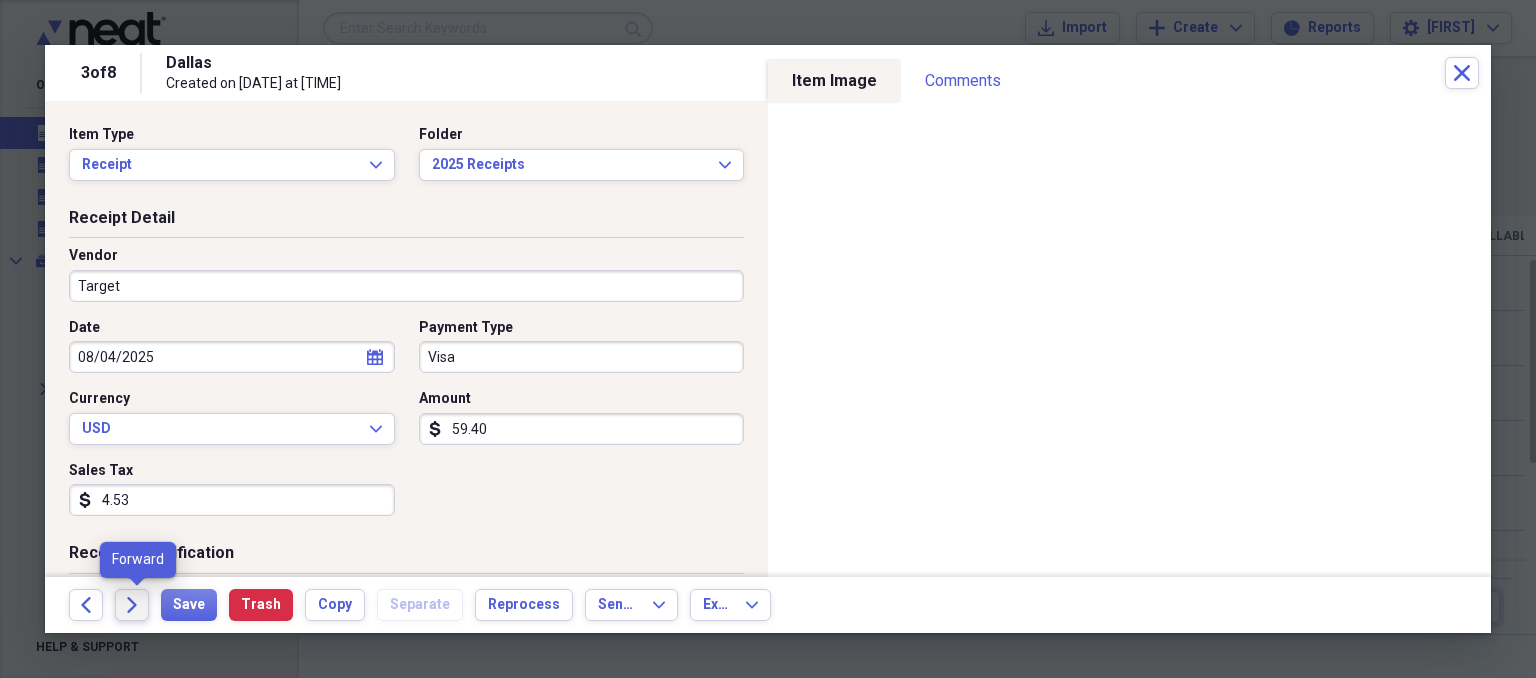click on "Forward" at bounding box center (132, 605) 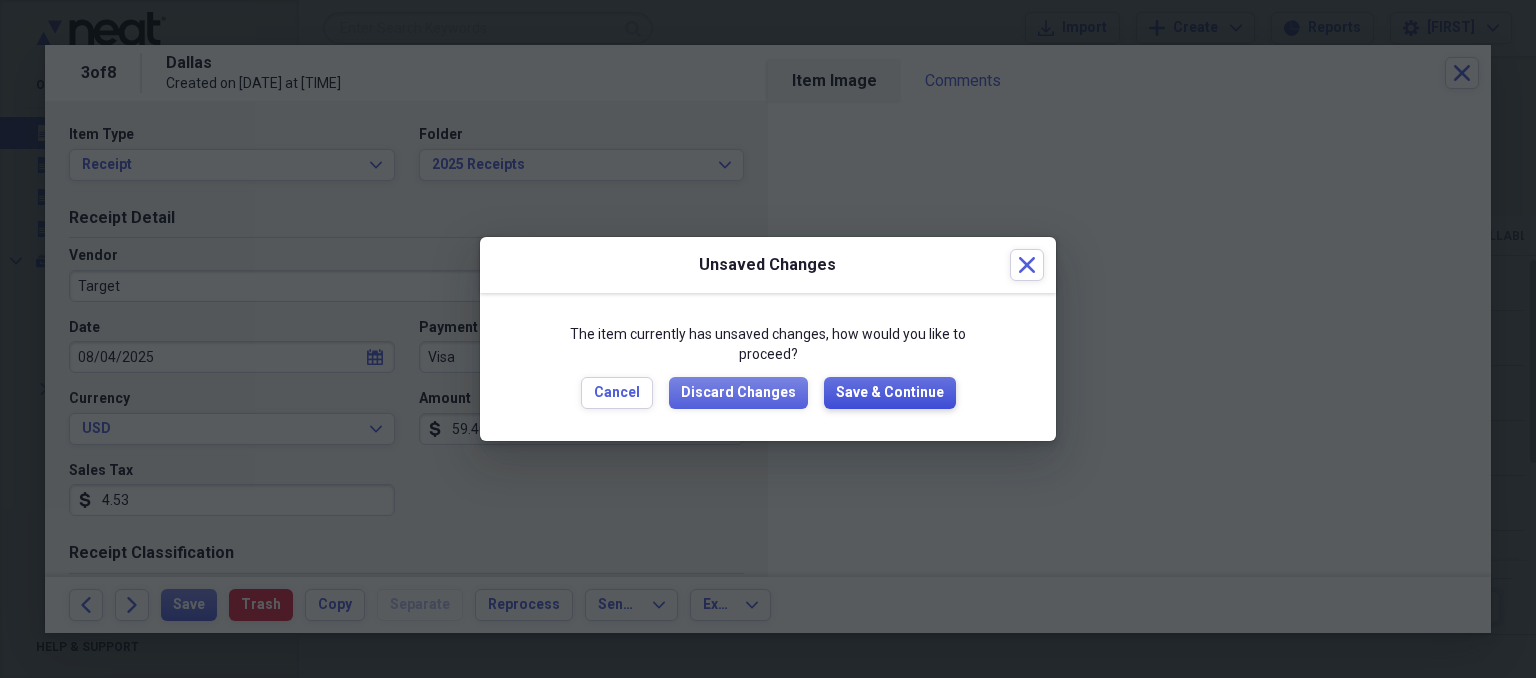 click on "Save & Continue" at bounding box center [890, 393] 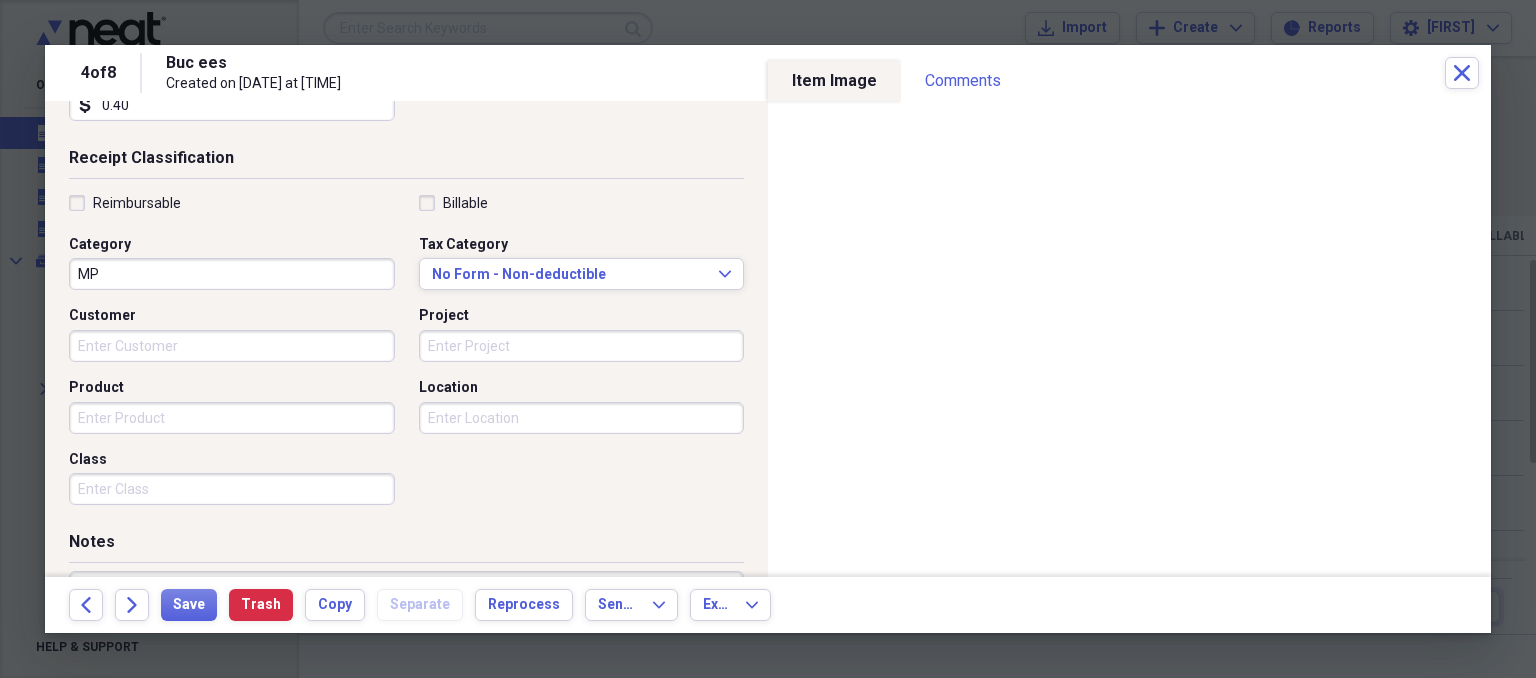 scroll, scrollTop: 396, scrollLeft: 0, axis: vertical 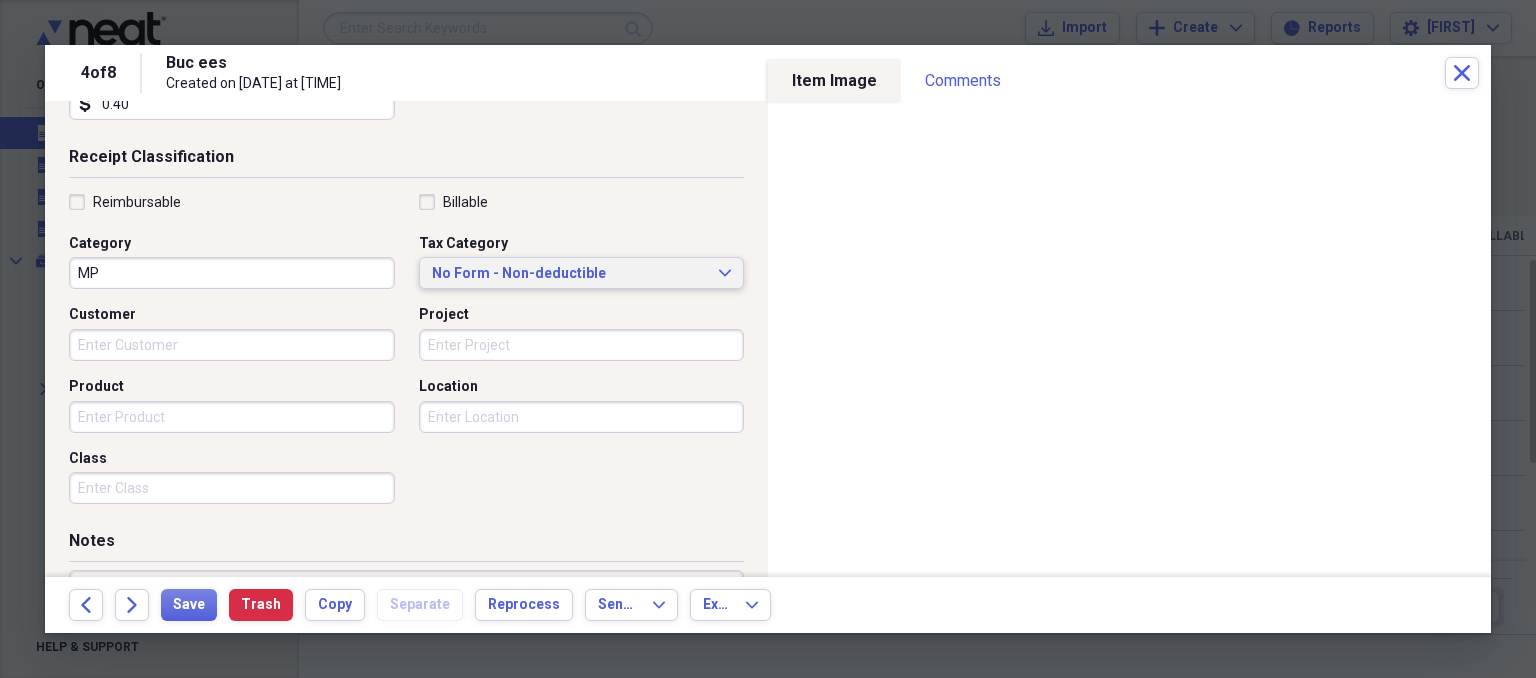 click on "No Form - Non-deductible" at bounding box center [570, 274] 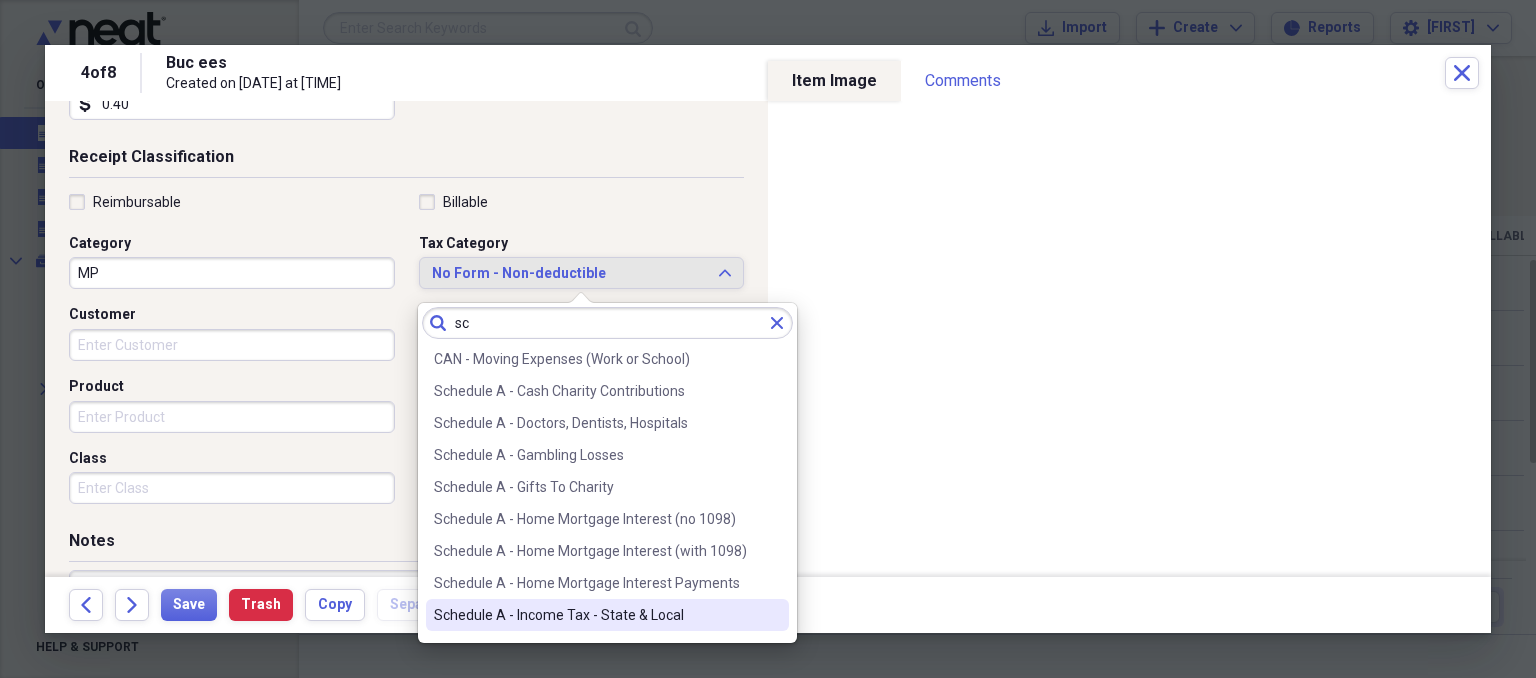 type on "sc" 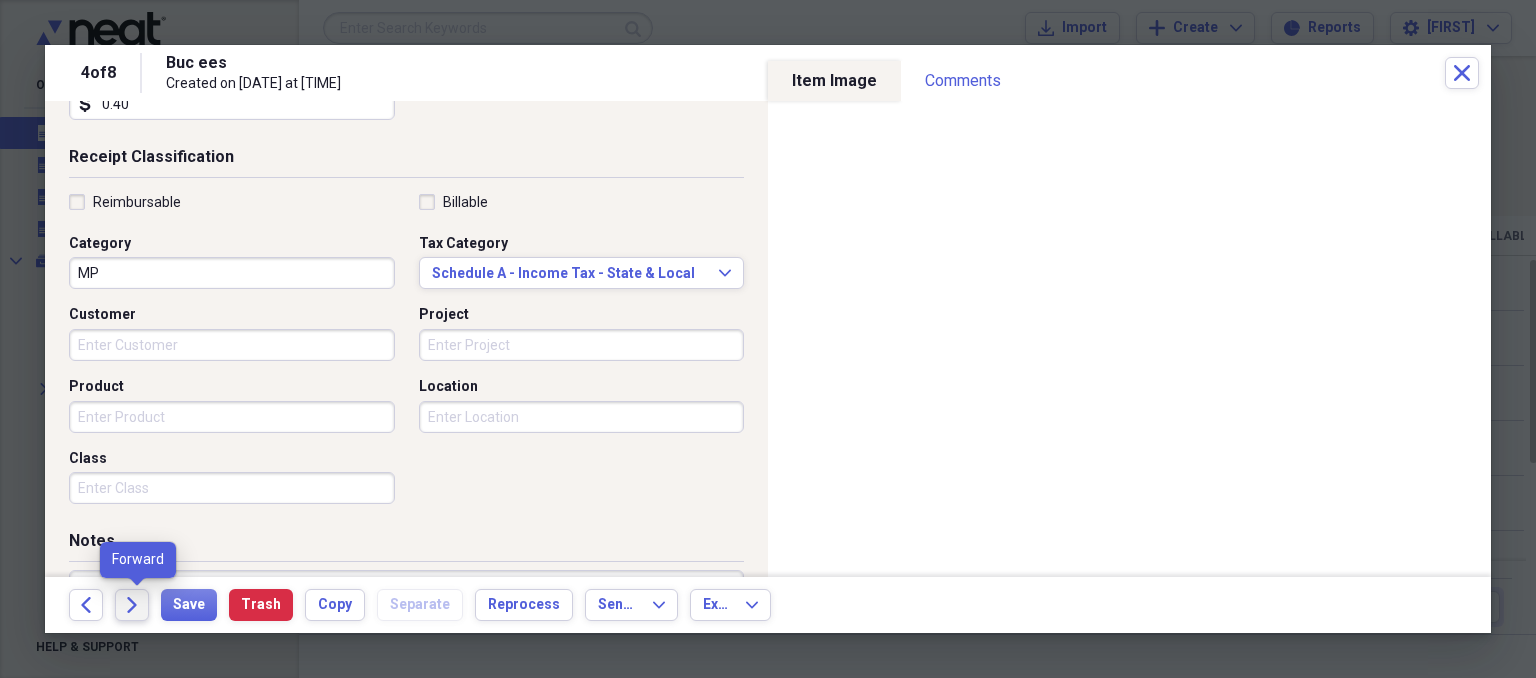 click on "Forward" 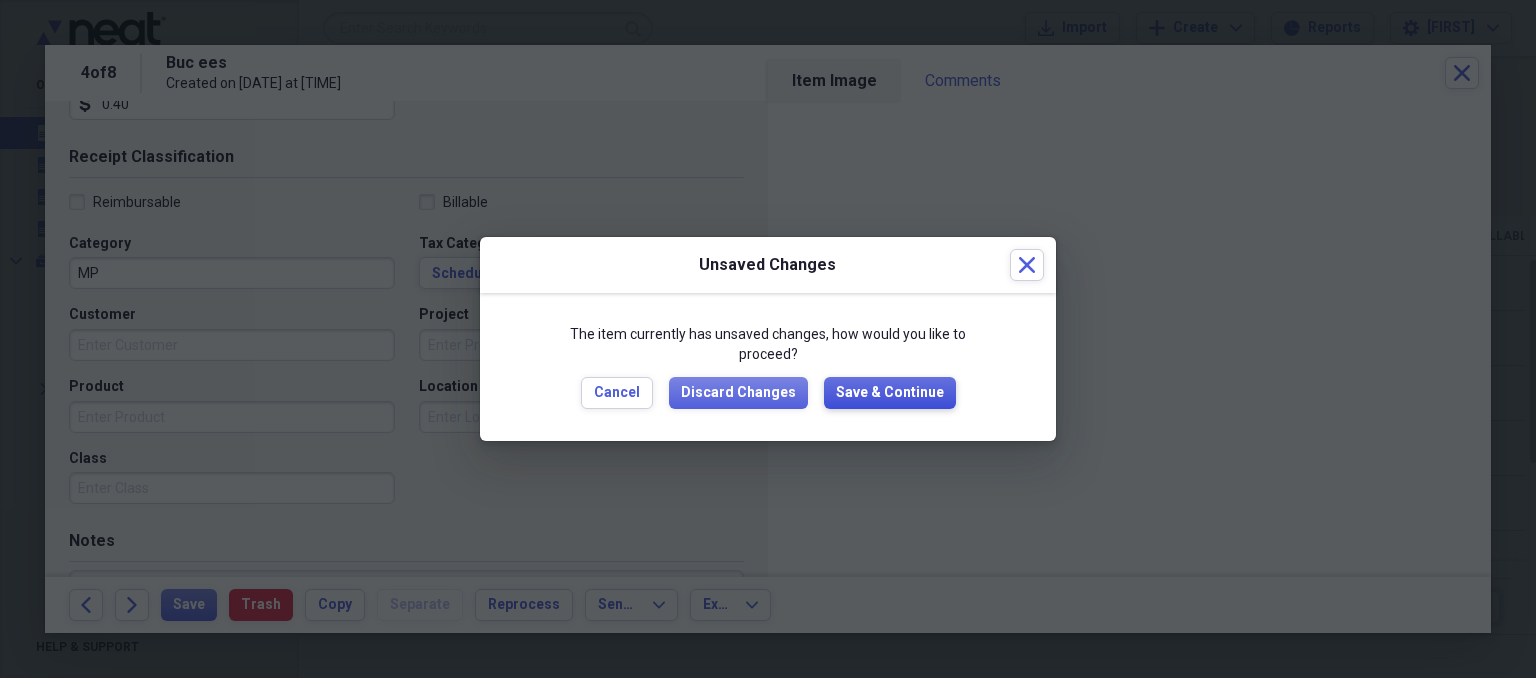 click on "Save & Continue" at bounding box center (890, 393) 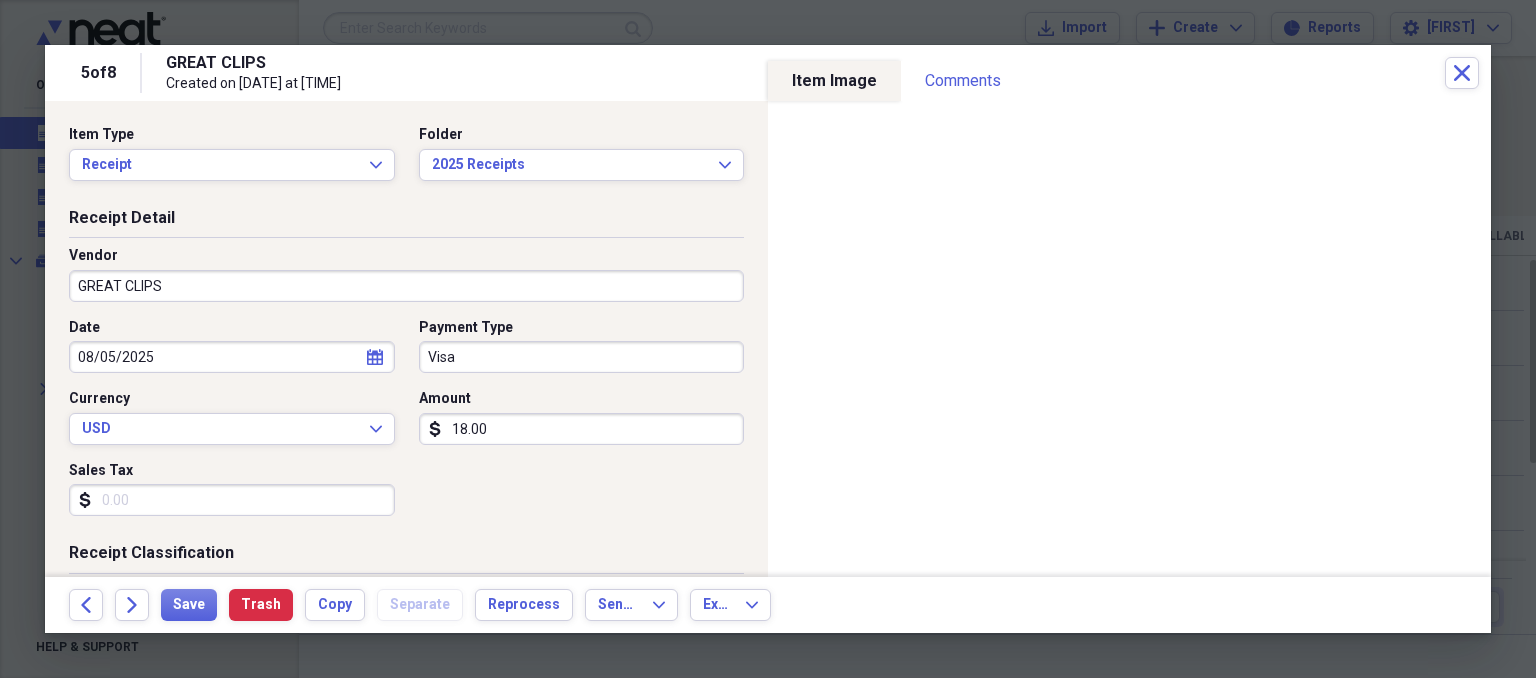 click on "18.00" at bounding box center (582, 429) 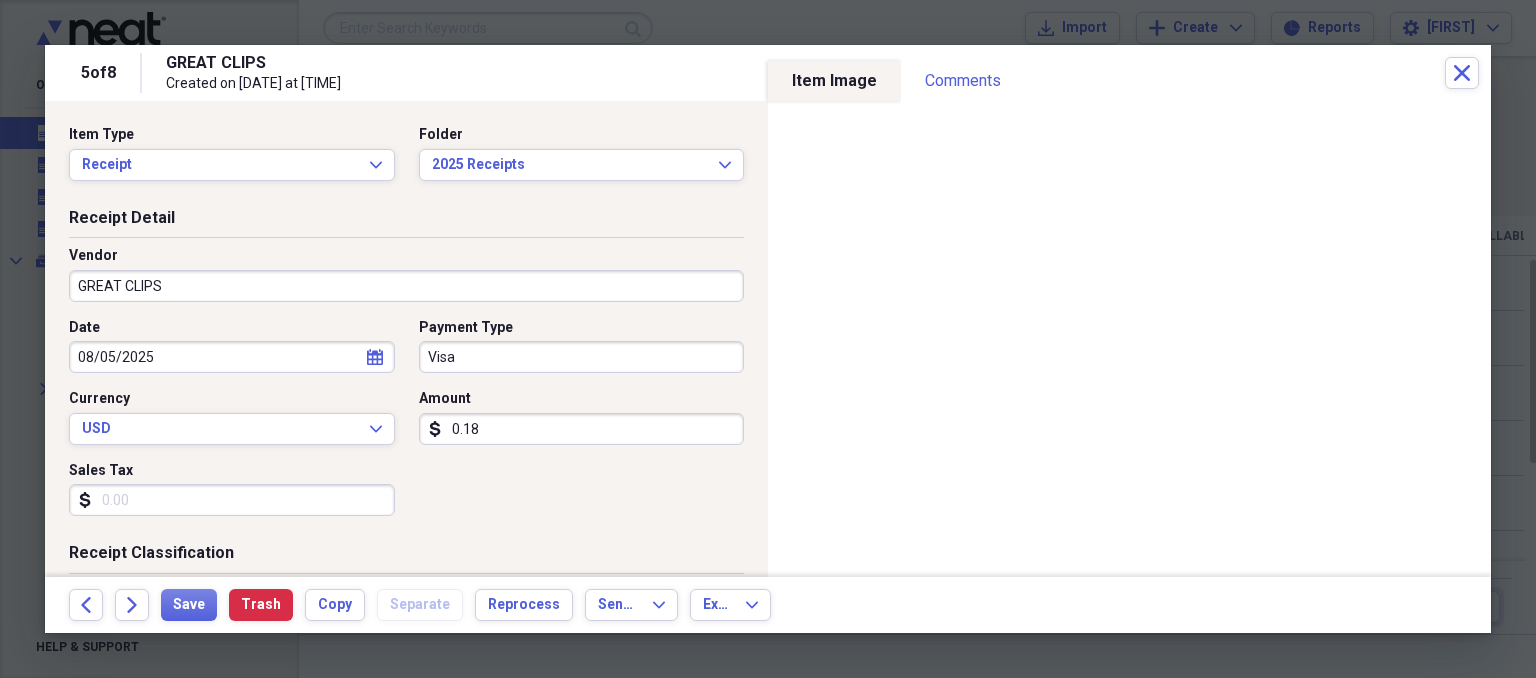 type on "0.01" 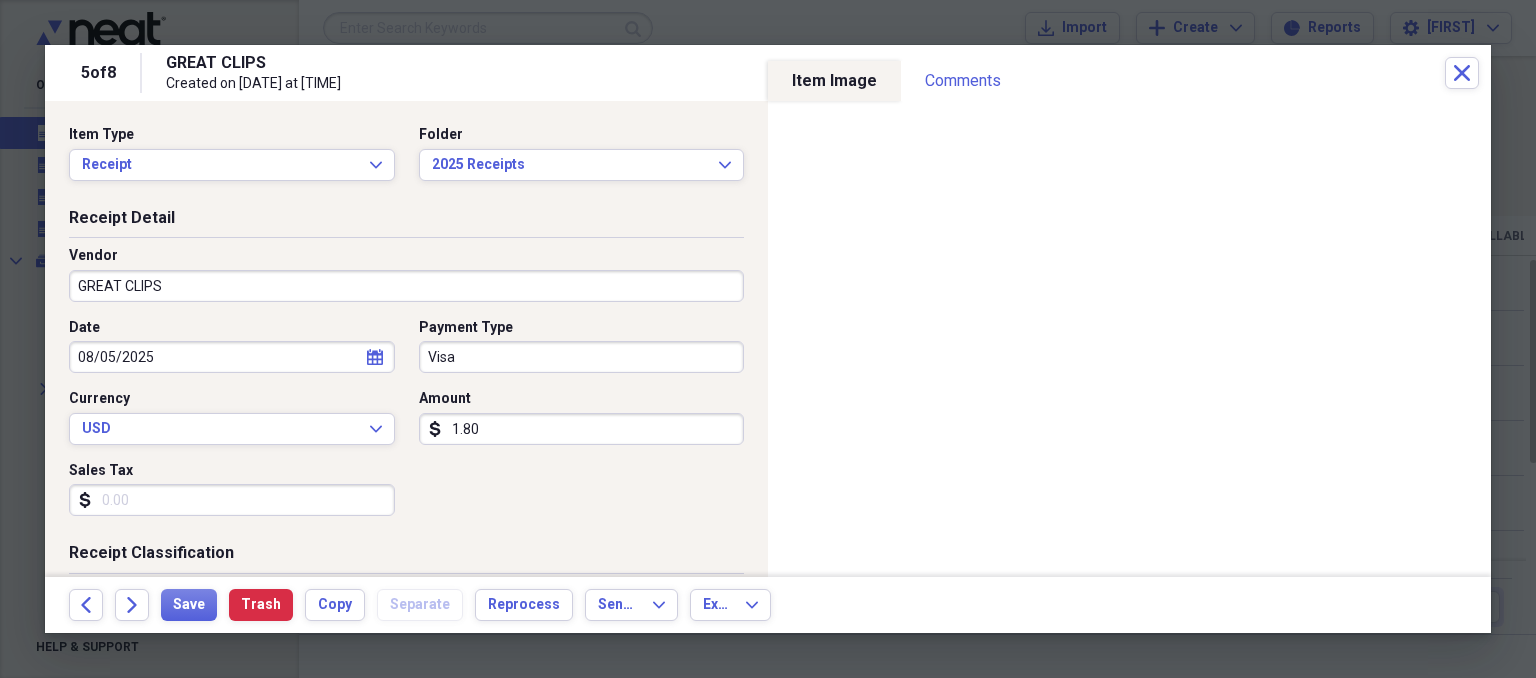 type on "18.00" 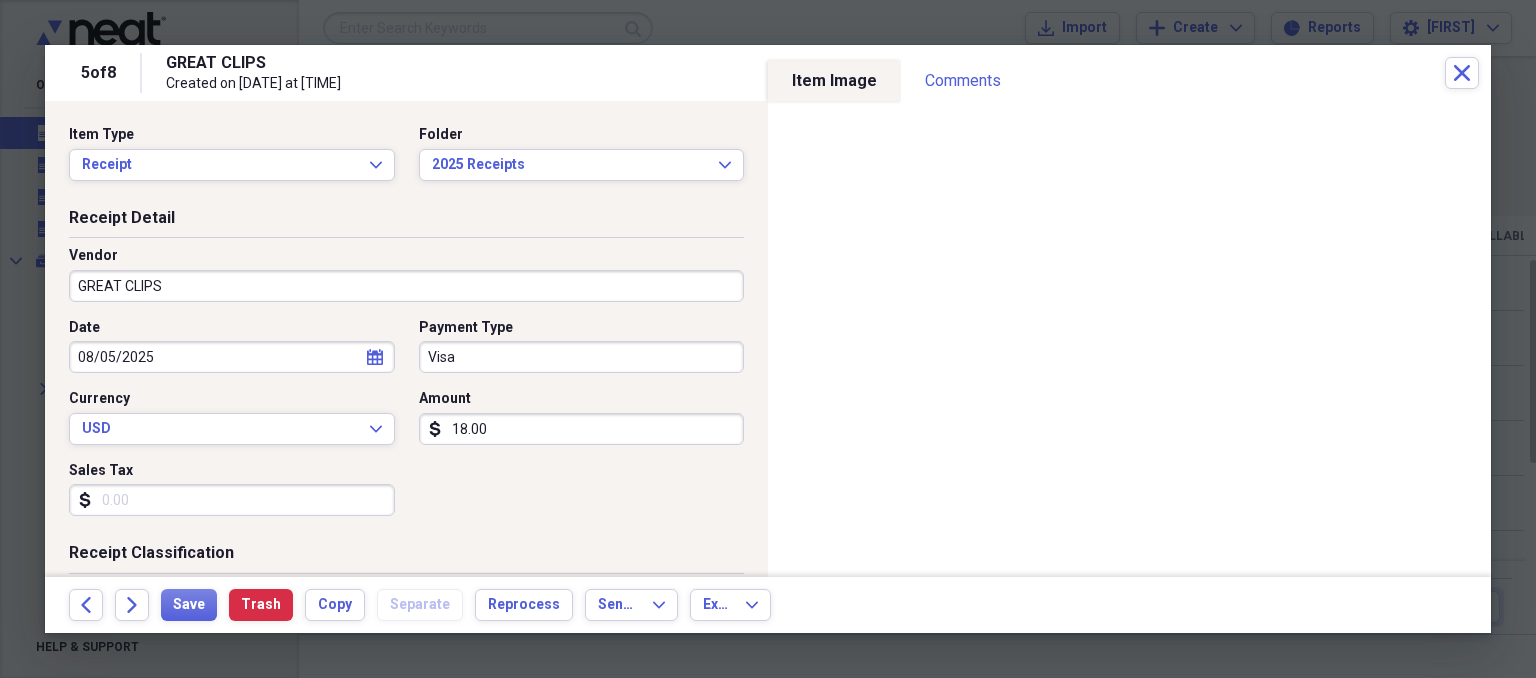 click on "Sales Tax" at bounding box center (232, 500) 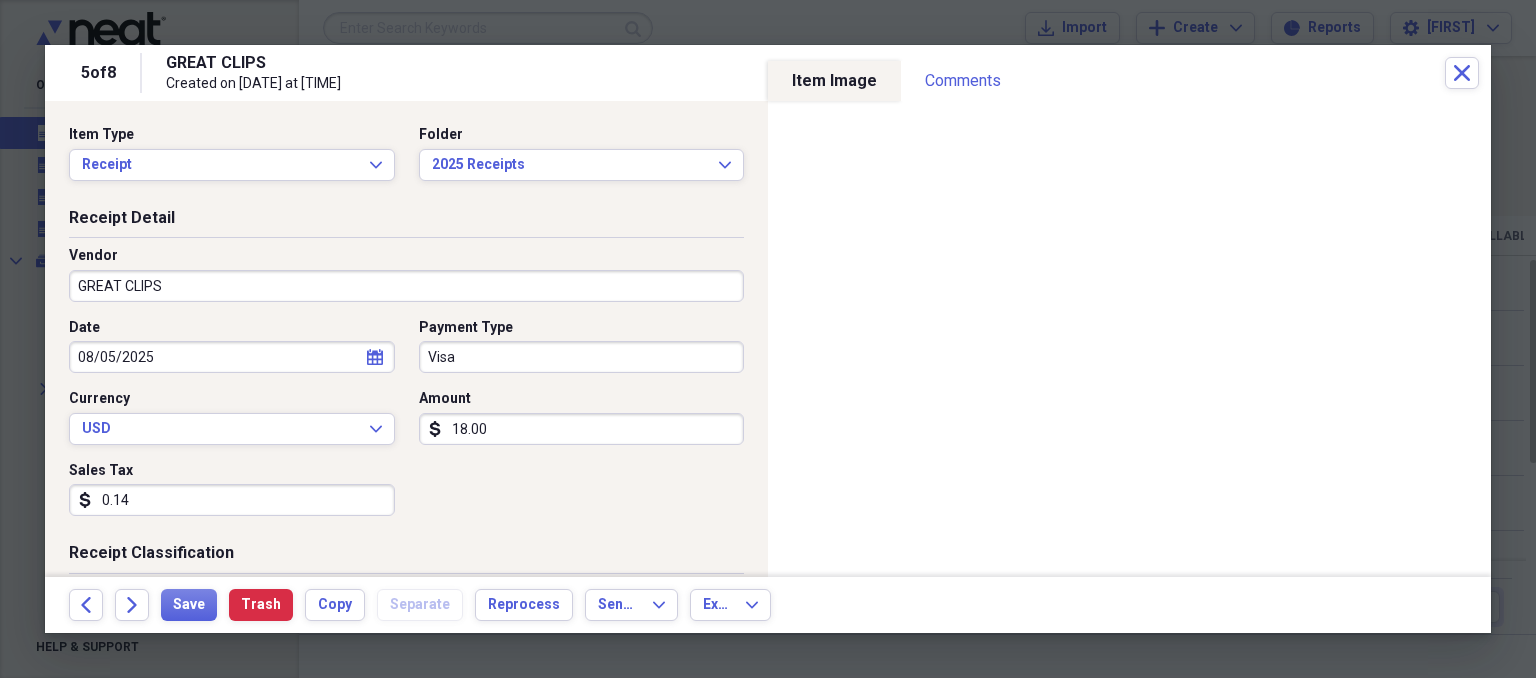 type on "1.49" 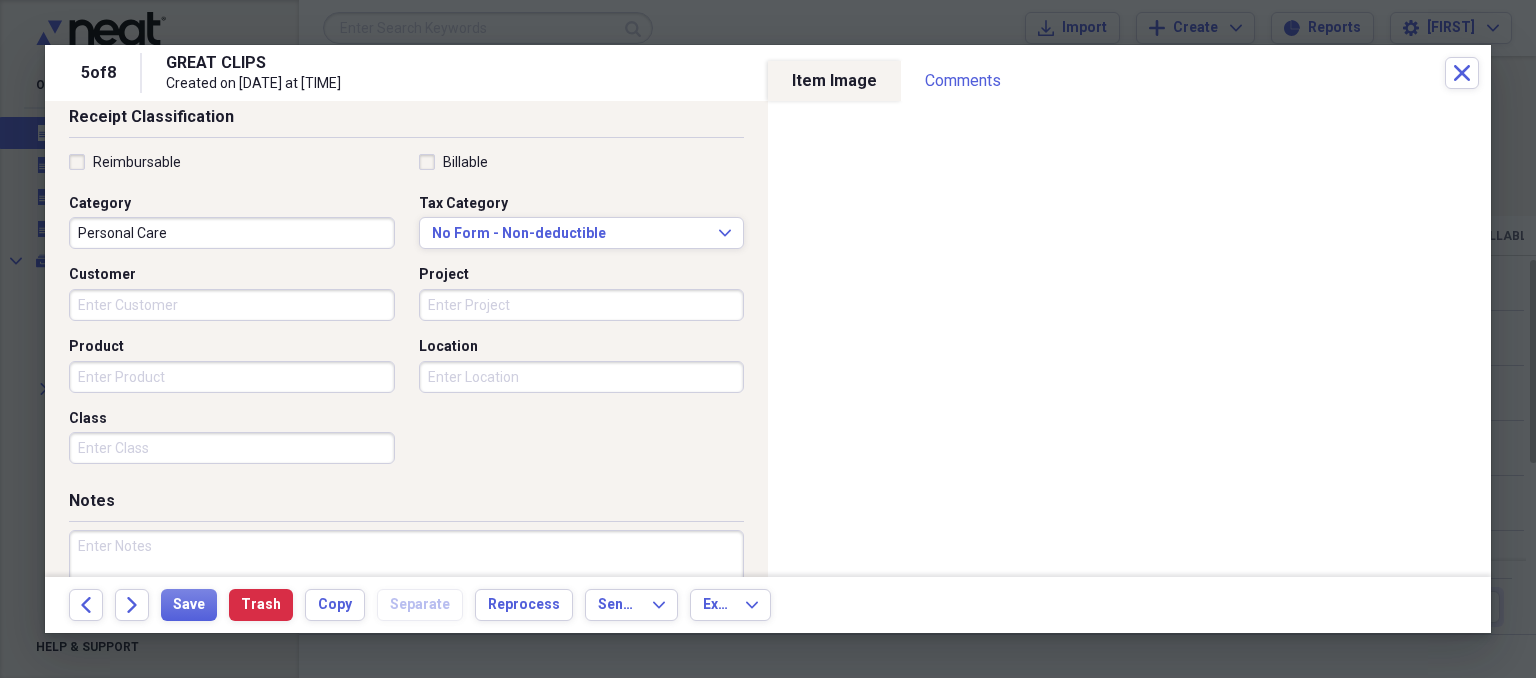 scroll, scrollTop: 446, scrollLeft: 0, axis: vertical 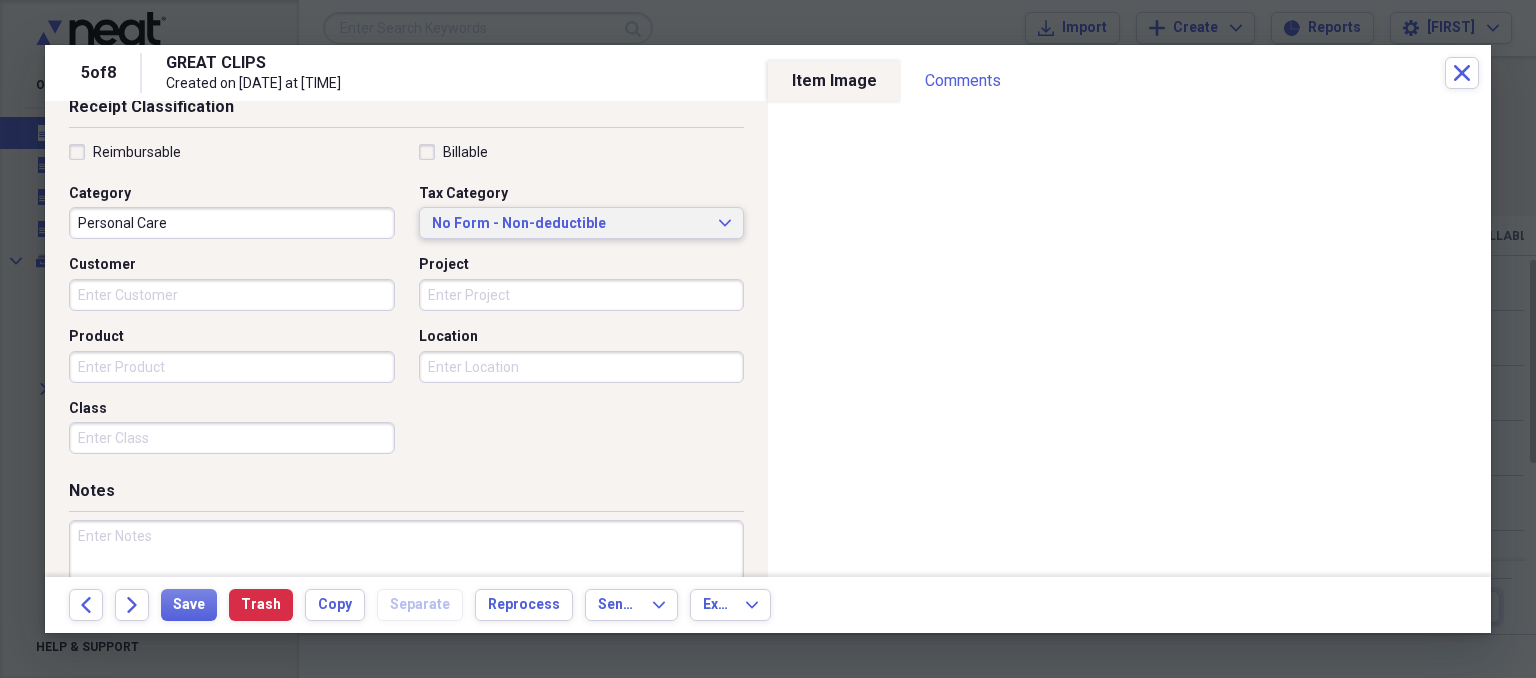 click on "No Form - Non-deductible Expand" at bounding box center (582, 223) 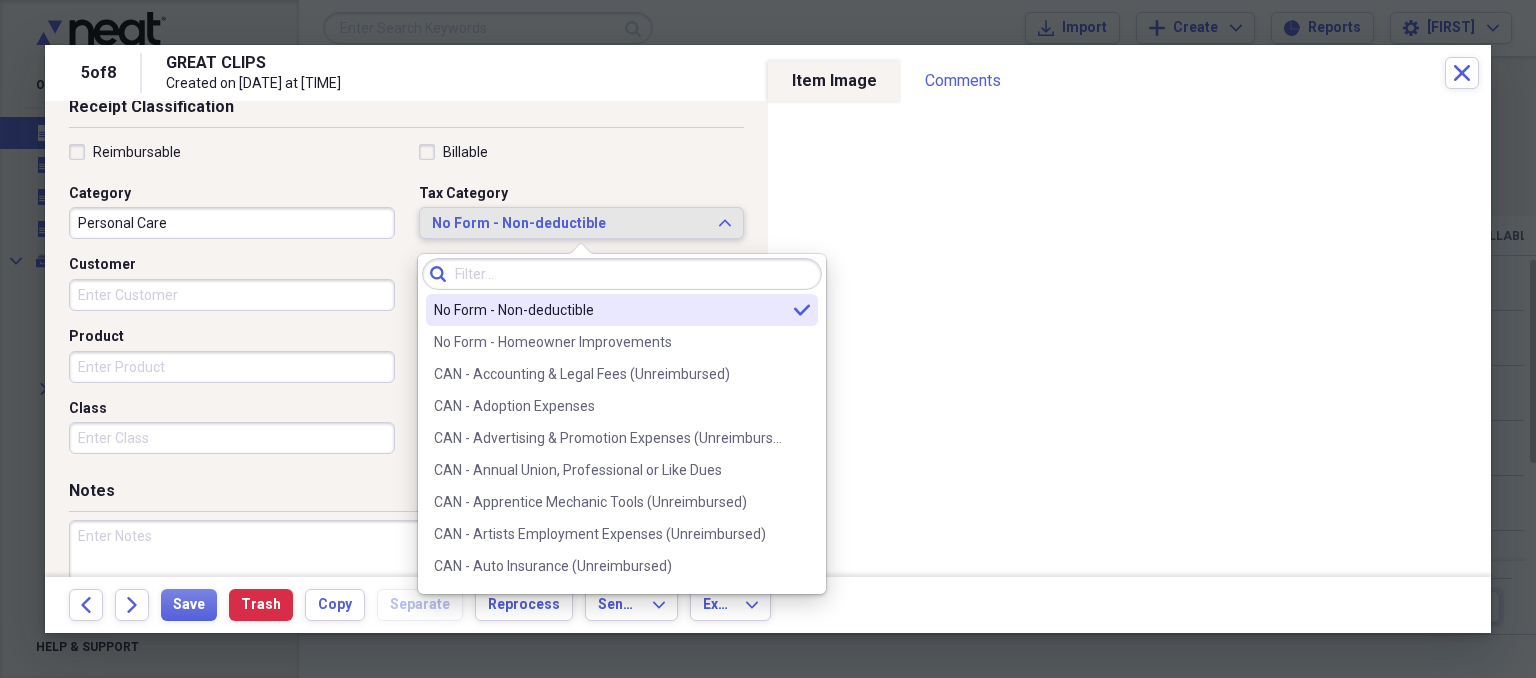 click on "No Form - Non-deductible Expand" at bounding box center (582, 223) 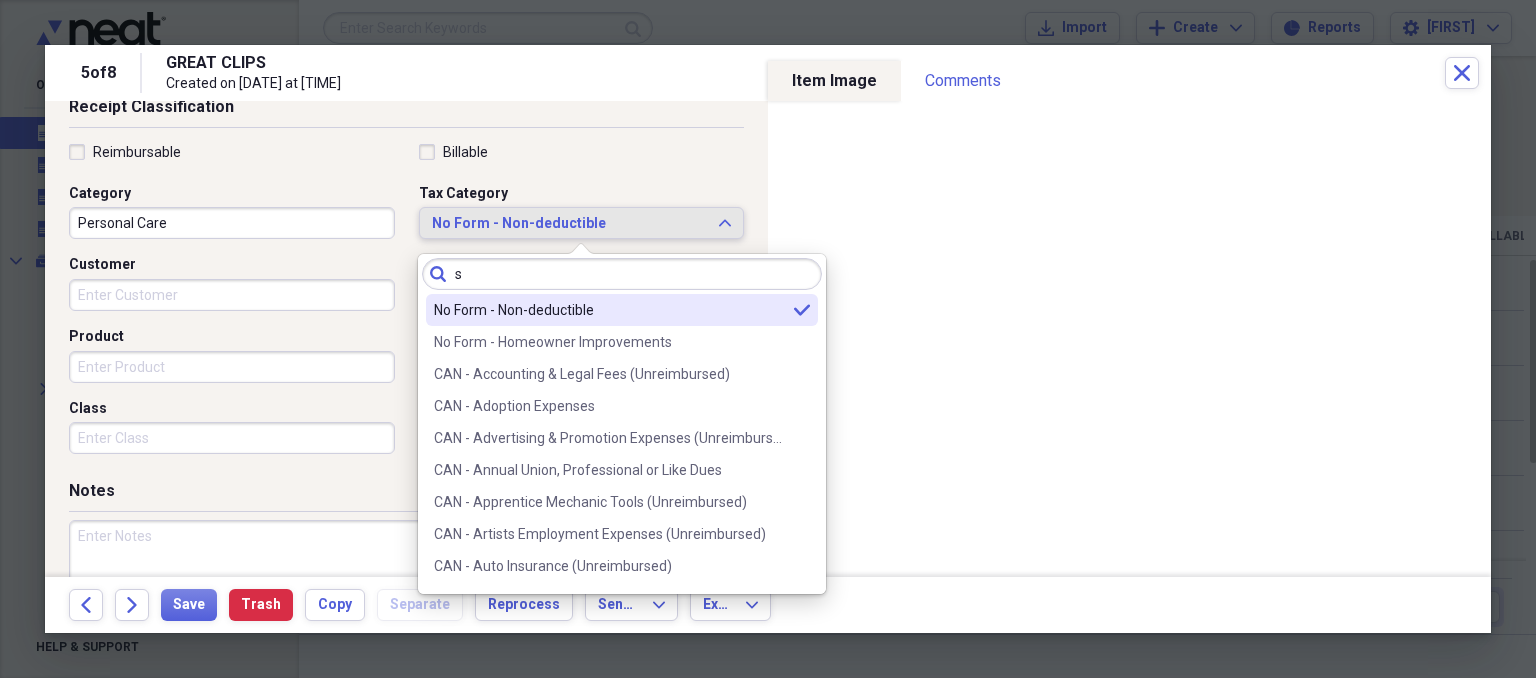 type on "s" 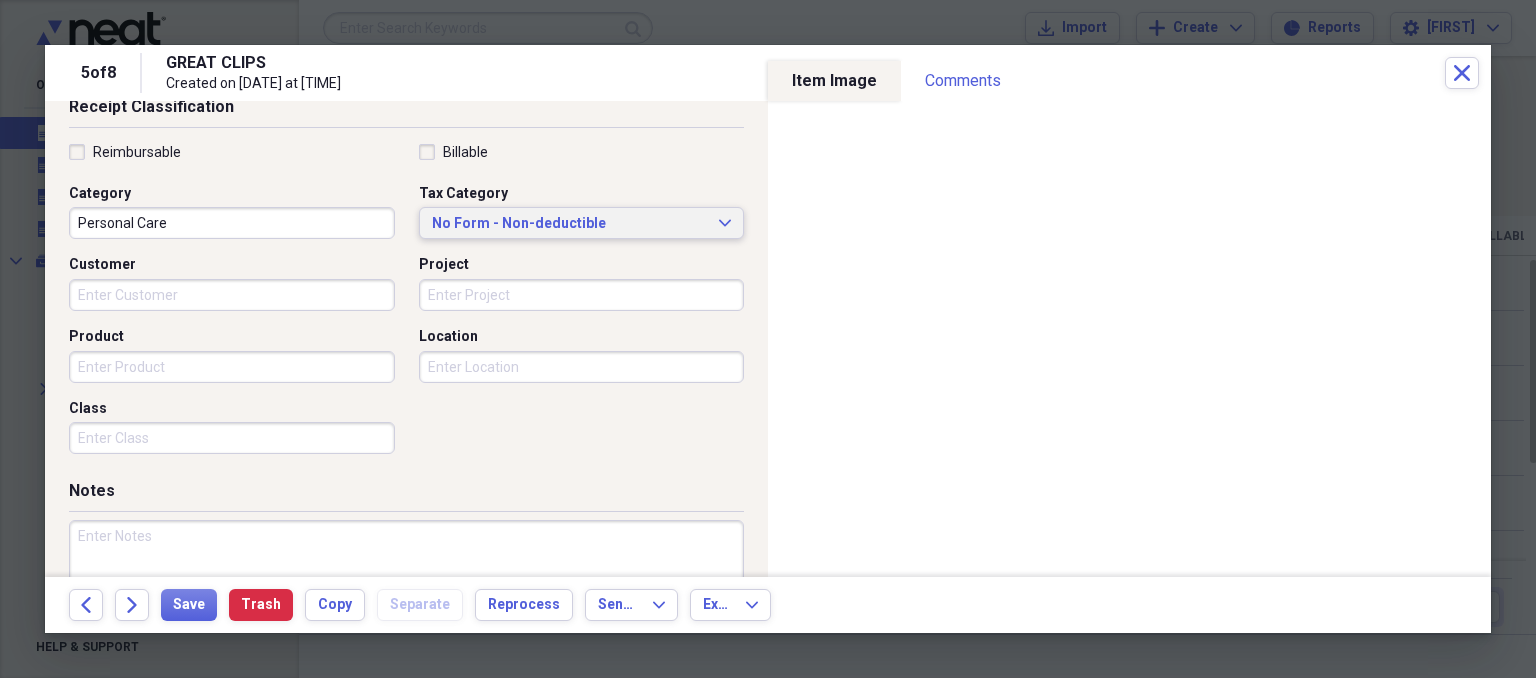 type 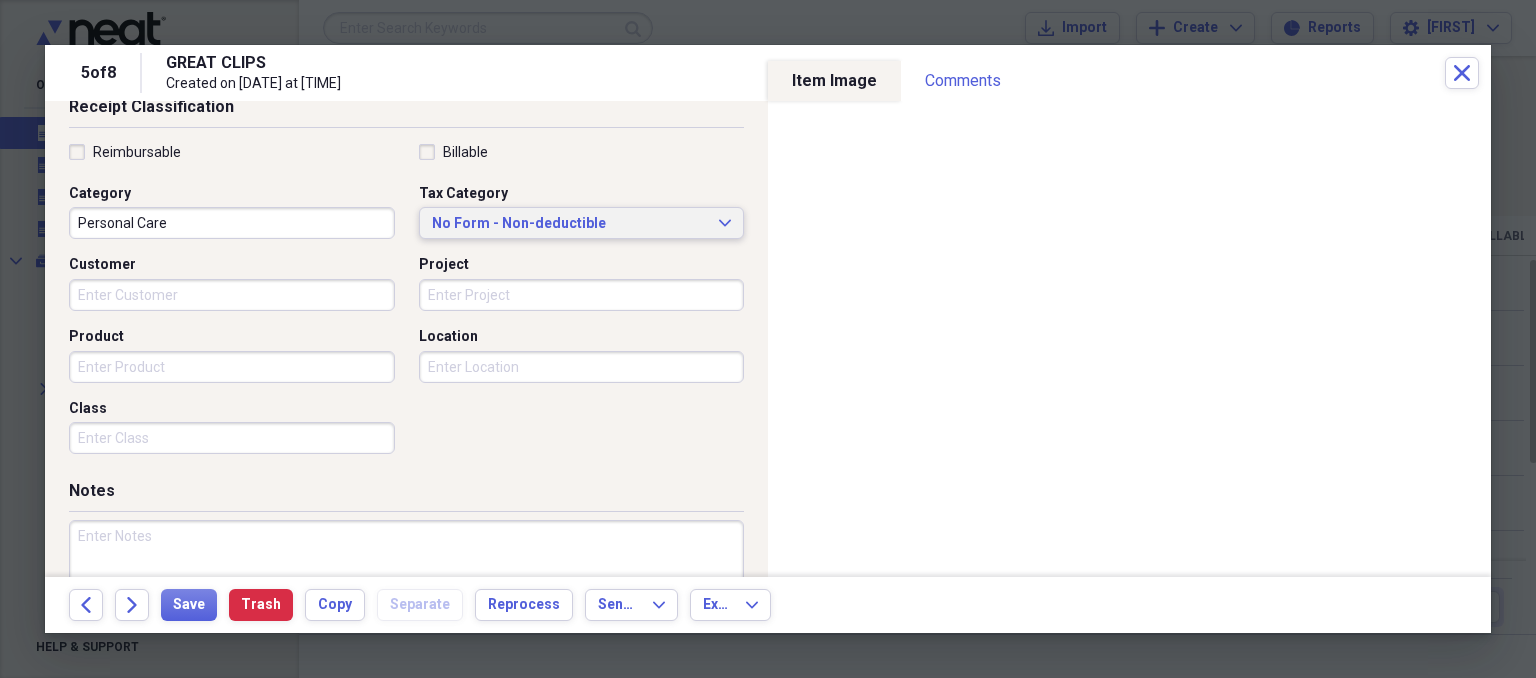 click on "No Form - Non-deductible" at bounding box center (570, 224) 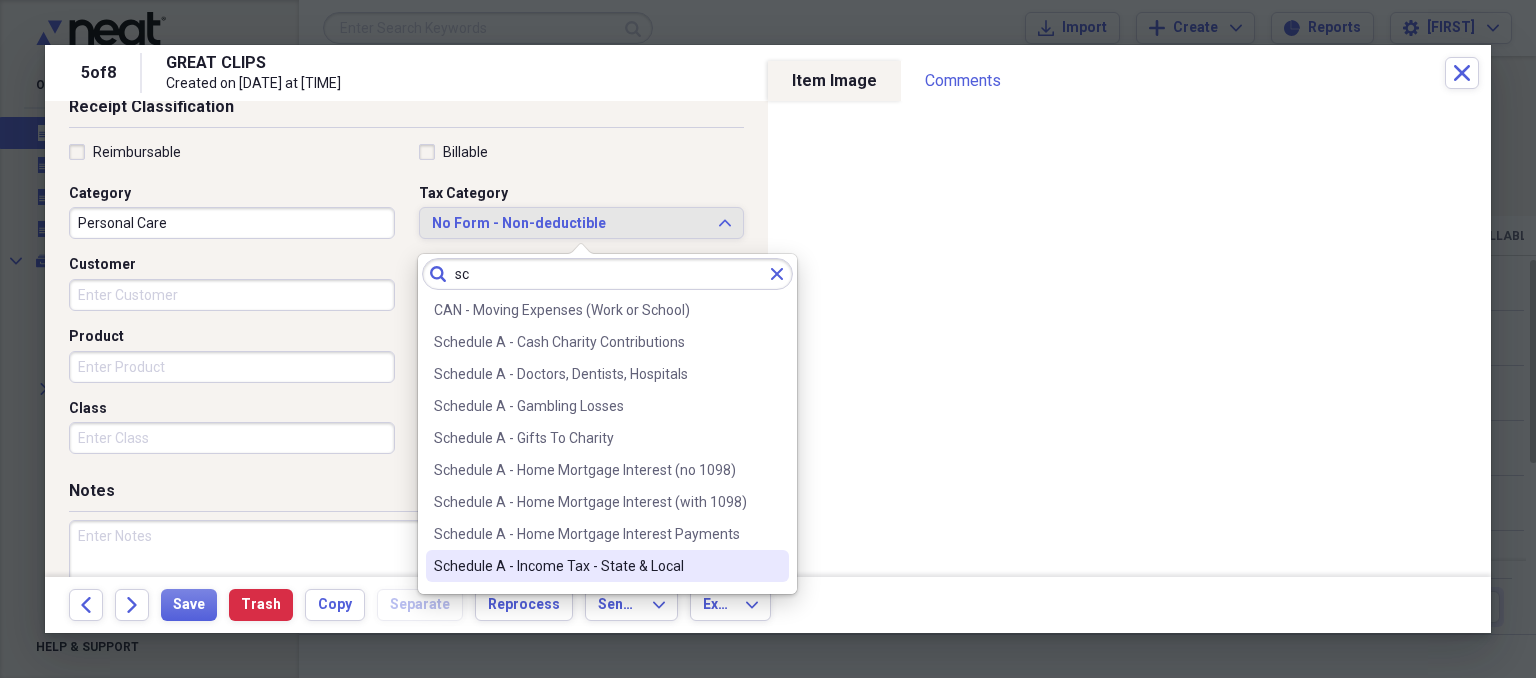 type on "sc" 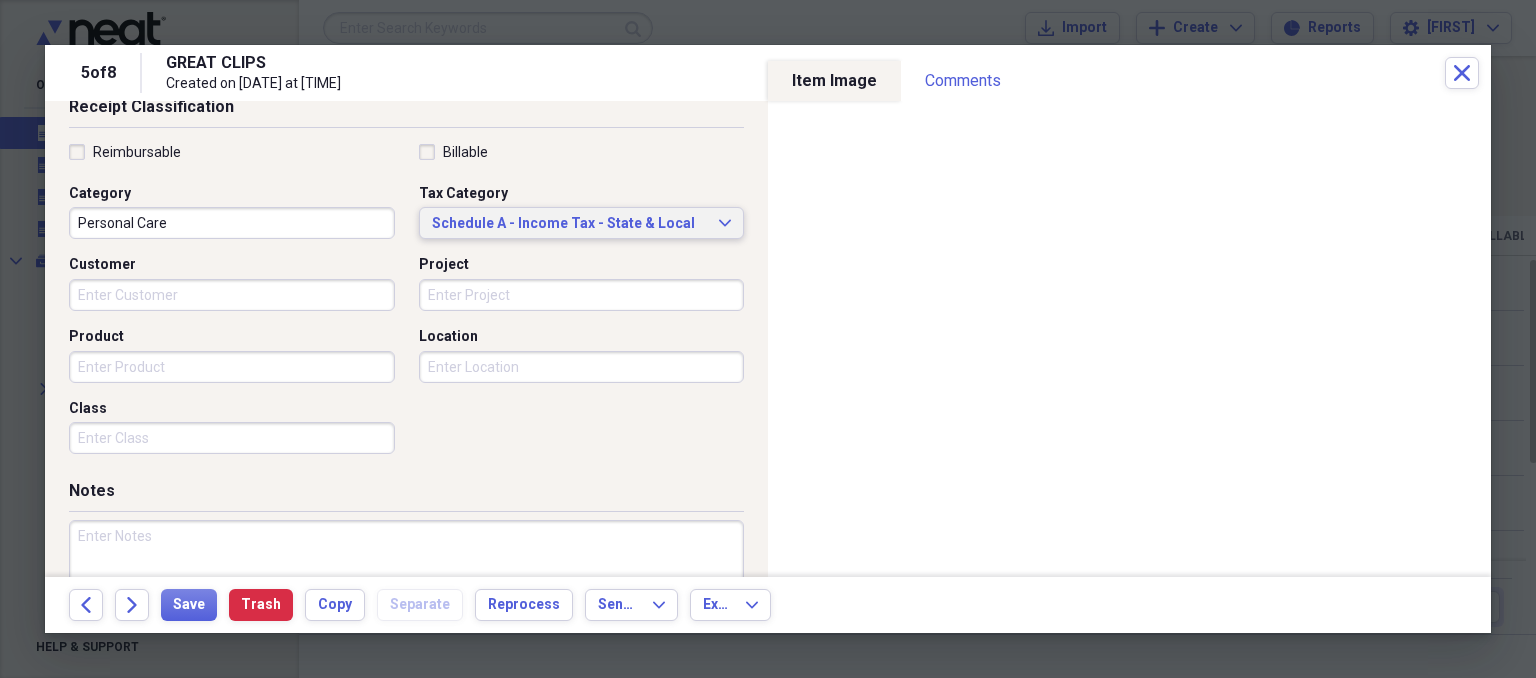 scroll, scrollTop: 0, scrollLeft: 0, axis: both 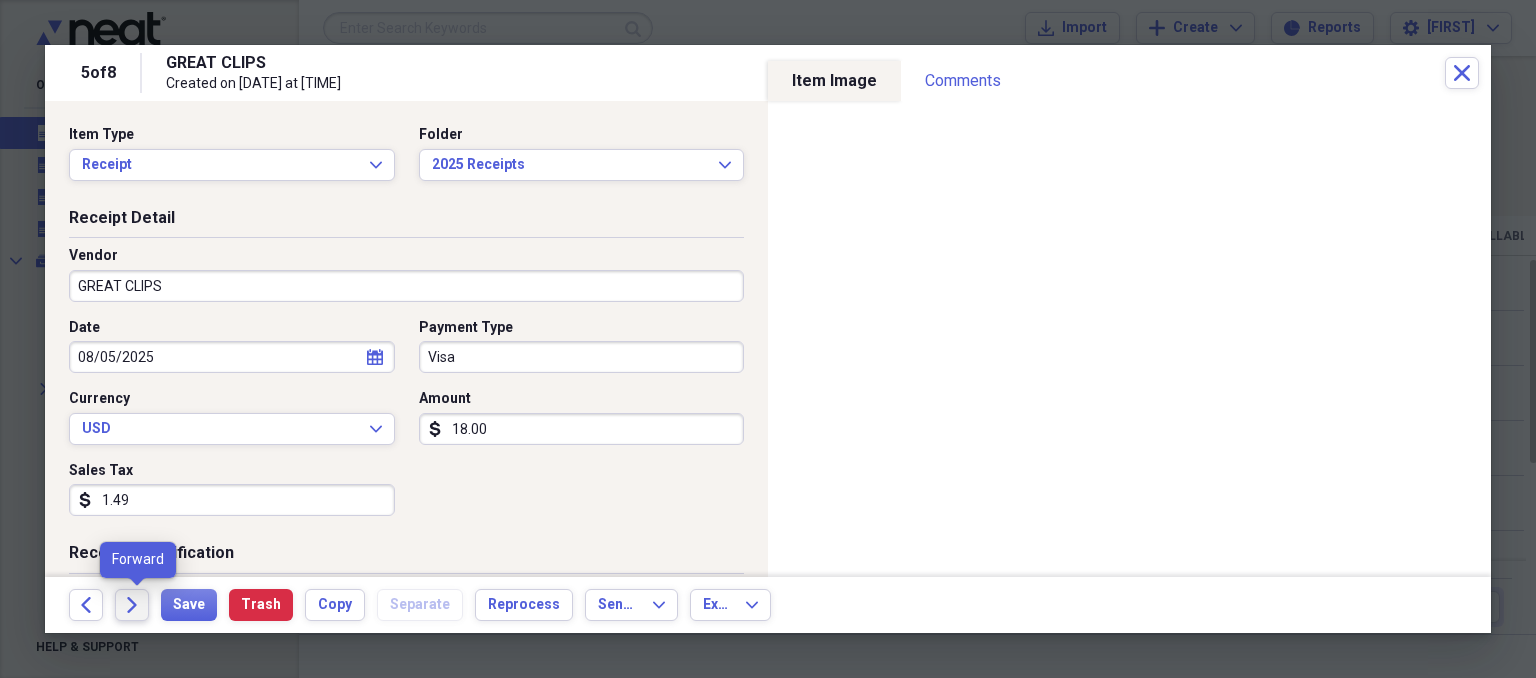 click on "Forward" at bounding box center [132, 605] 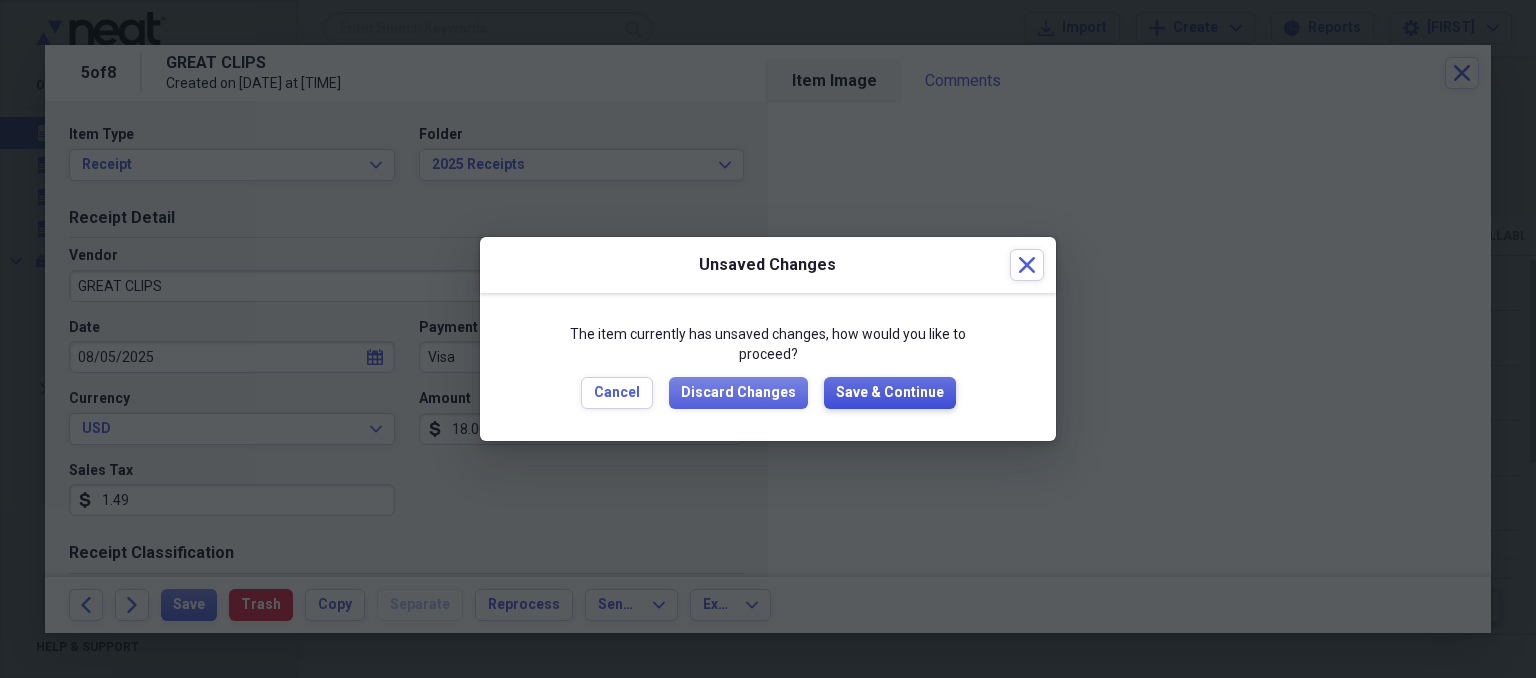 click on "Save & Continue" at bounding box center [890, 393] 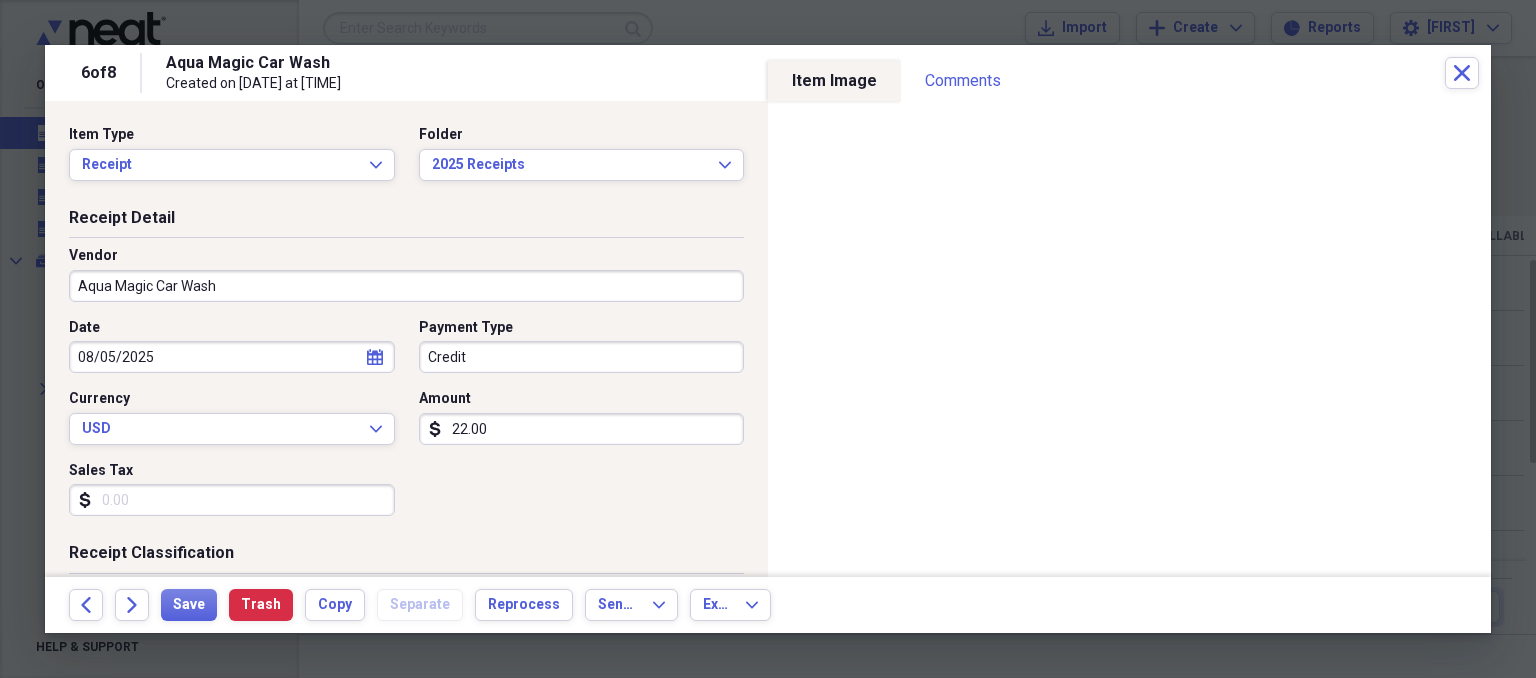click on "Sales Tax" at bounding box center [232, 500] 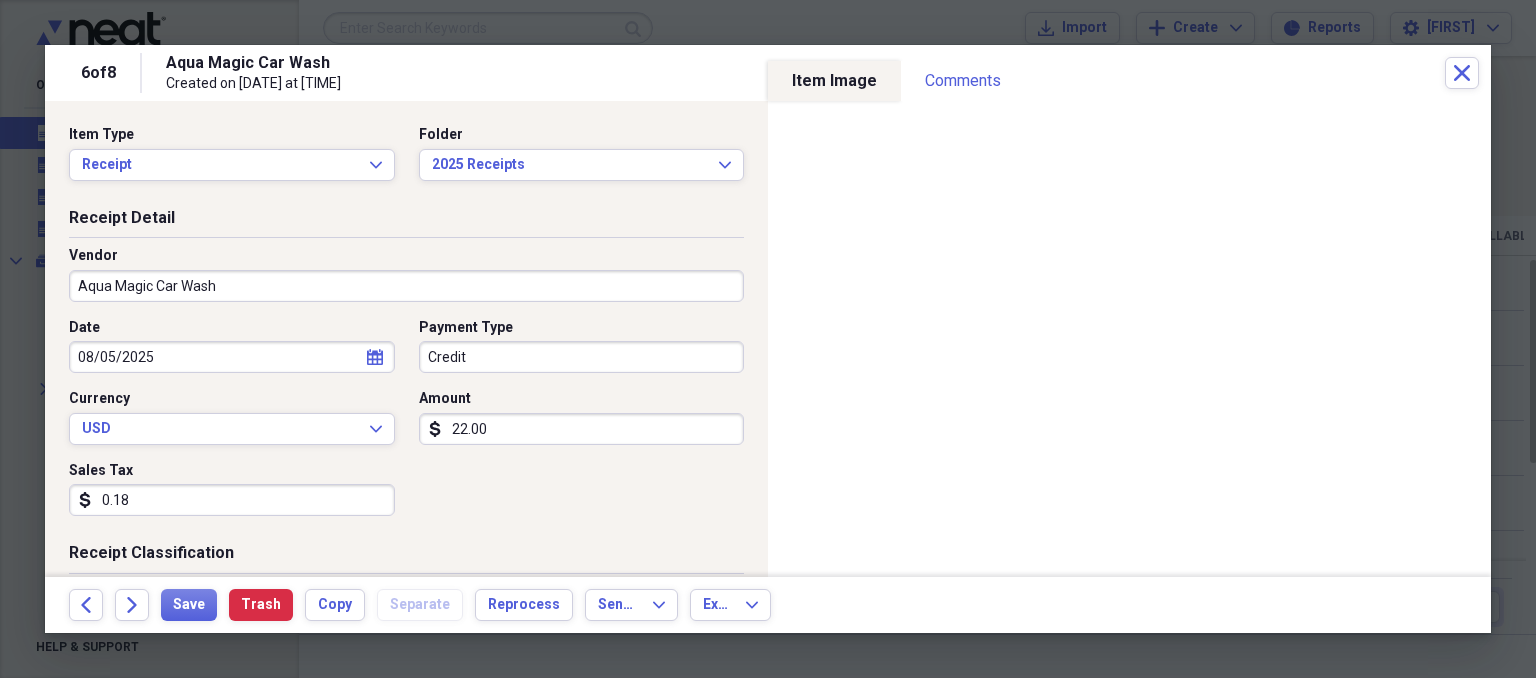 type on "1.82" 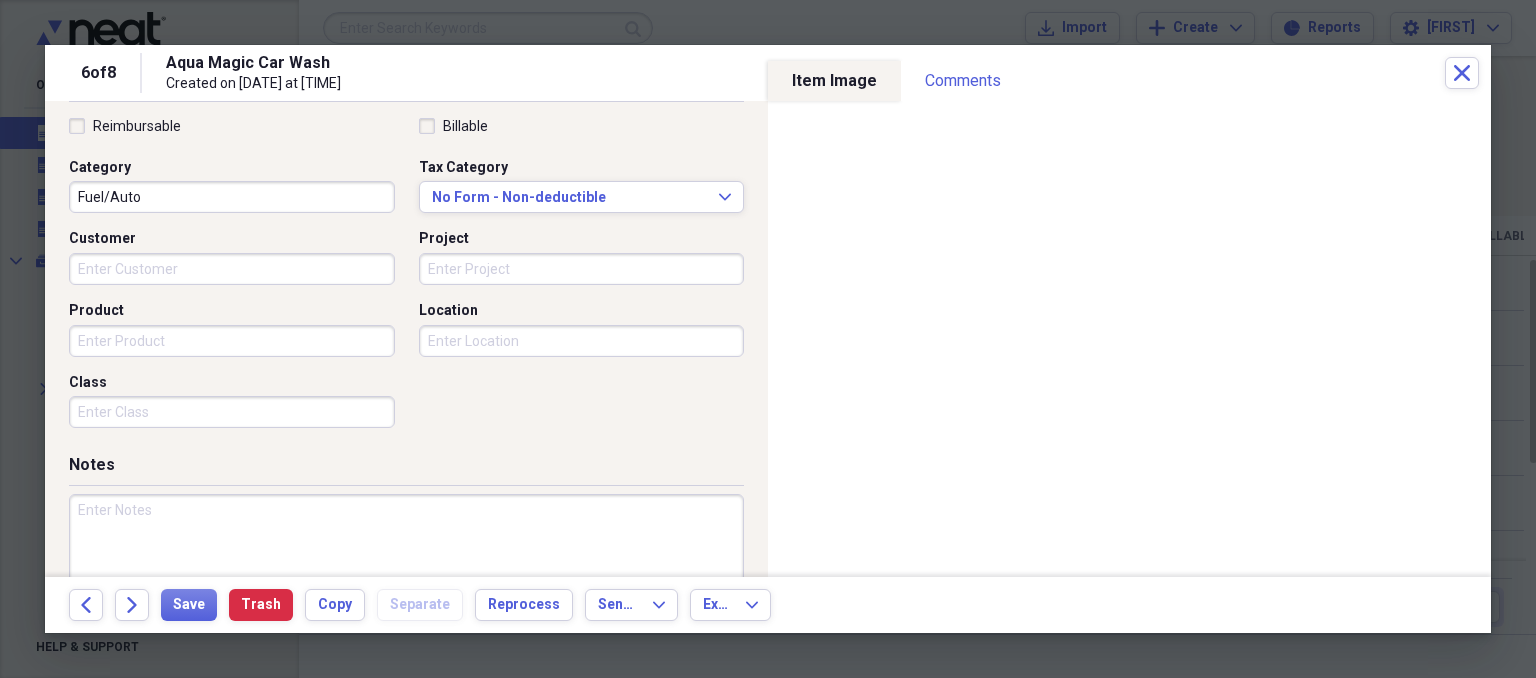scroll, scrollTop: 481, scrollLeft: 0, axis: vertical 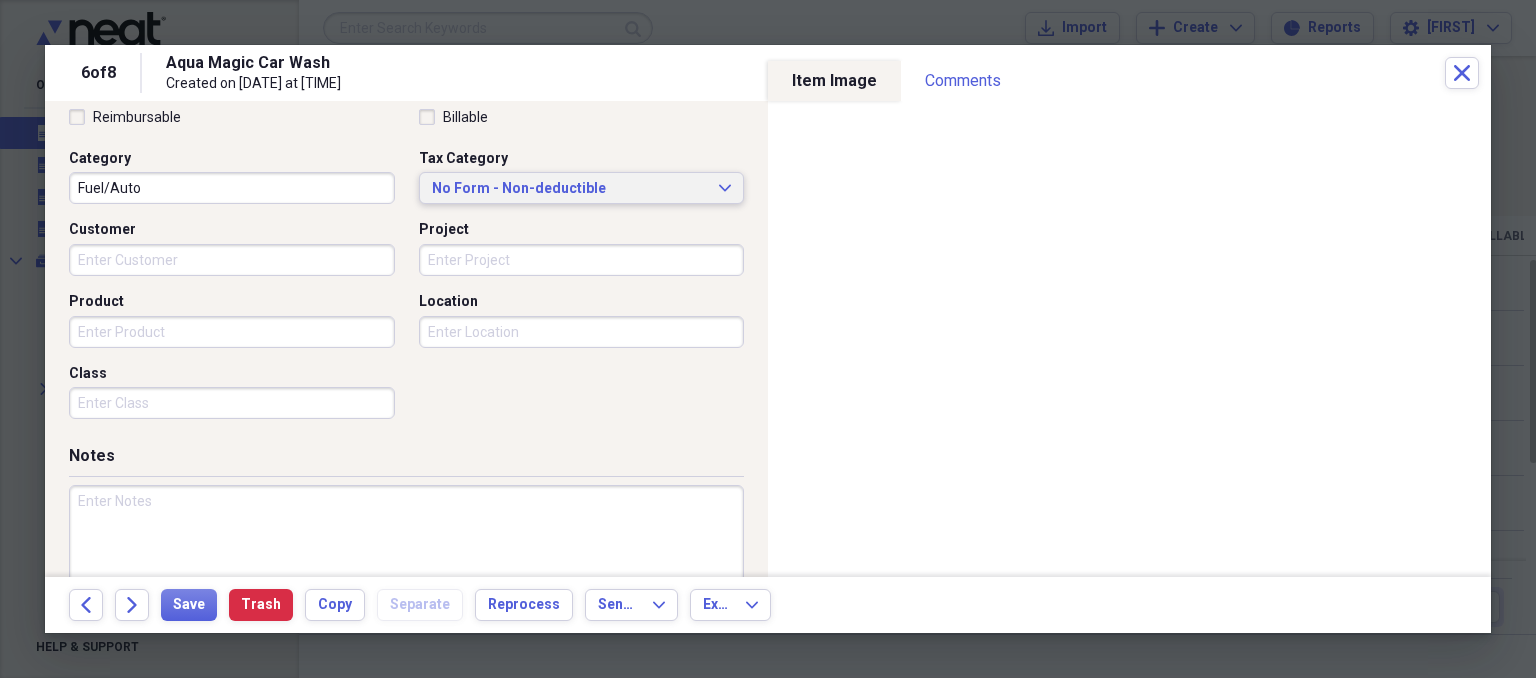 click on "No Form - Non-deductible" at bounding box center (570, 189) 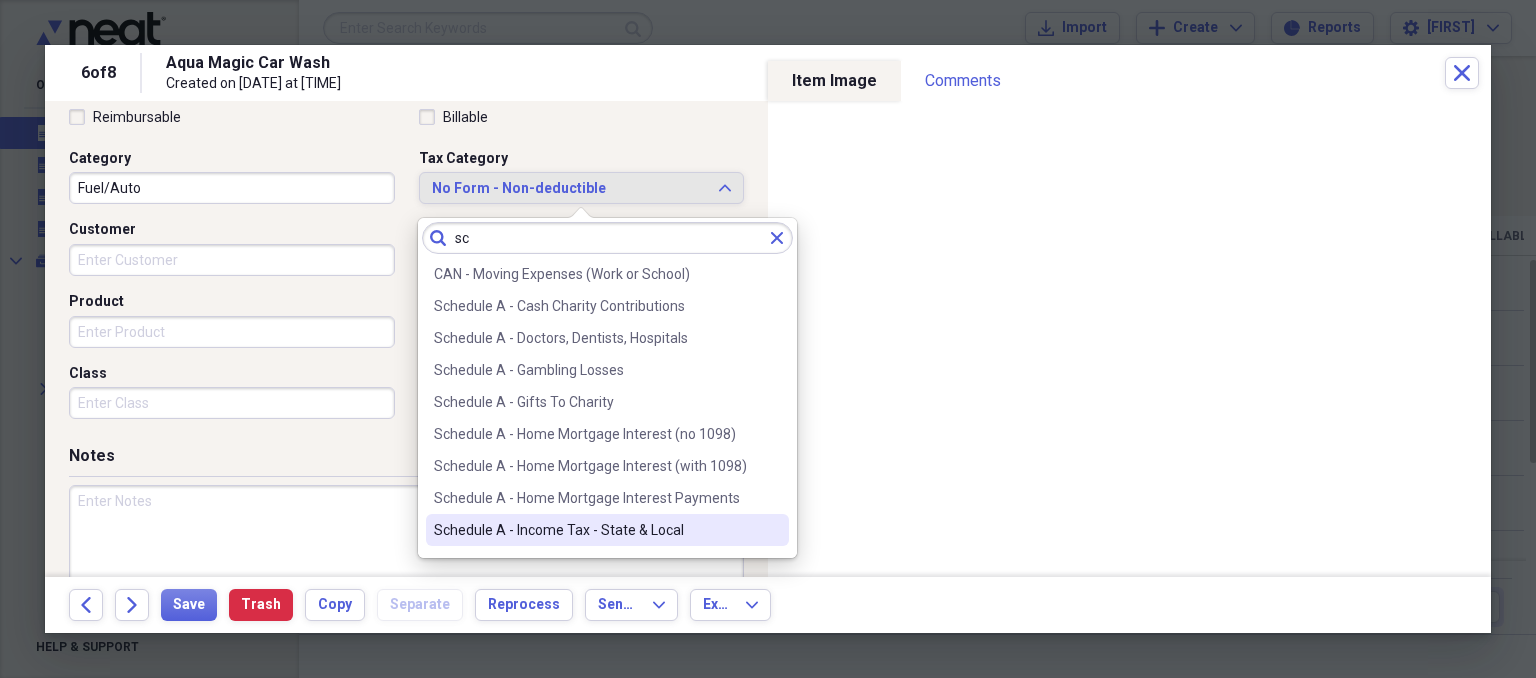 type on "sc" 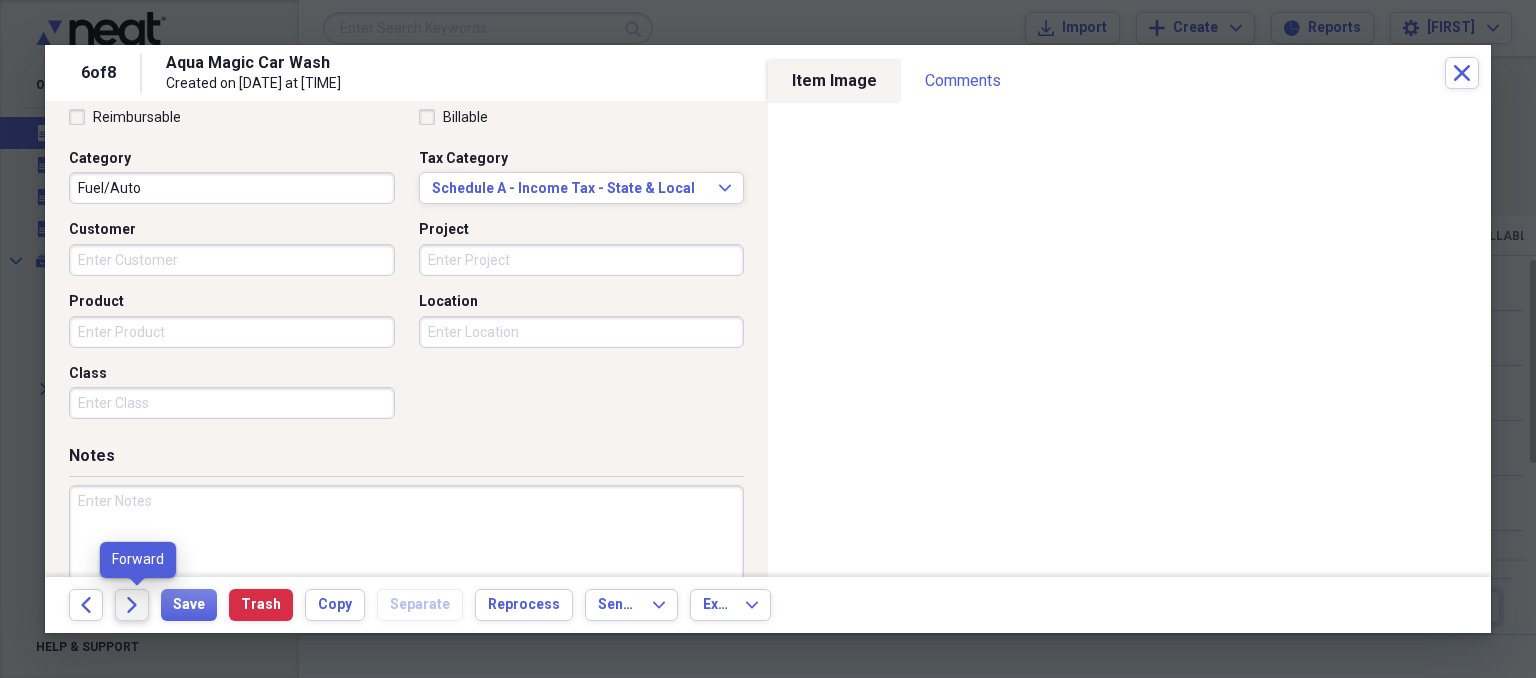 click on "Forward" at bounding box center [132, 605] 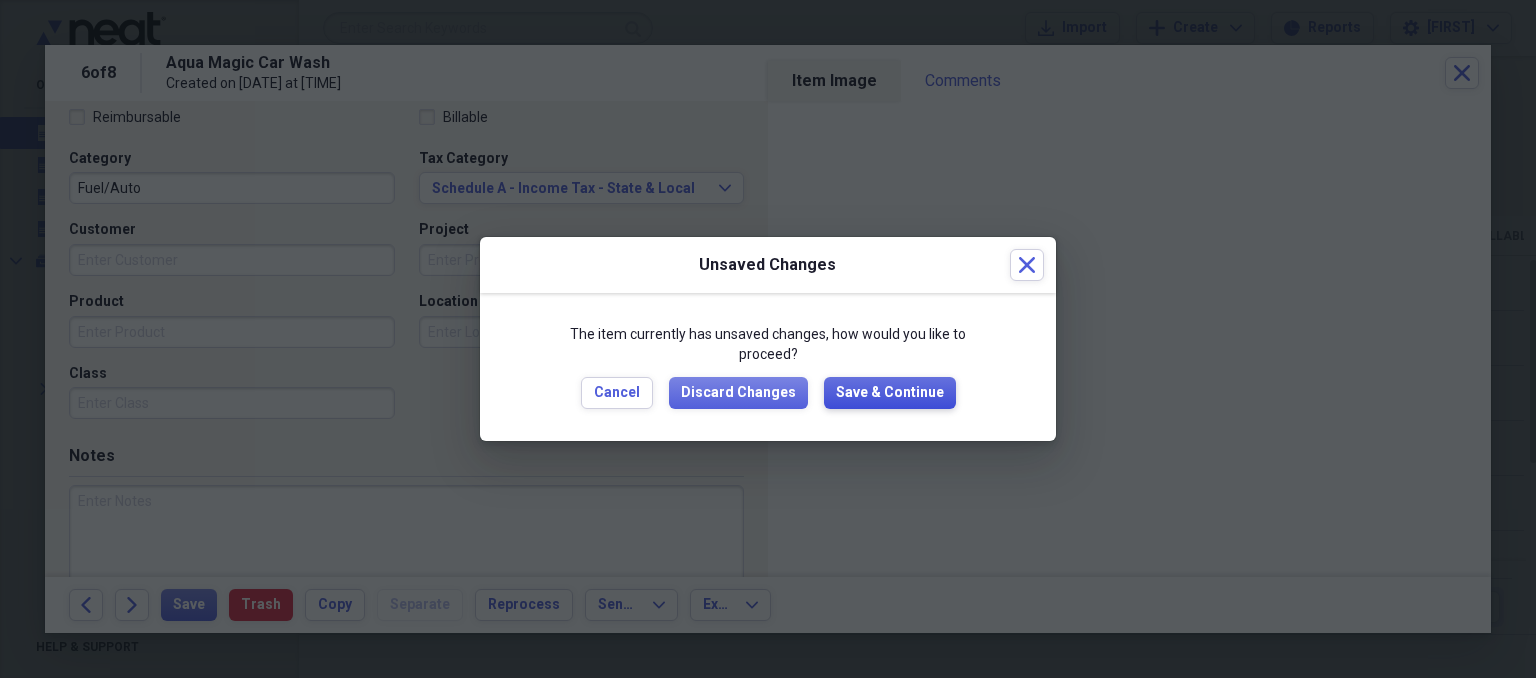 click on "Save & Continue" at bounding box center (890, 393) 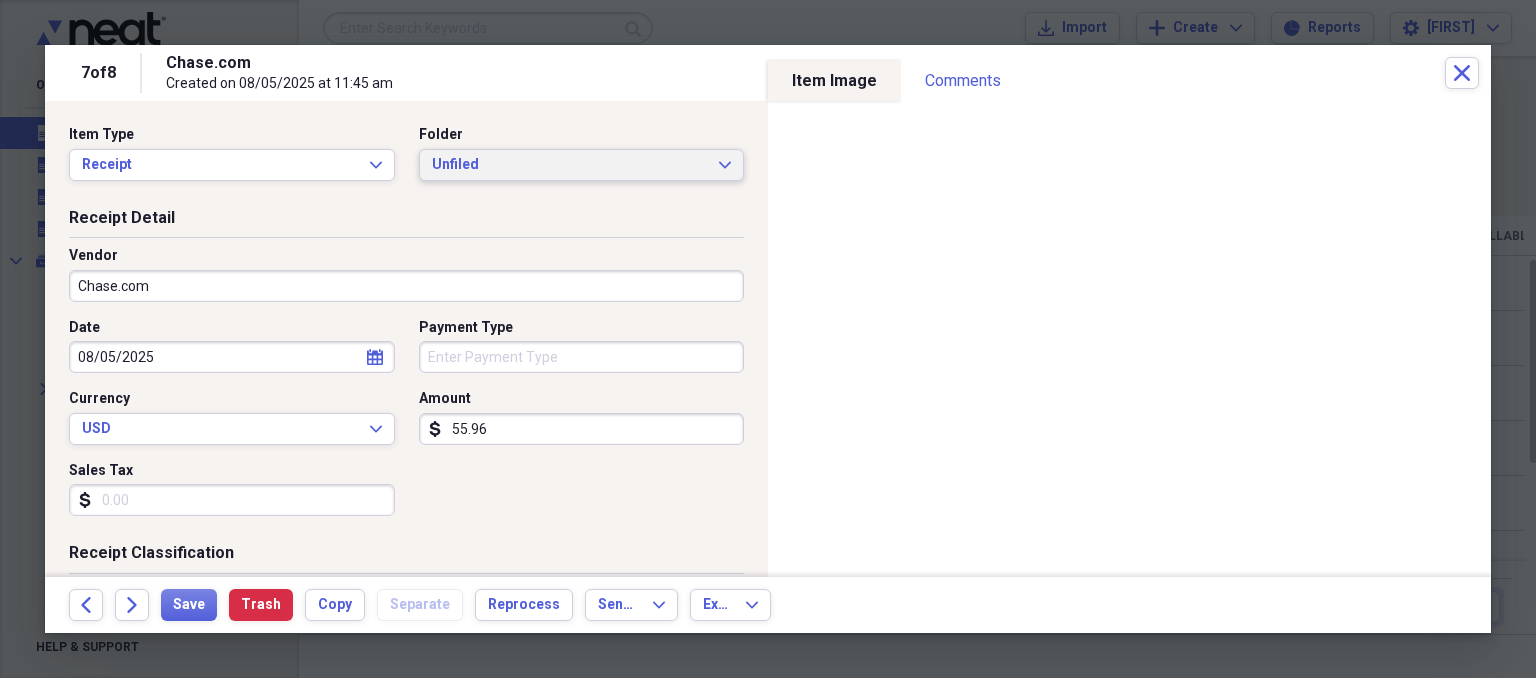 click on "Unfiled" at bounding box center (570, 165) 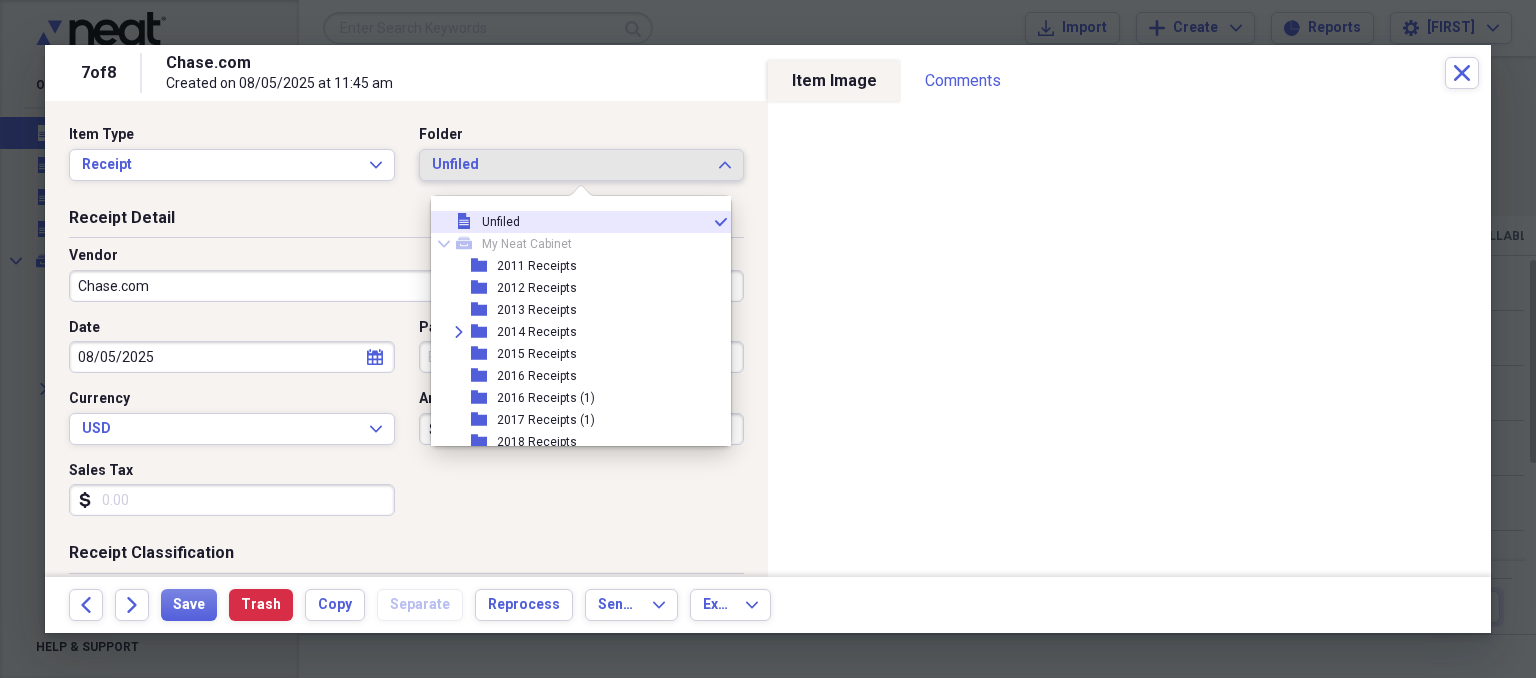 scroll, scrollTop: 204, scrollLeft: 0, axis: vertical 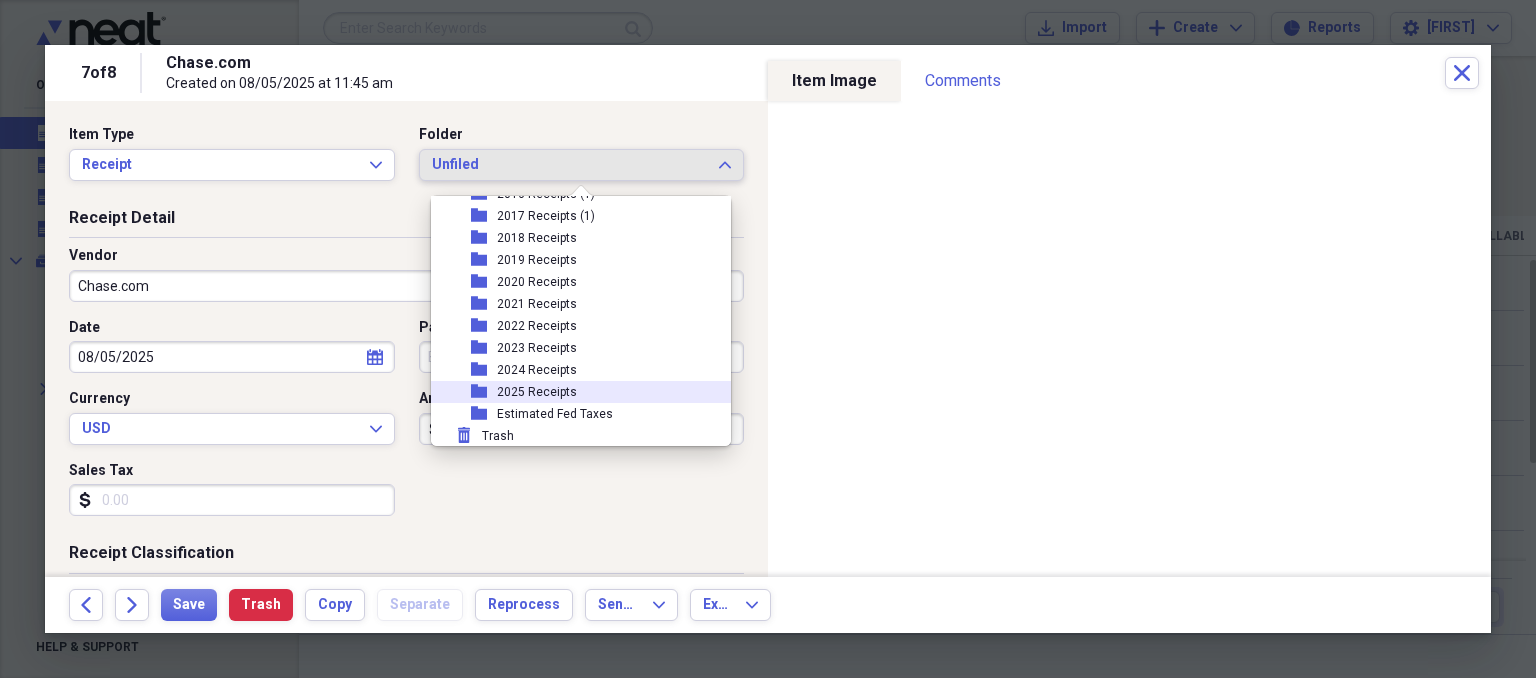 click on "folder 2025 Receipts" at bounding box center [573, 392] 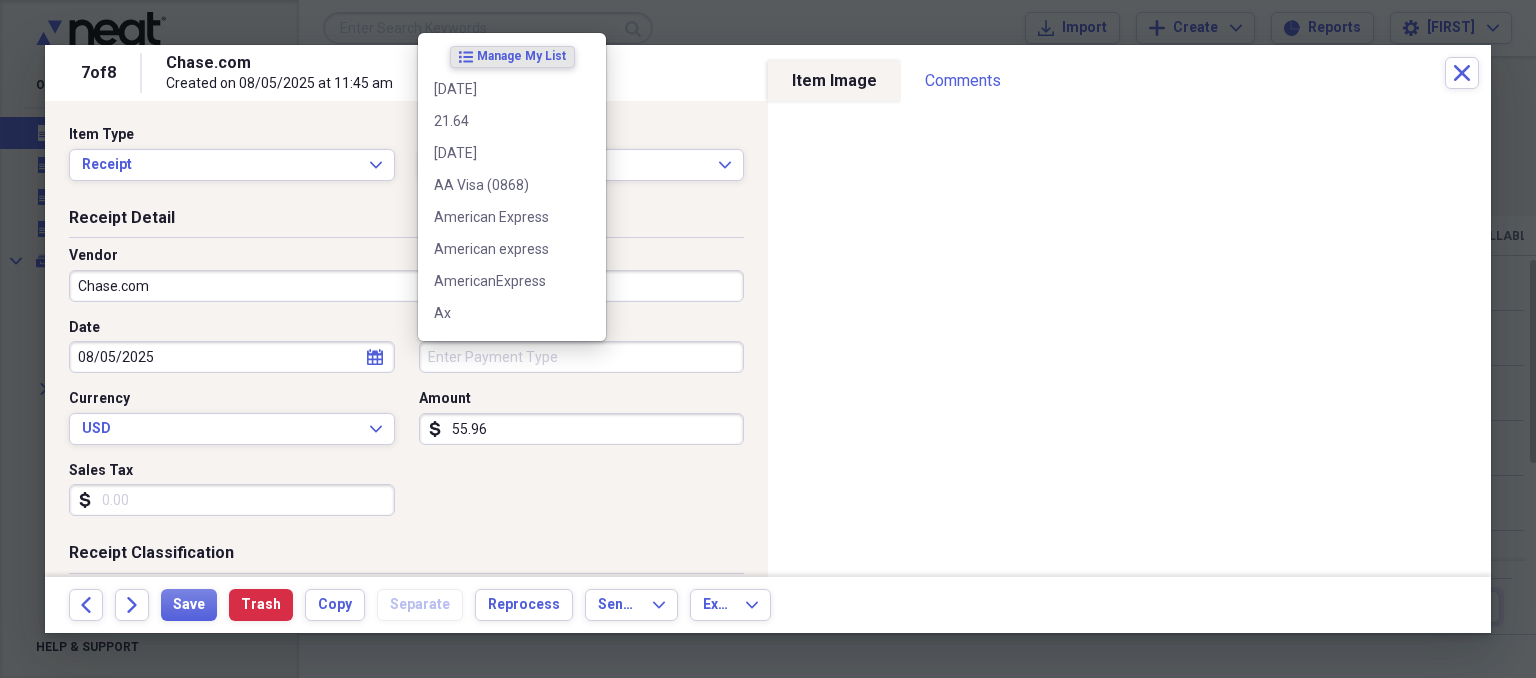 click on "Payment Type" at bounding box center [582, 357] 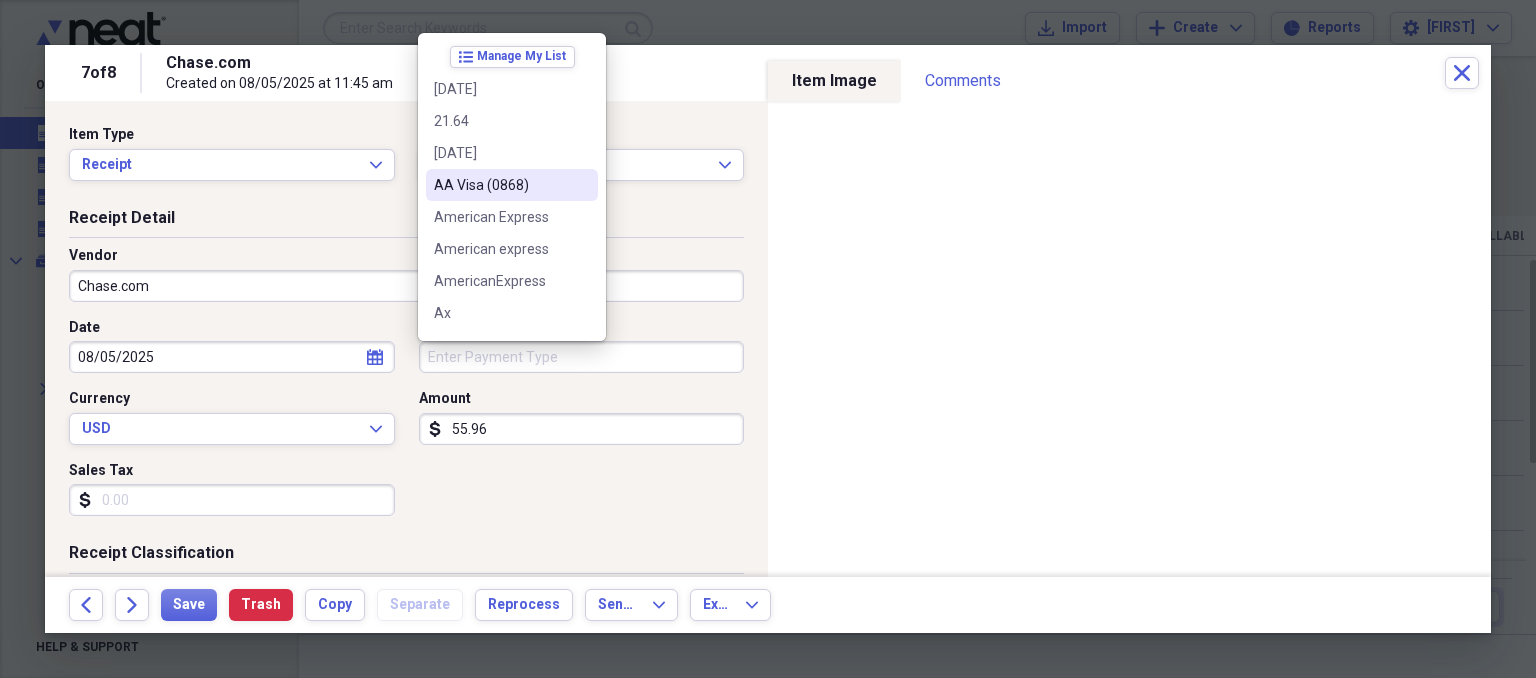 click on "AA Visa (0868)" at bounding box center (500, 185) 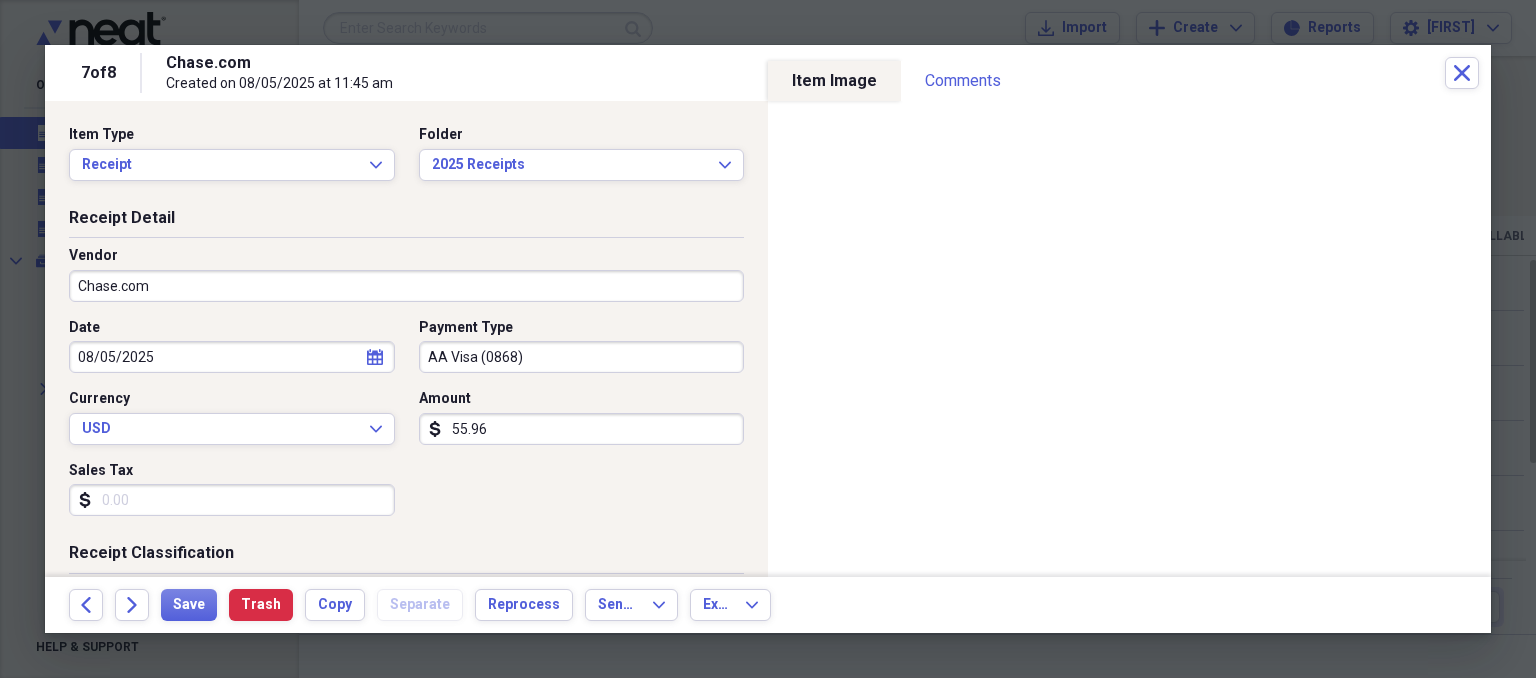 click on "Sales Tax" at bounding box center [232, 500] 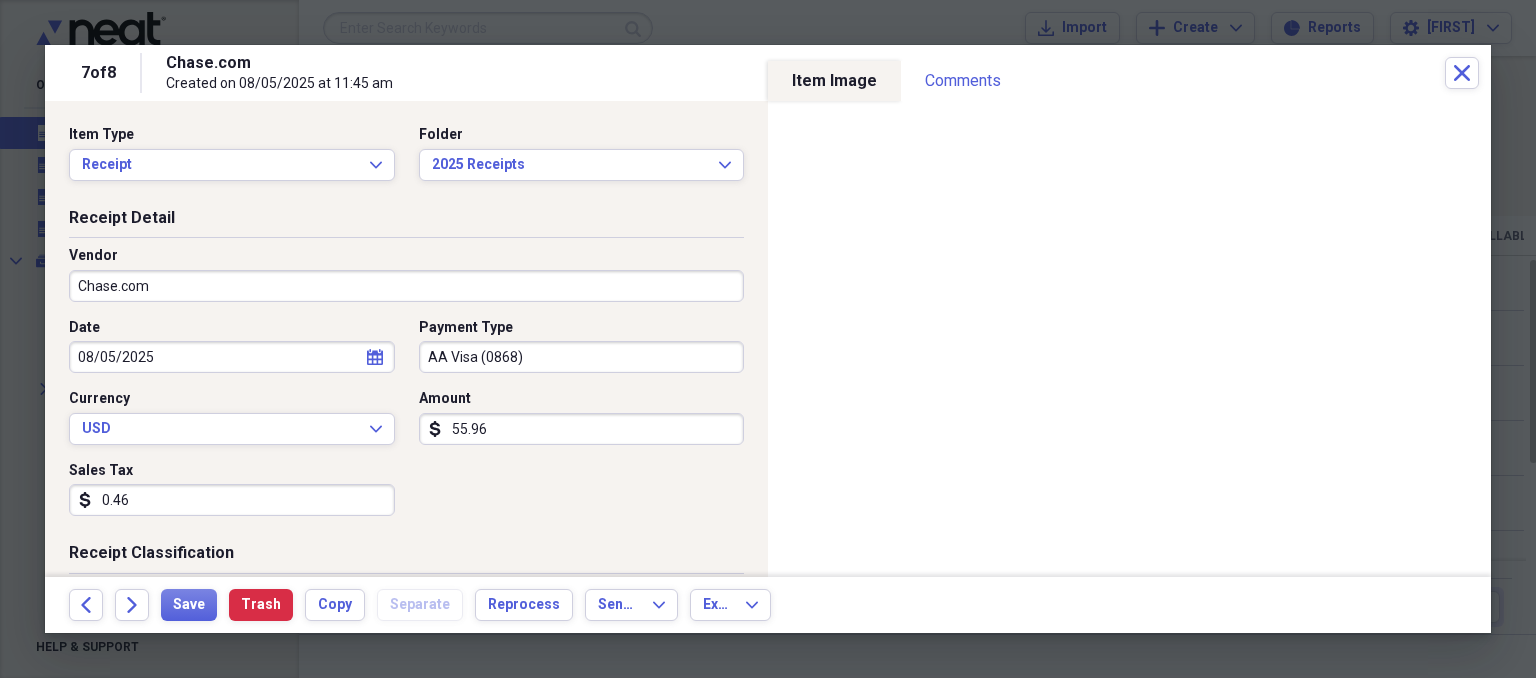 type on "4.62" 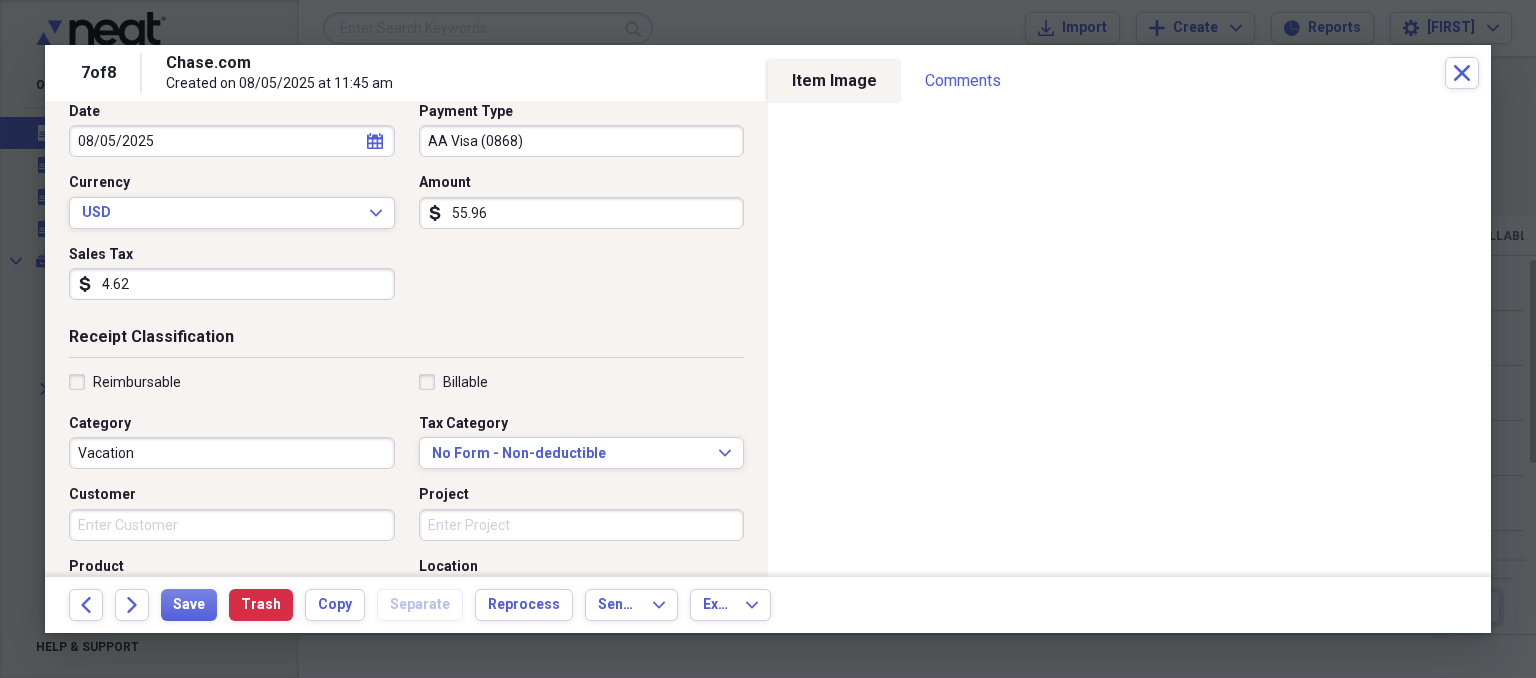 scroll, scrollTop: 223, scrollLeft: 0, axis: vertical 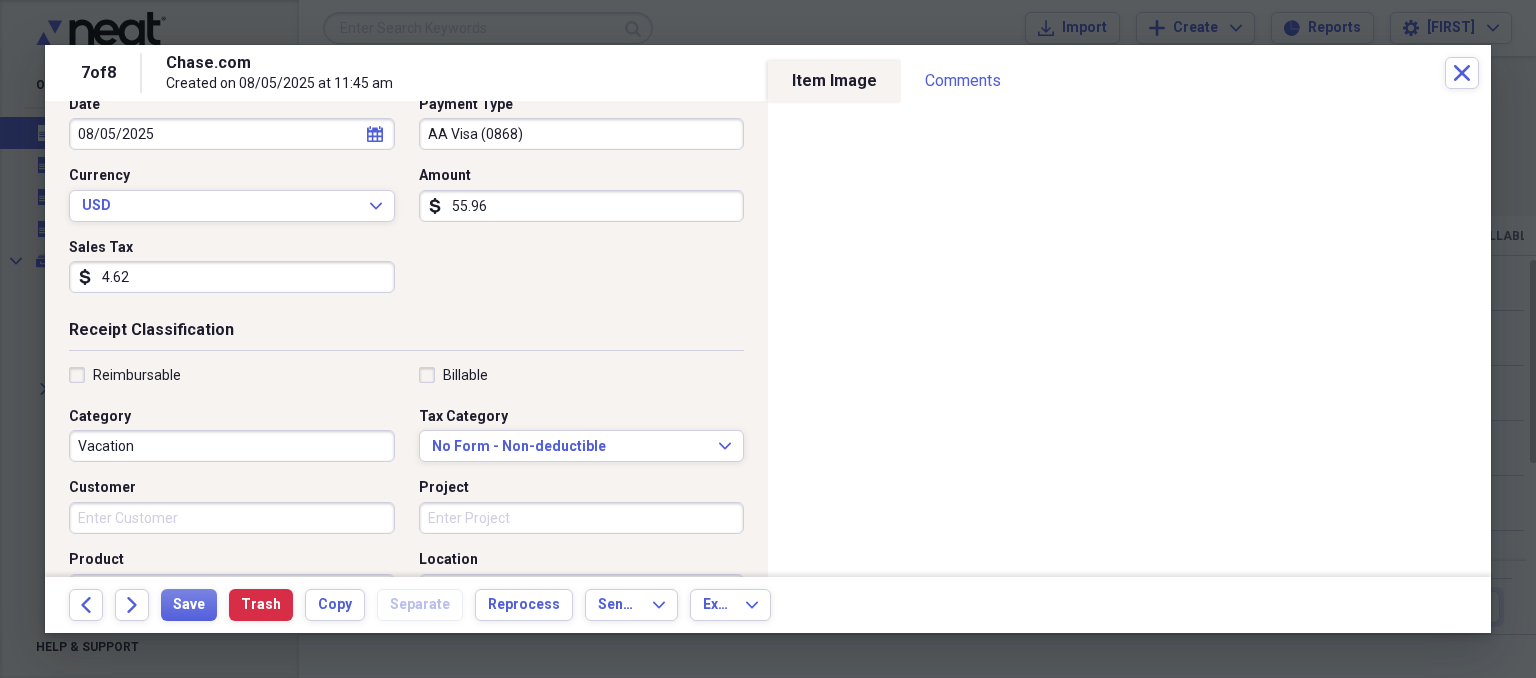click on "Receipt Classification Reimbursable Billable Category Vacation Tax Category No Form - Non-deductible Expand Customer Project Product Location Class" at bounding box center (406, 511) 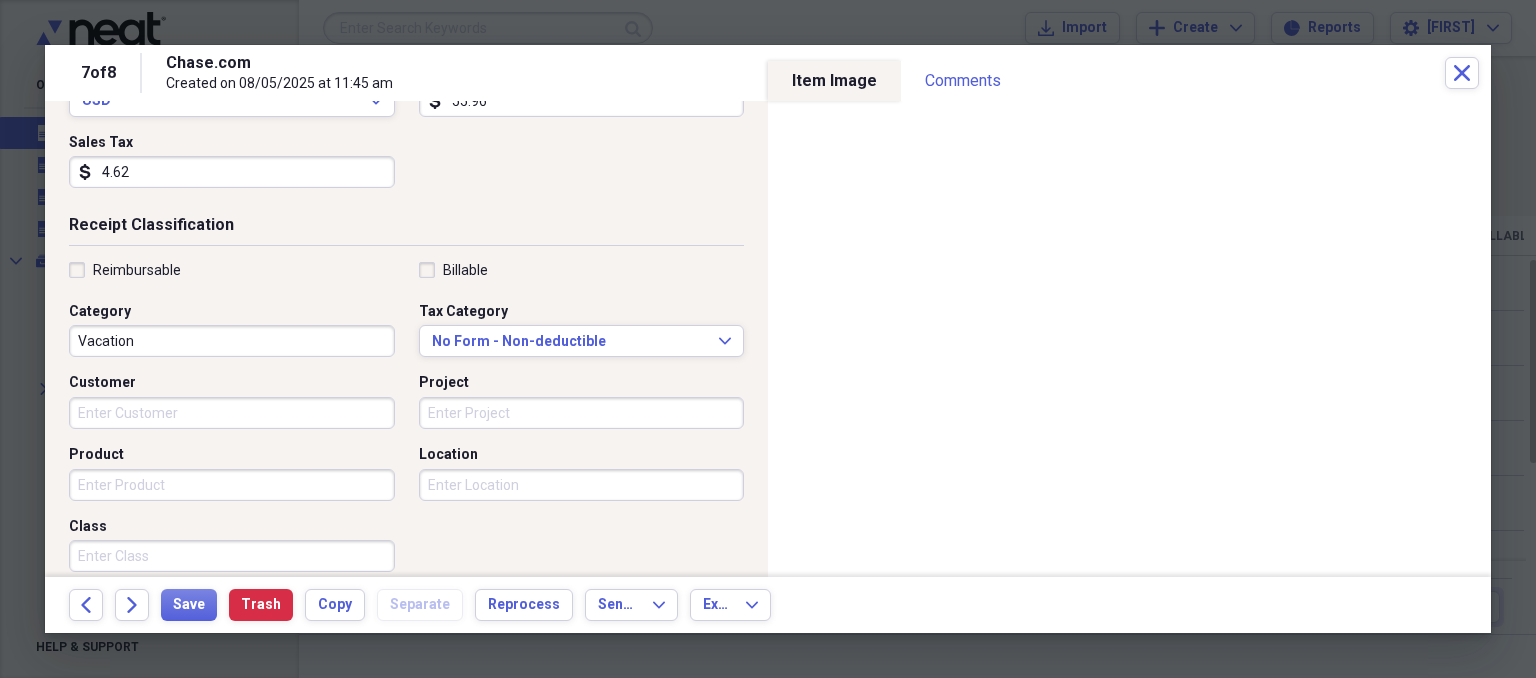 scroll, scrollTop: 332, scrollLeft: 0, axis: vertical 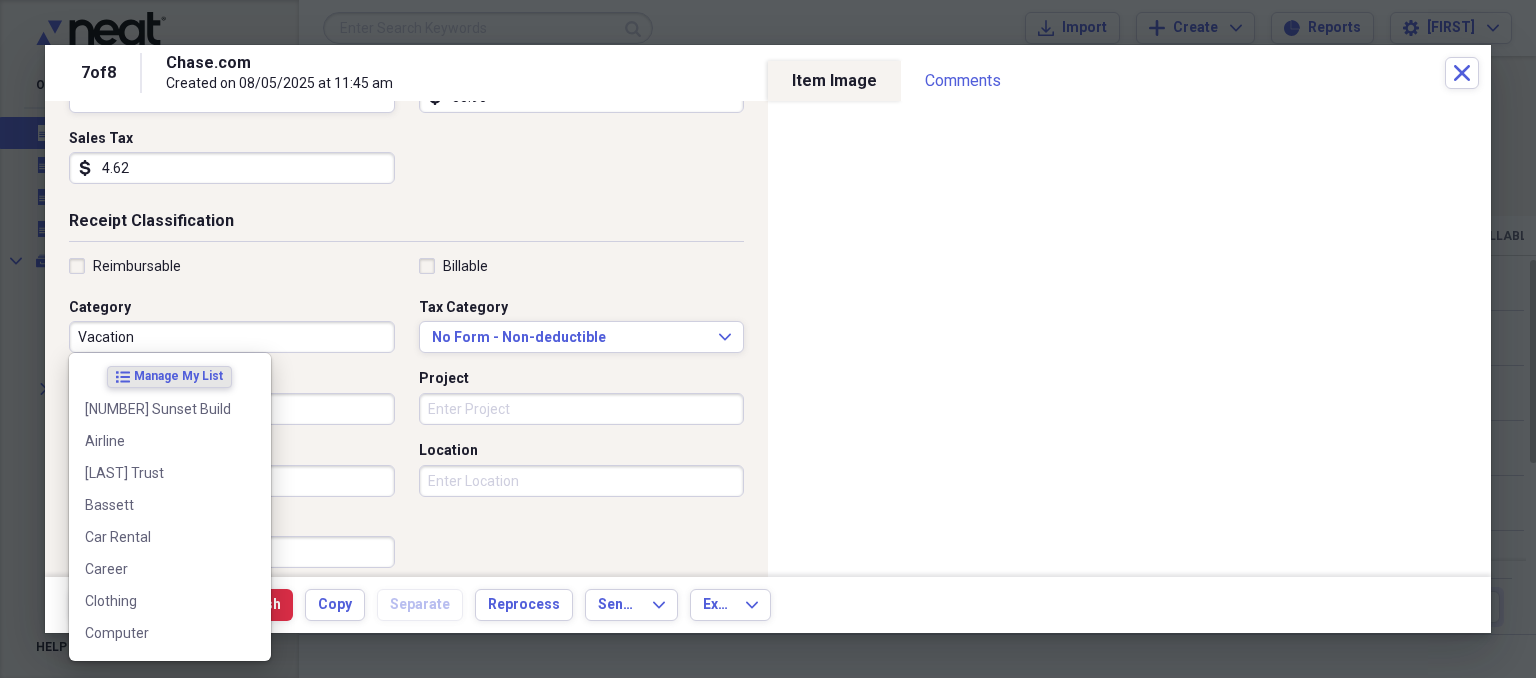 click on "Vacation" at bounding box center [232, 337] 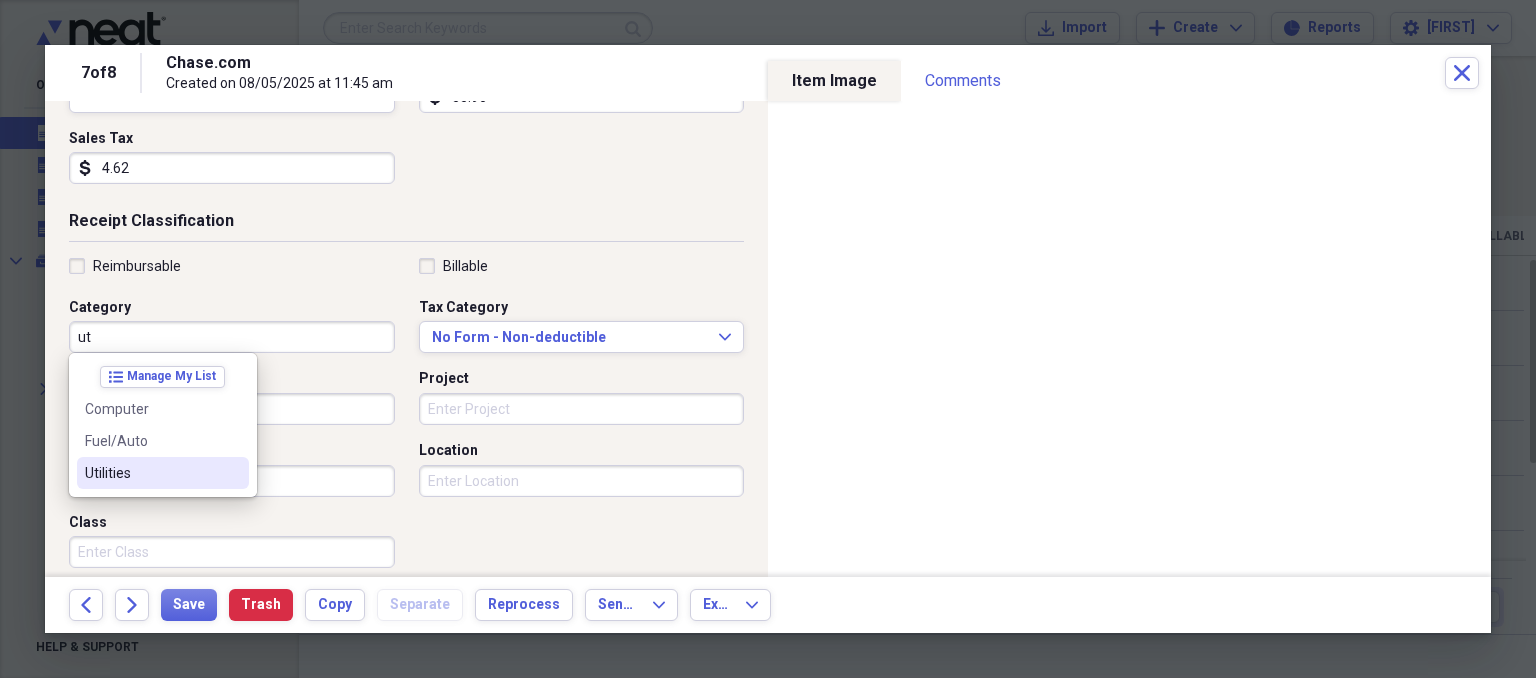 click on "Utilities" at bounding box center [151, 473] 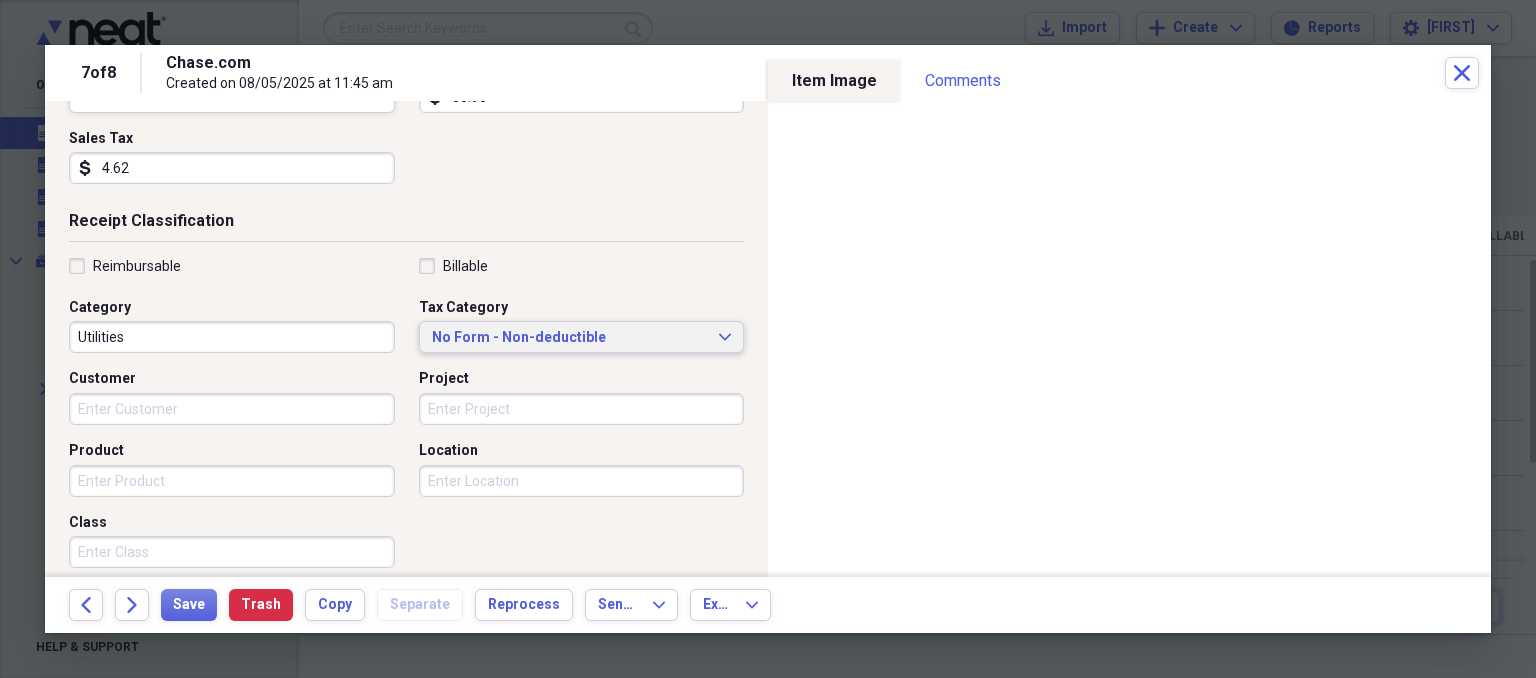 click on "No Form - Non-deductible" at bounding box center [570, 338] 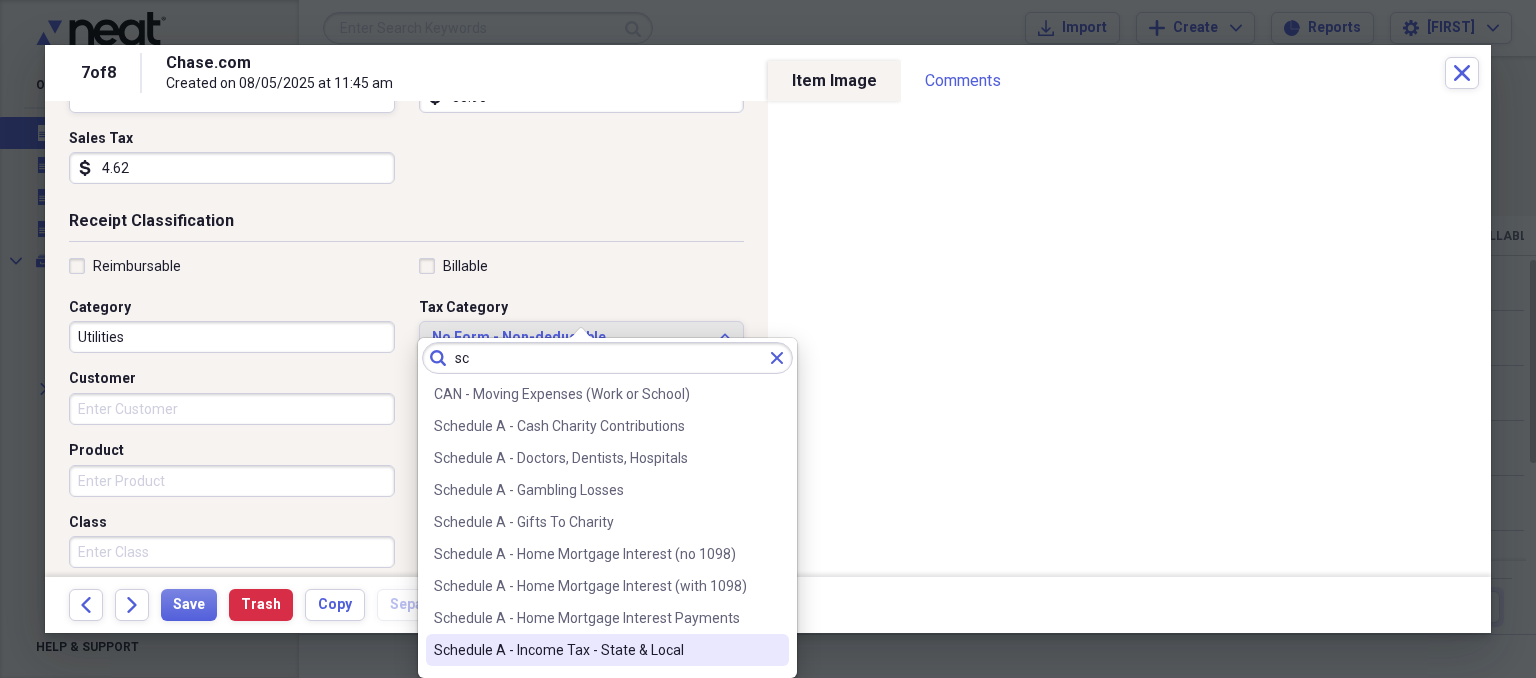 type on "sc" 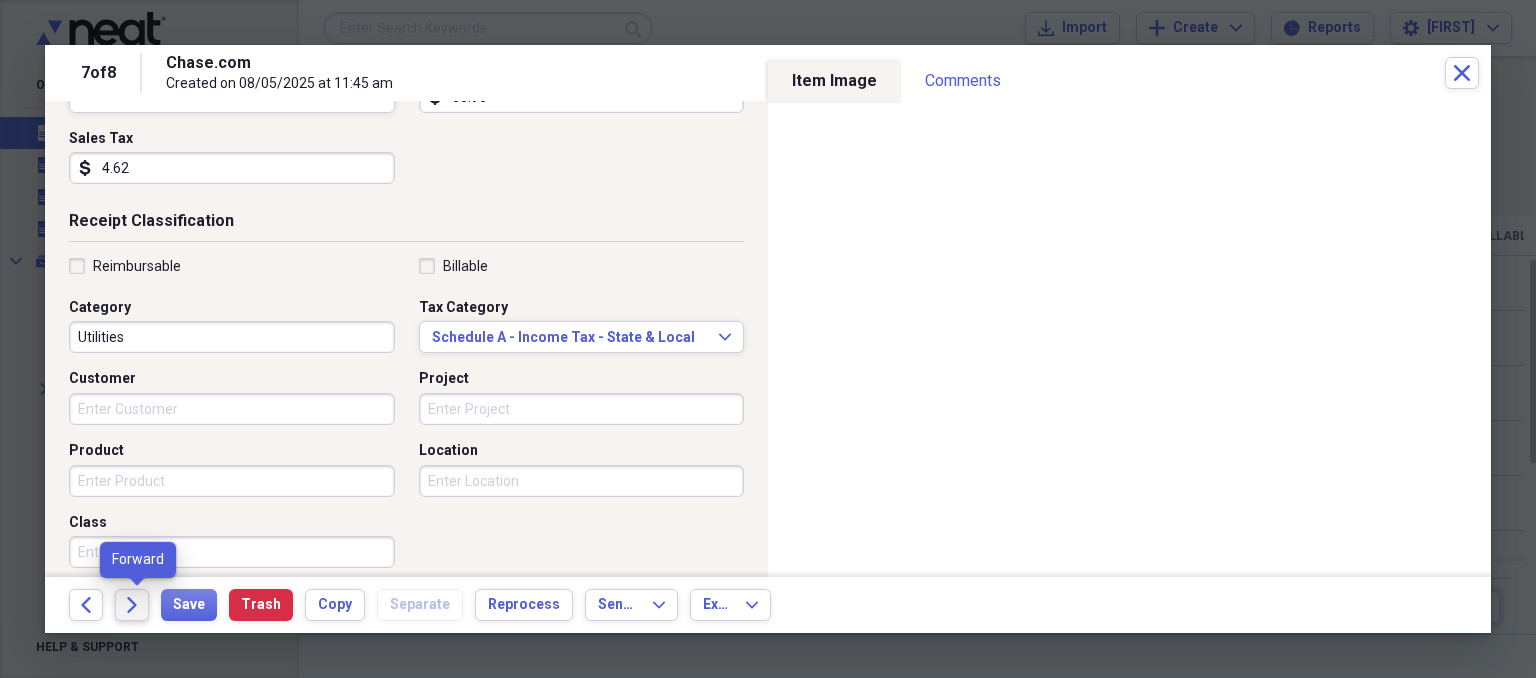 click 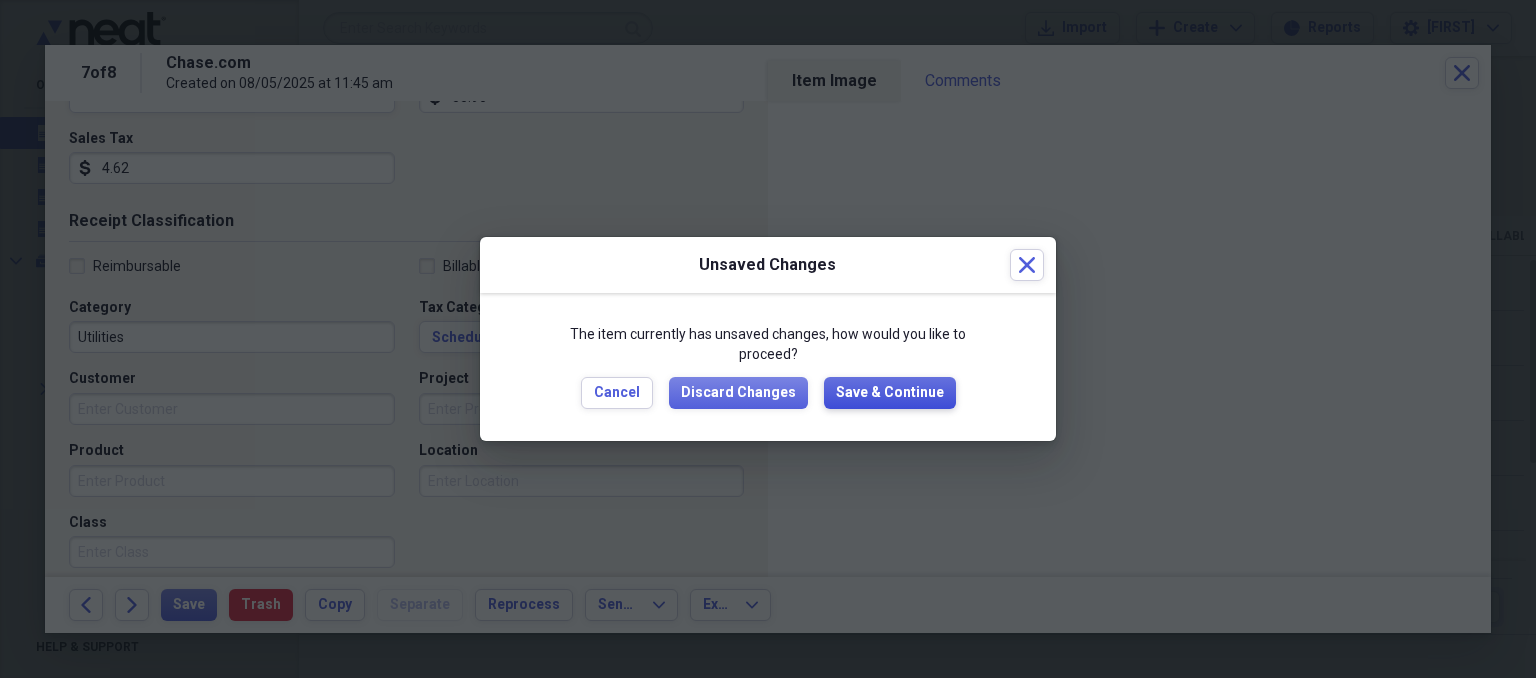 click on "Save & Continue" at bounding box center (890, 393) 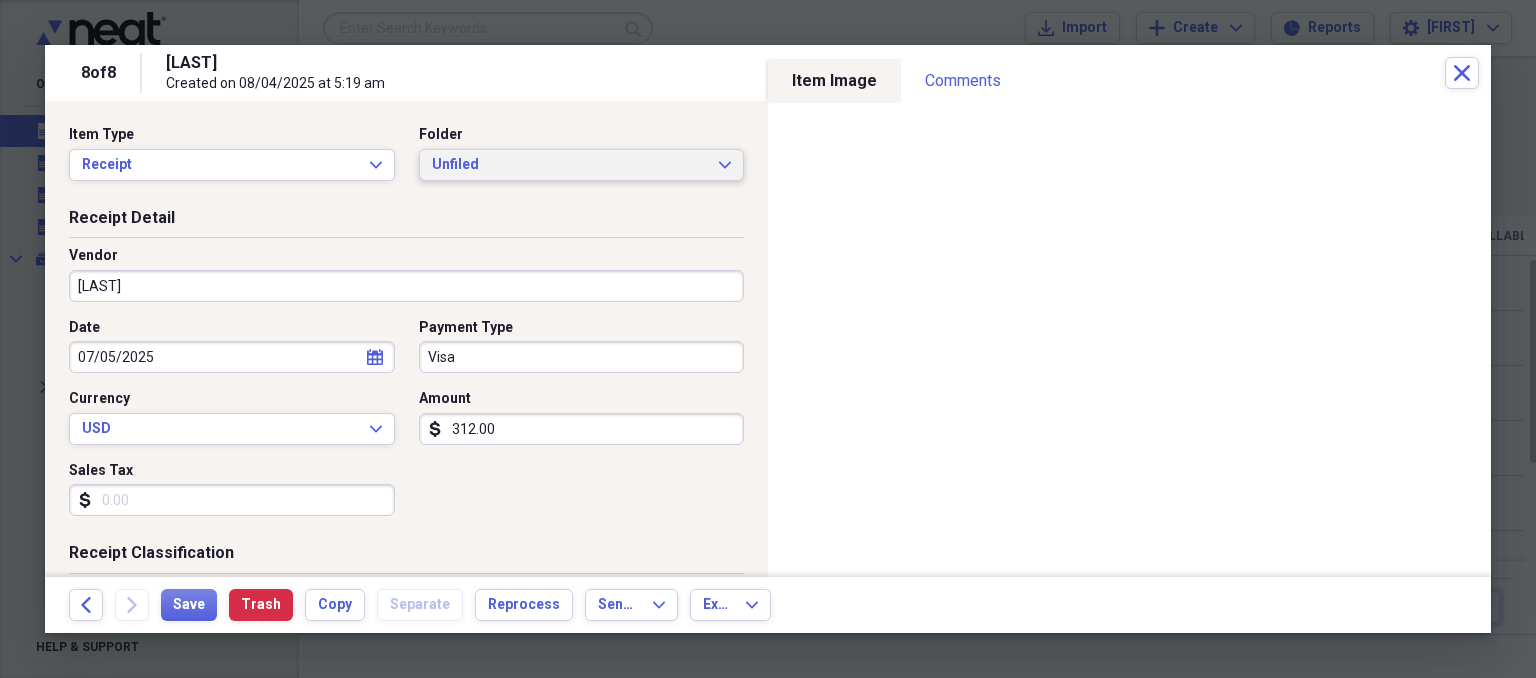 click on "Expand" 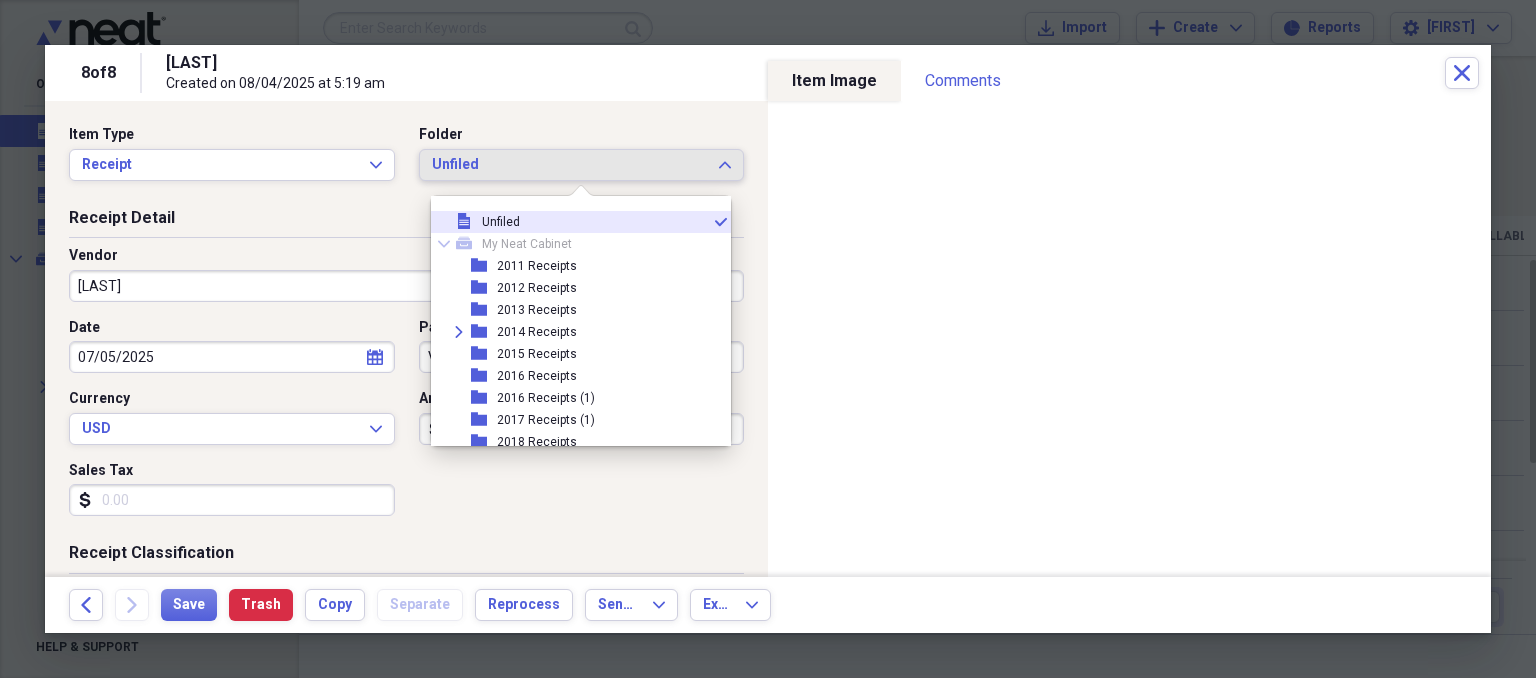 scroll, scrollTop: 204, scrollLeft: 0, axis: vertical 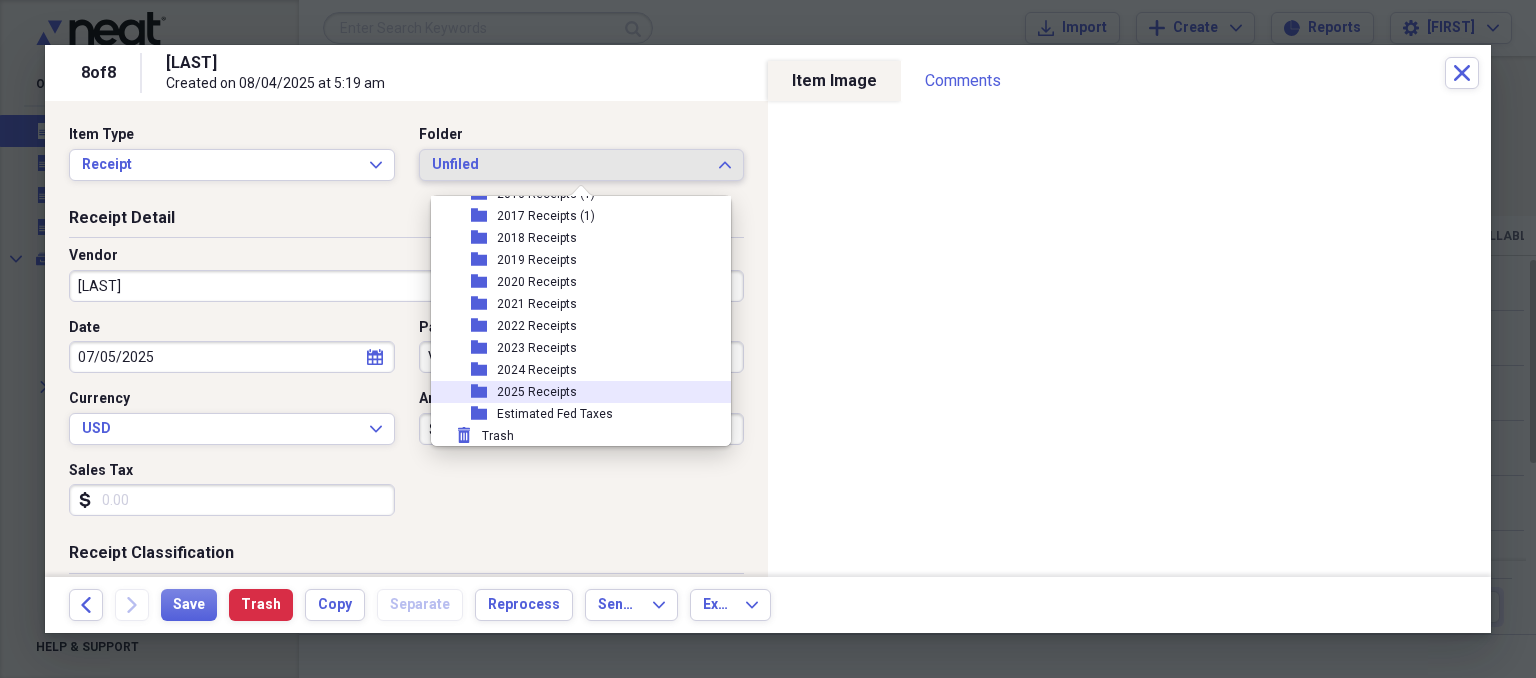 click on "2025 Receipts" at bounding box center [537, 392] 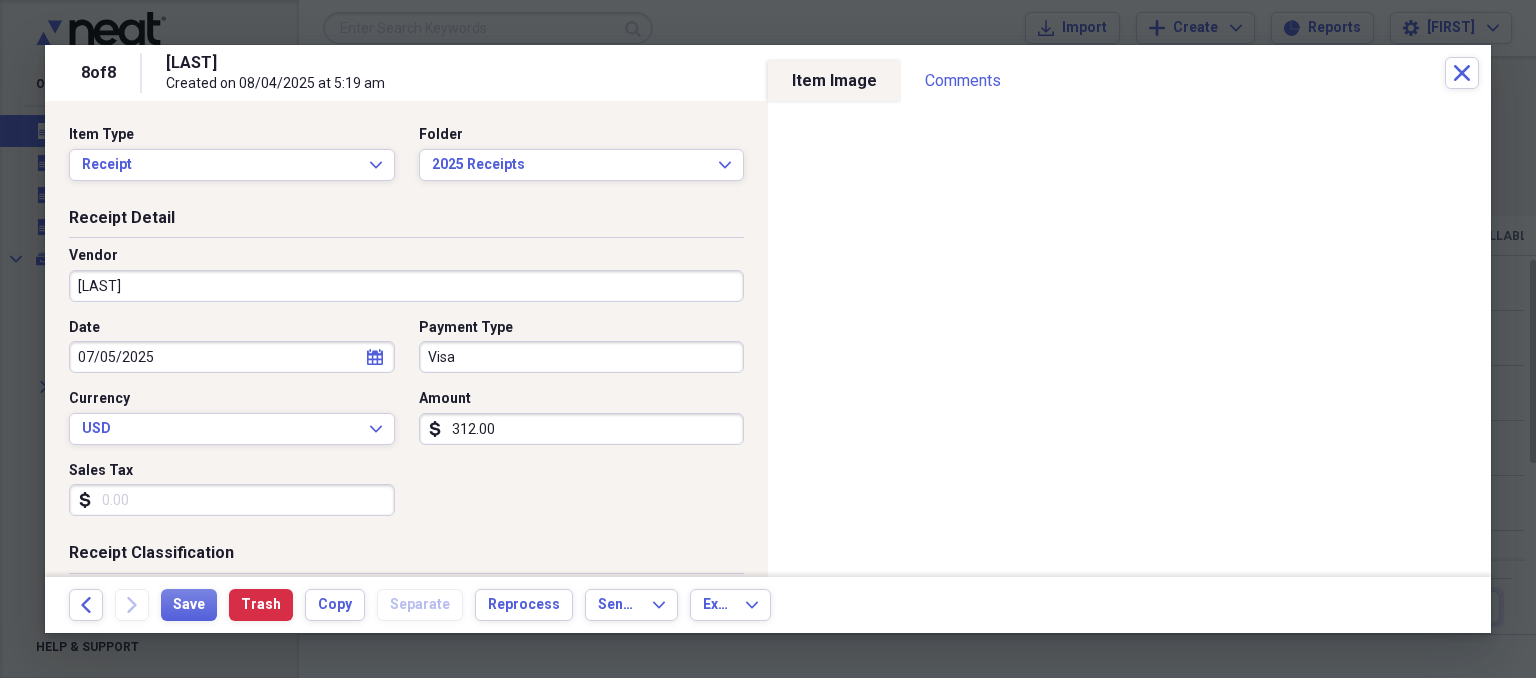 click on "[LAST]" at bounding box center (406, 286) 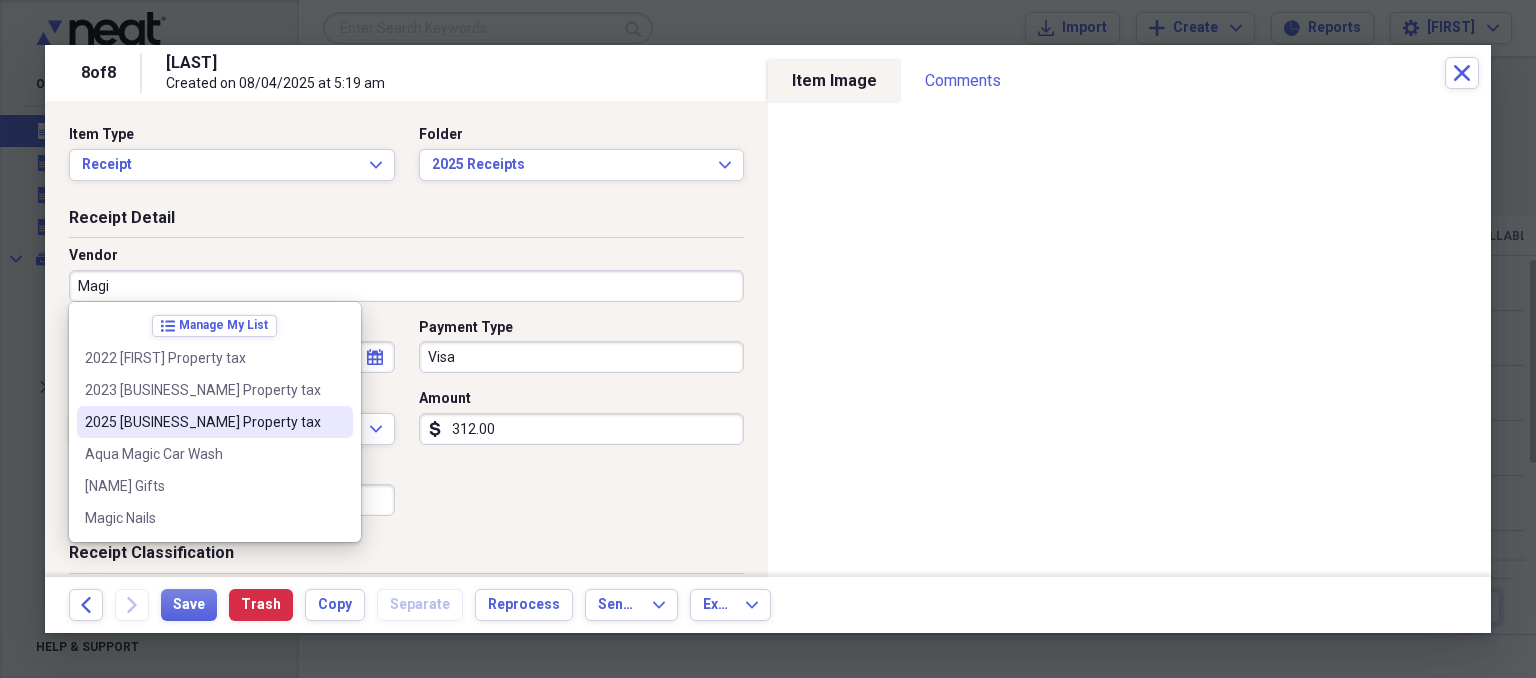 click on "2025 [BUSINESS_NAME] Property tax" at bounding box center (203, 422) 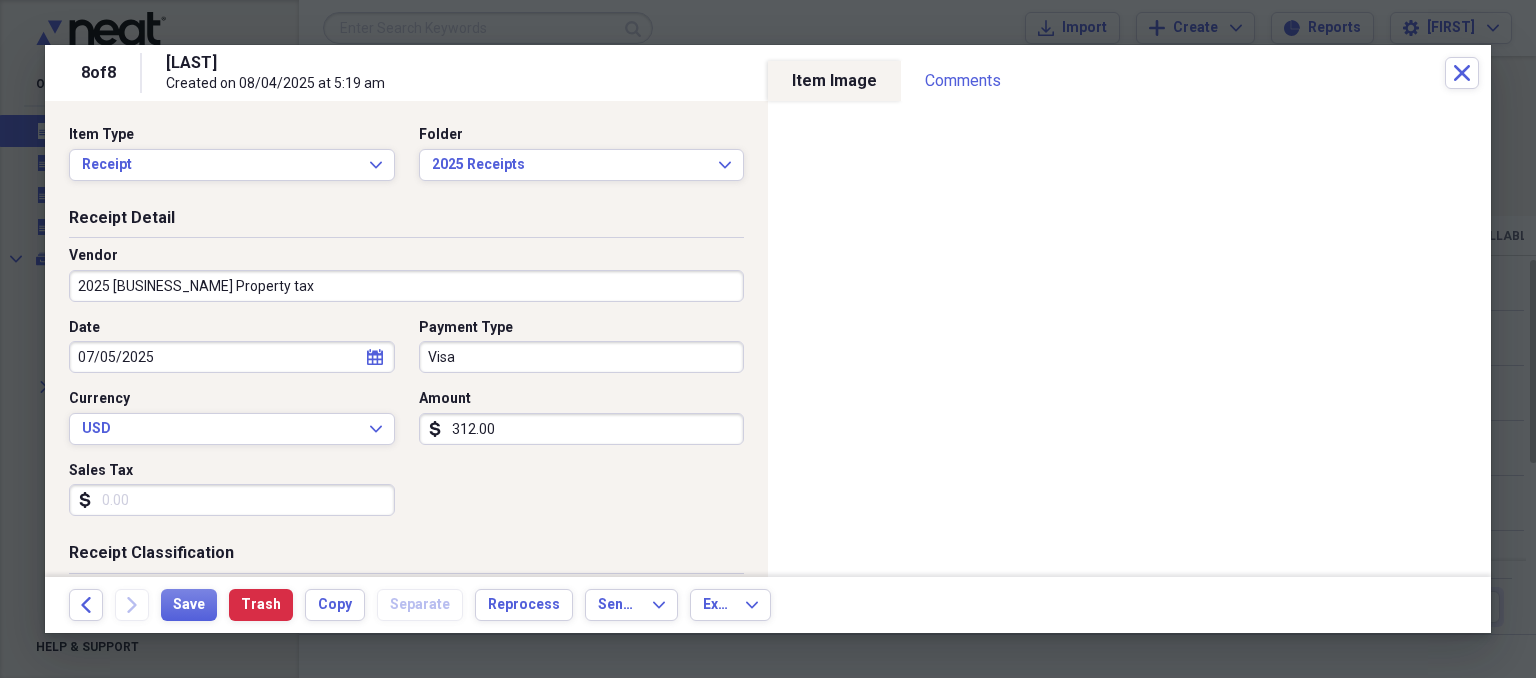 type on "Time Share" 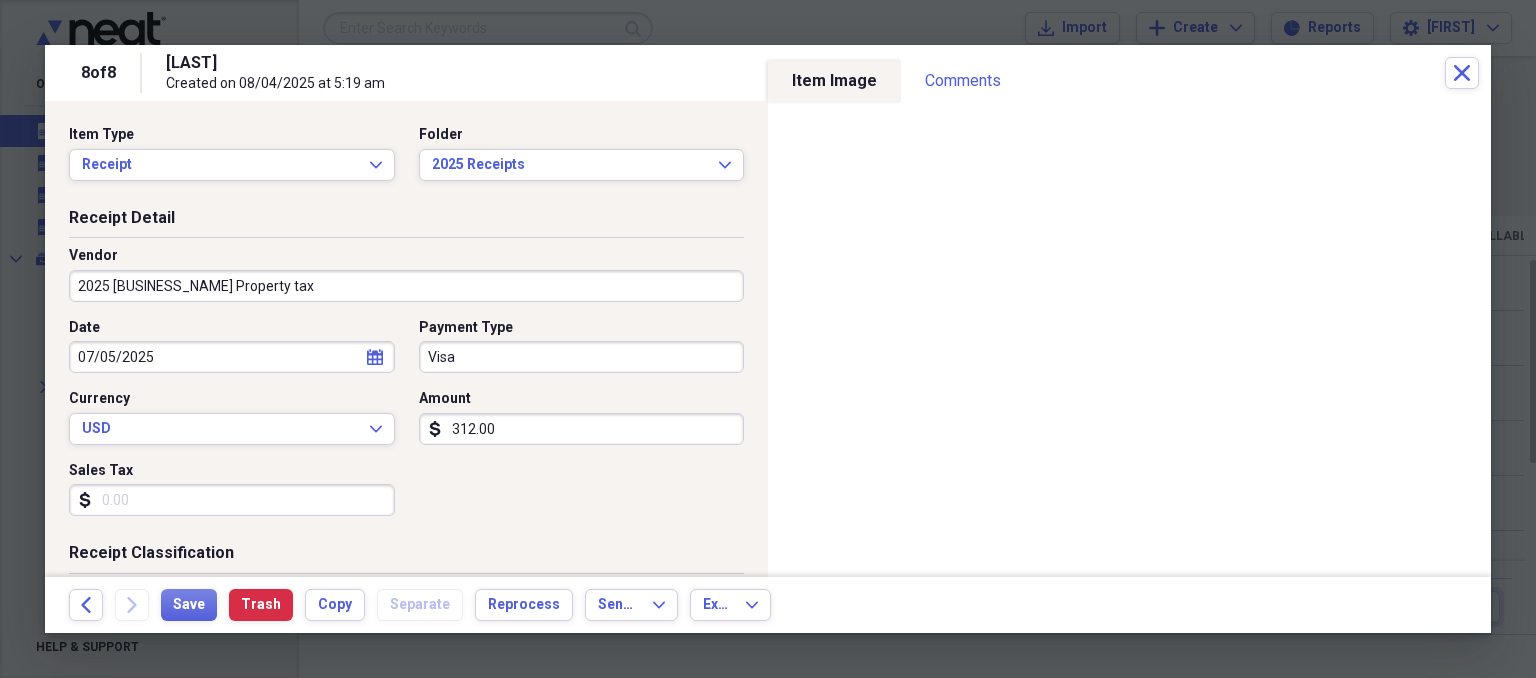 click on "312.00" at bounding box center [582, 429] 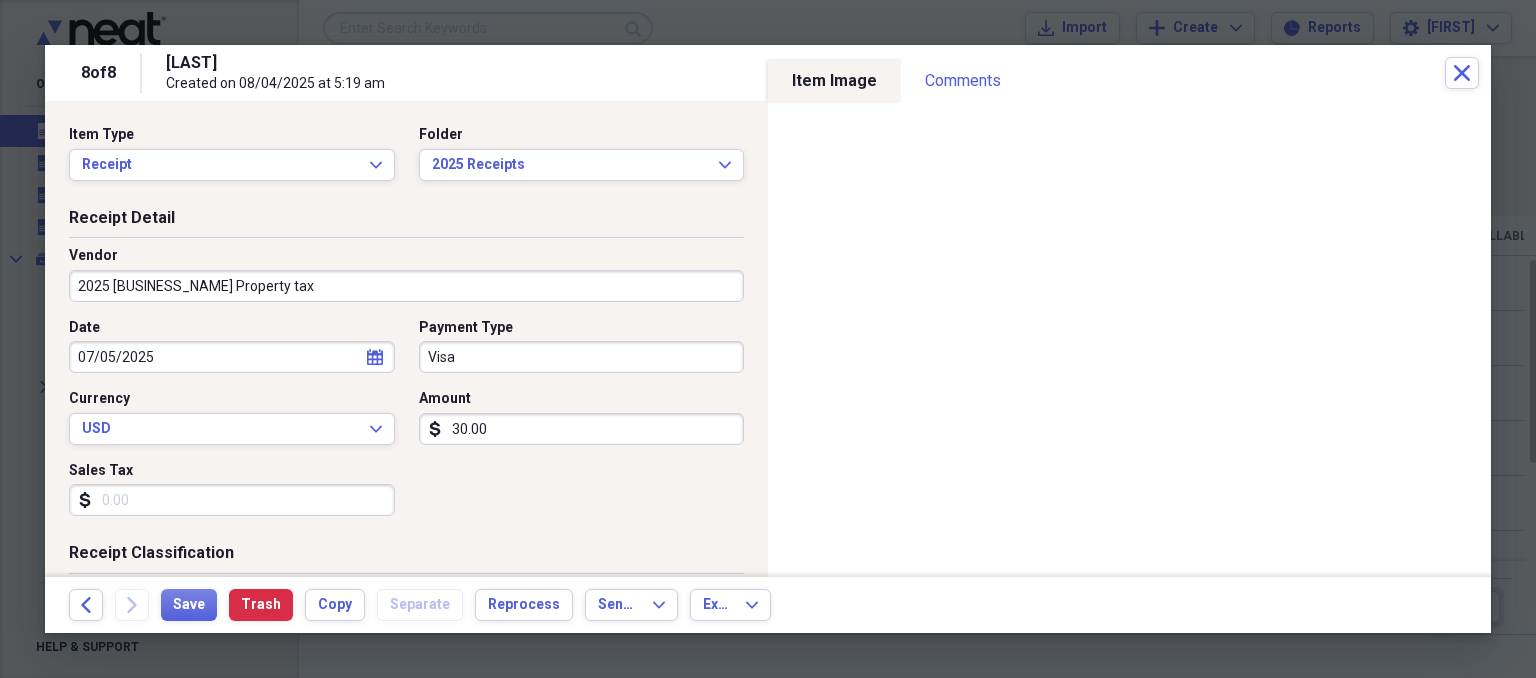type on "300.00" 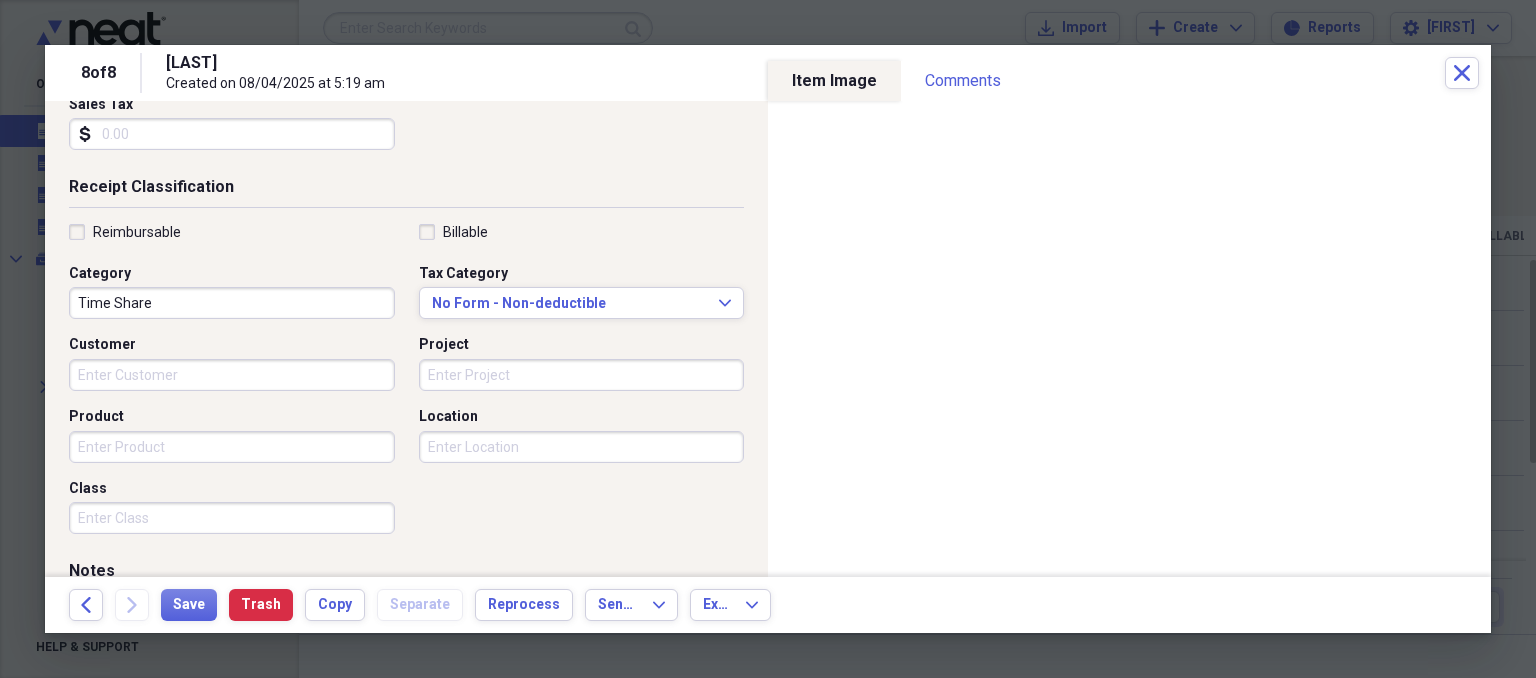 scroll, scrollTop: 368, scrollLeft: 0, axis: vertical 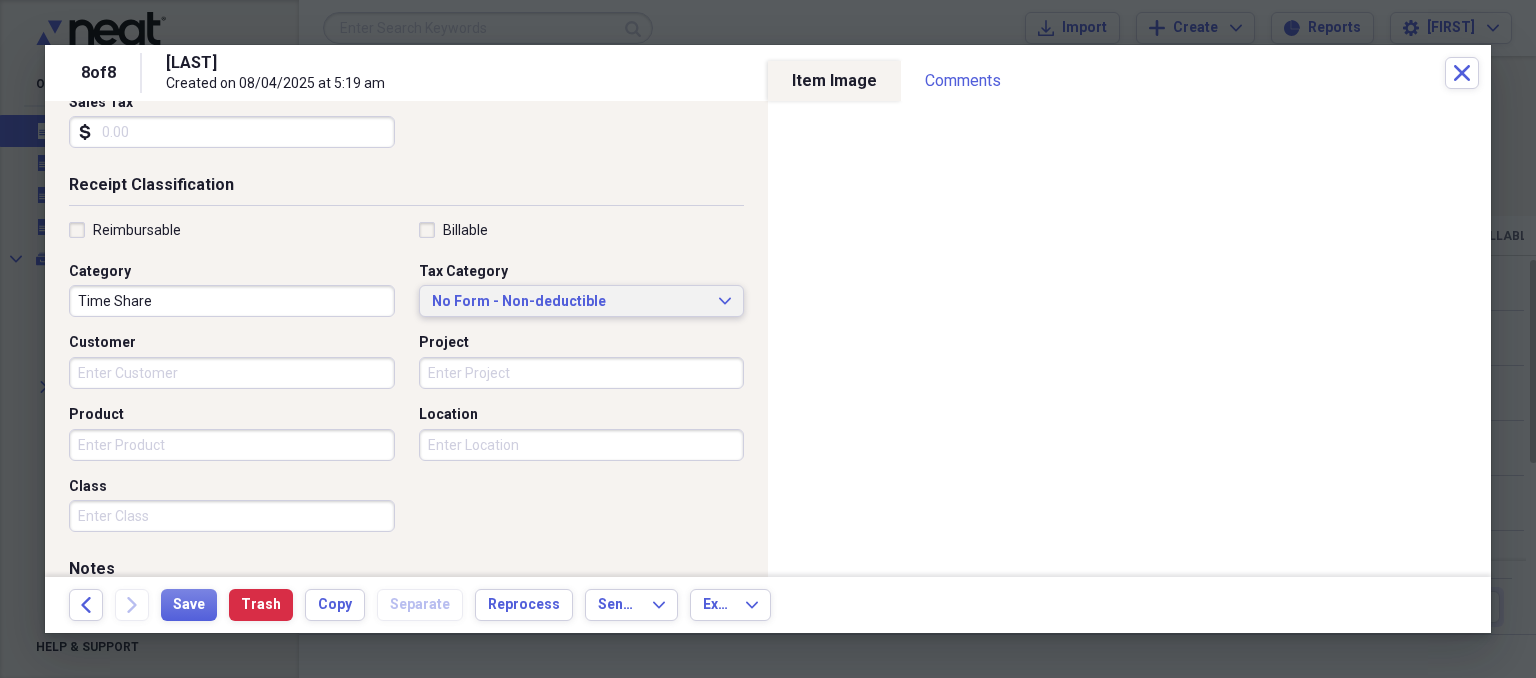 click on "No Form - Non-deductible" at bounding box center (570, 302) 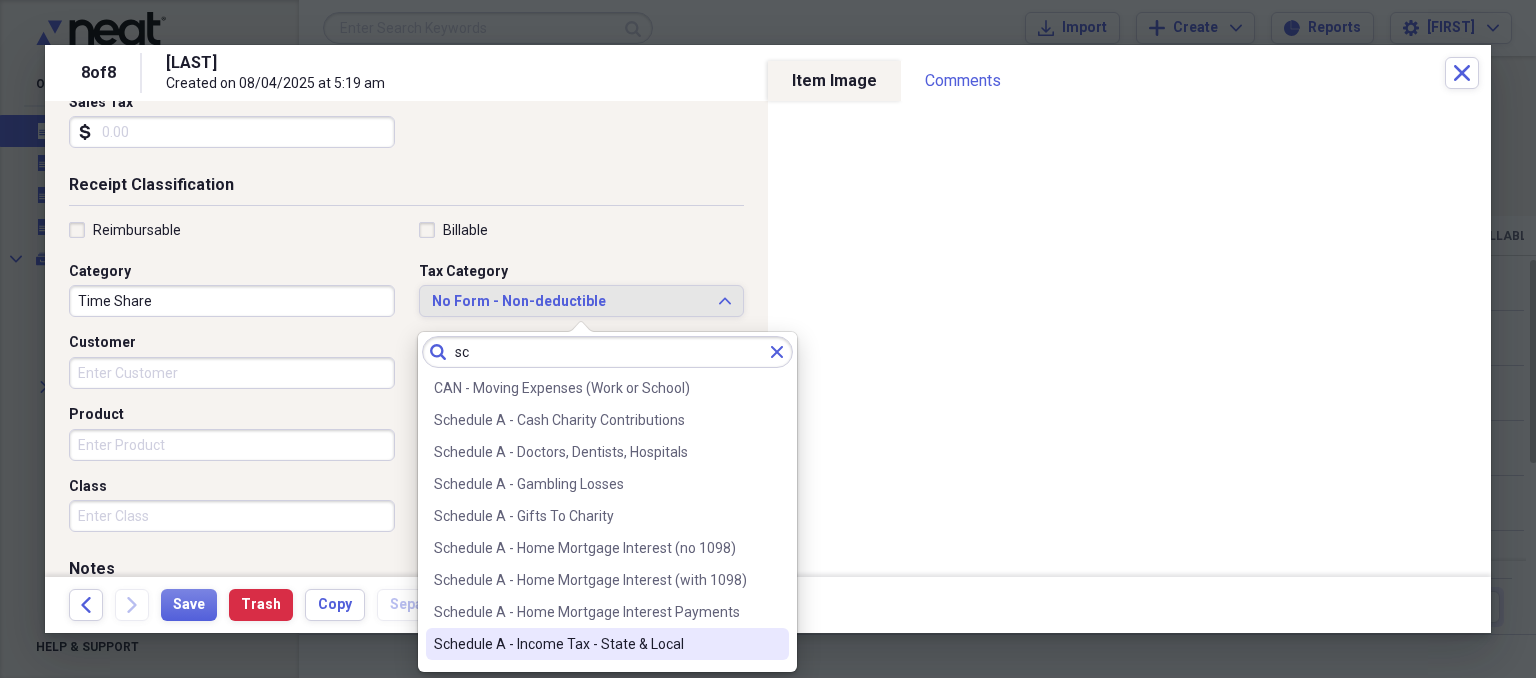type on "sc" 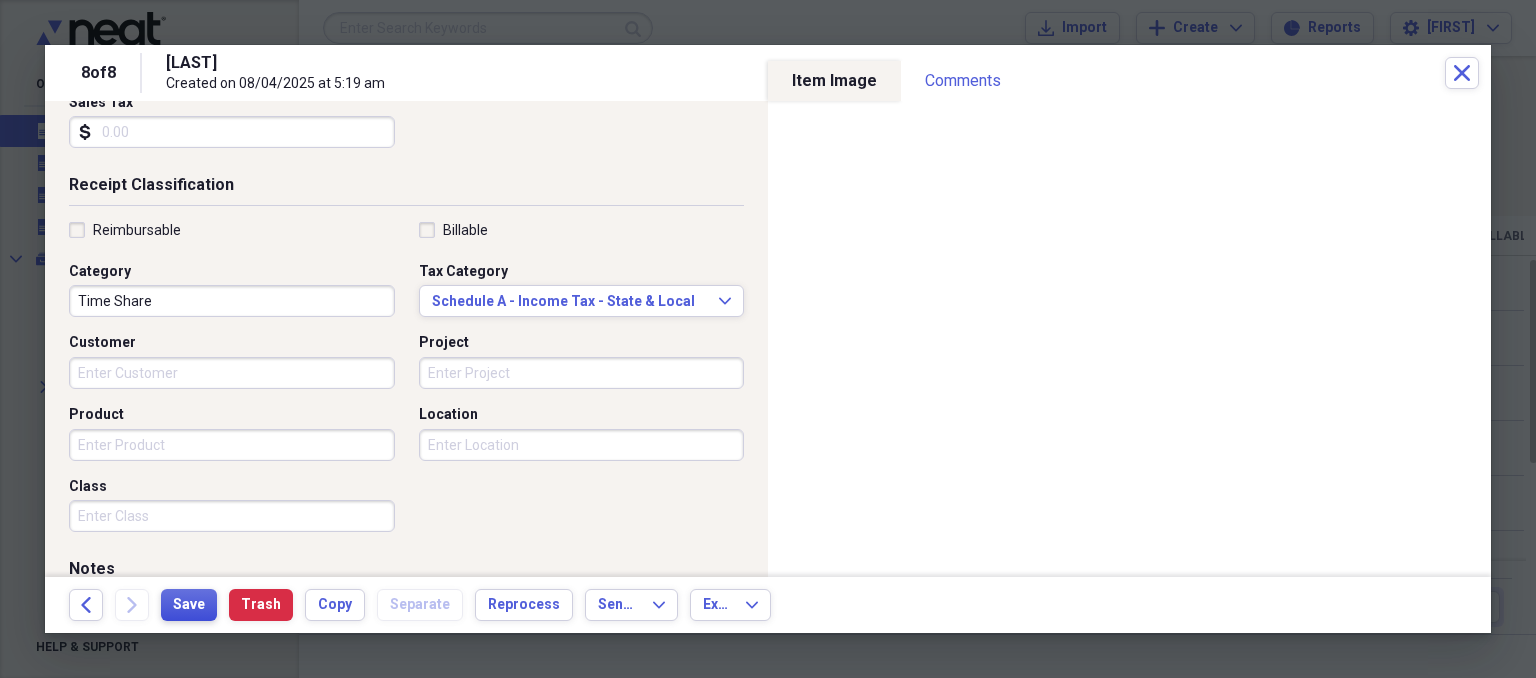 click on "Save" at bounding box center (189, 605) 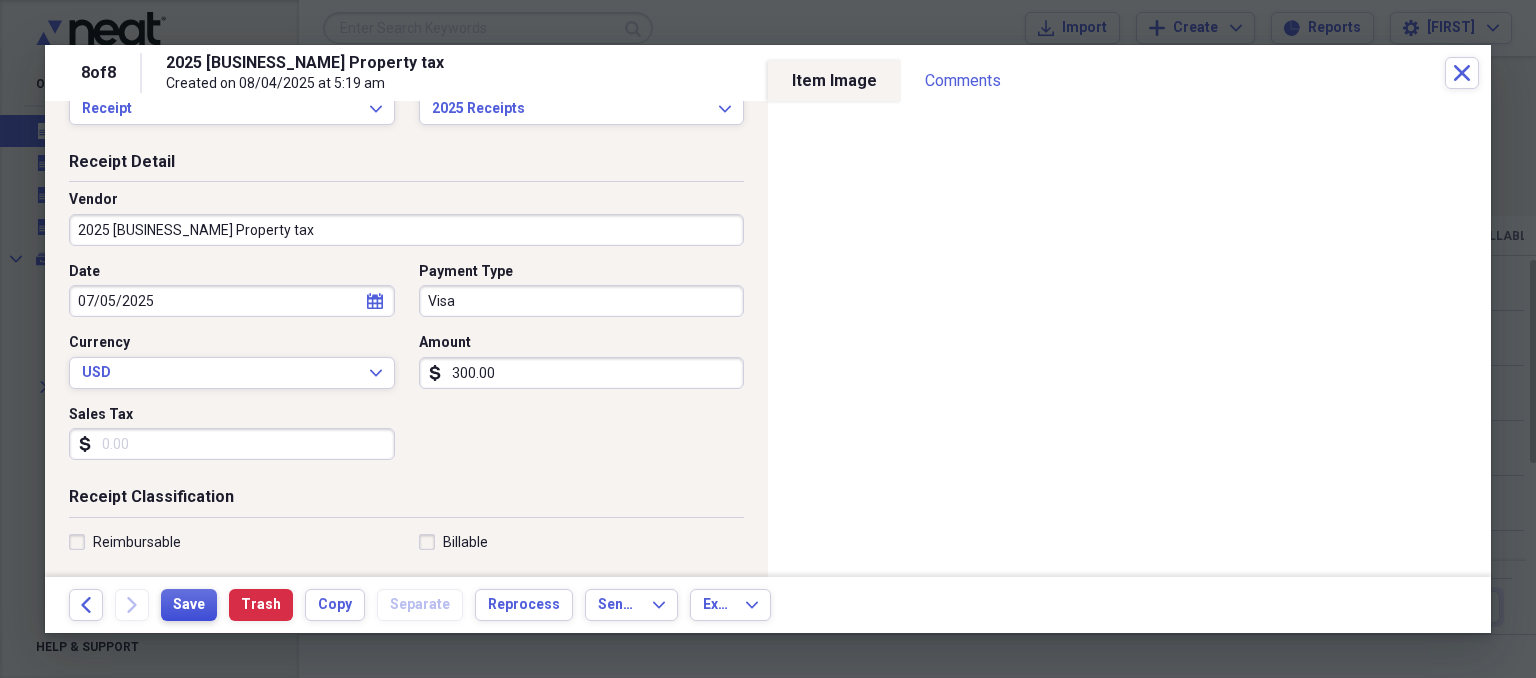 scroll, scrollTop: 0, scrollLeft: 0, axis: both 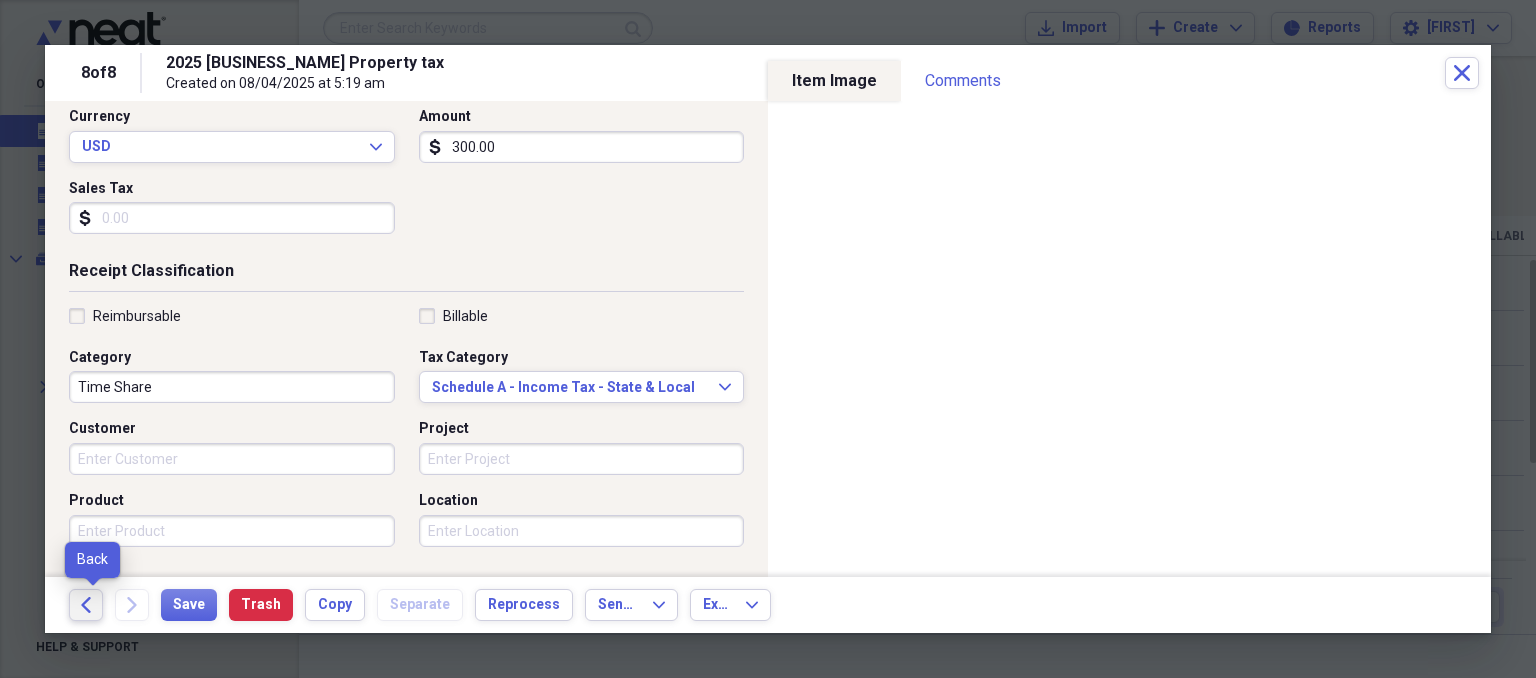 click on "Back" 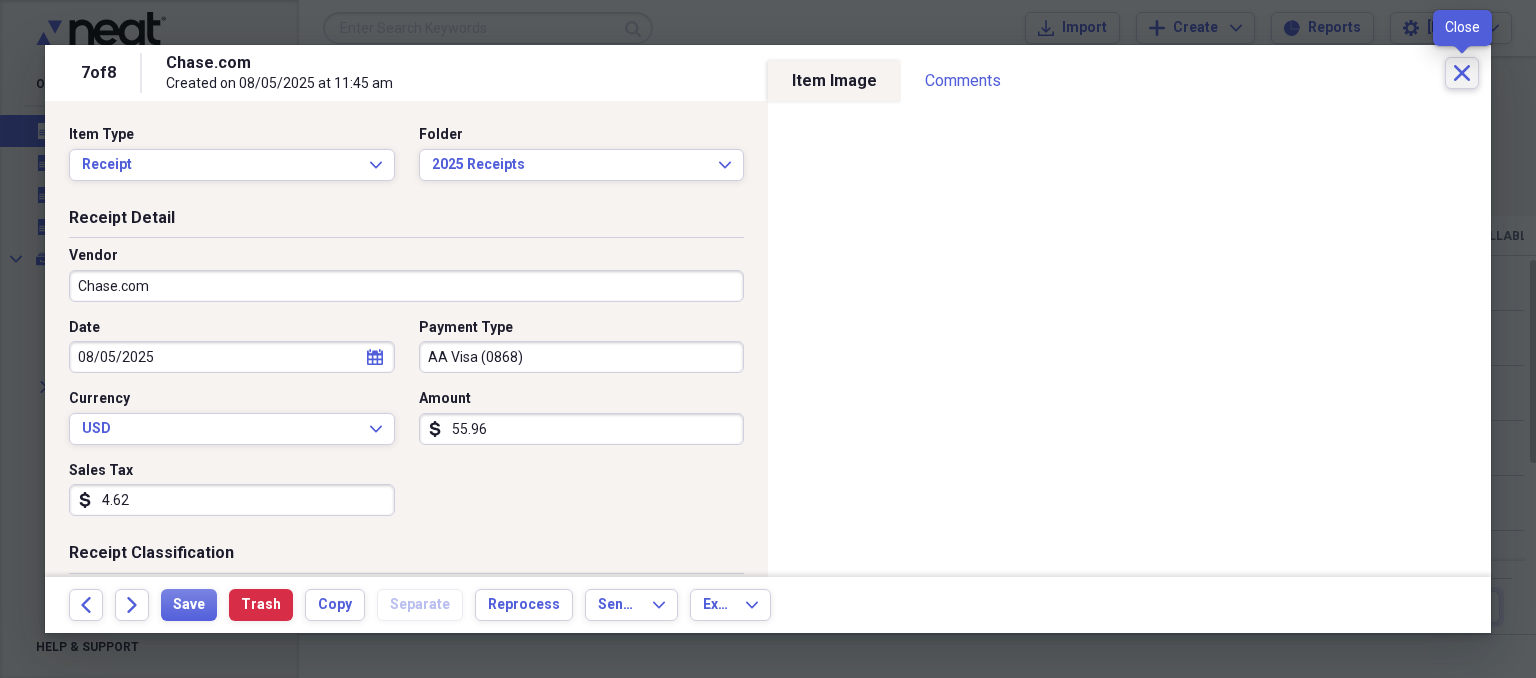 click on "Close" 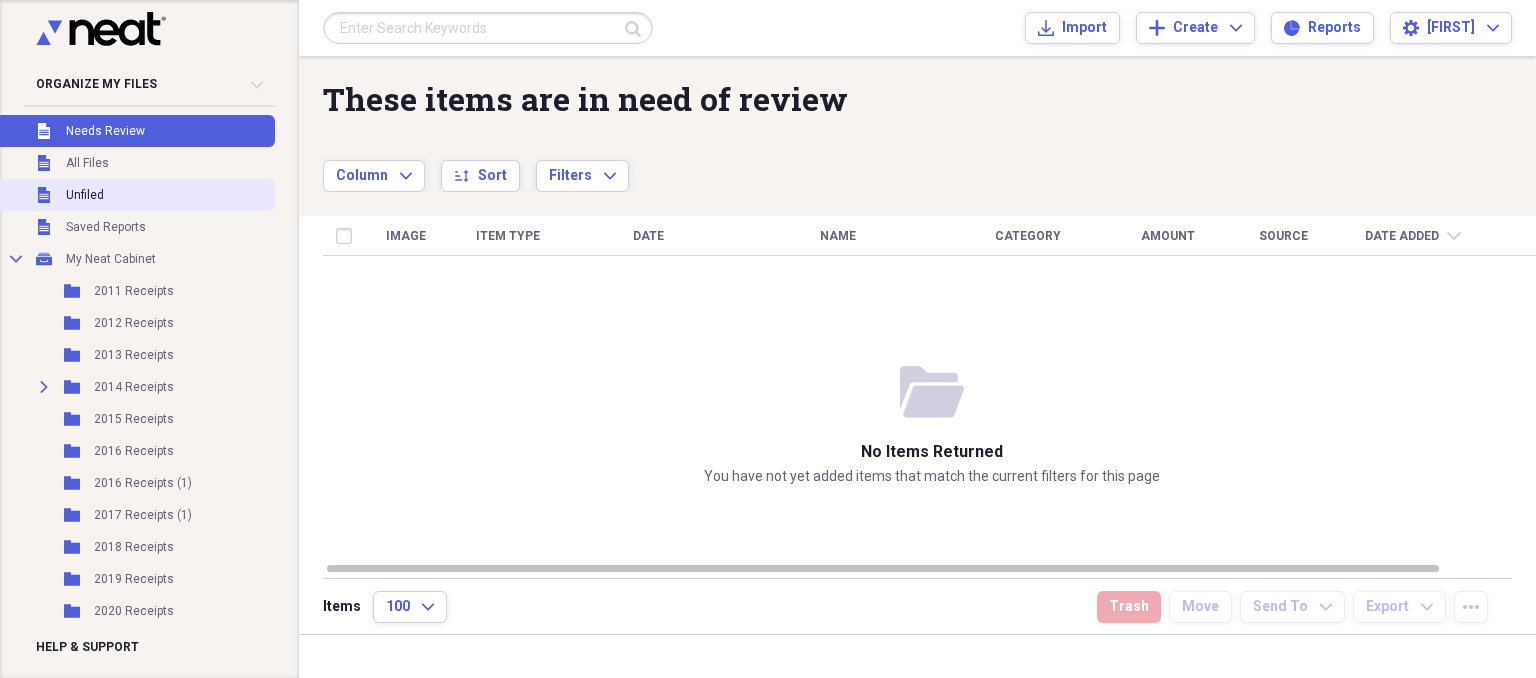 click on "Unfiled Unfiled" at bounding box center (135, 195) 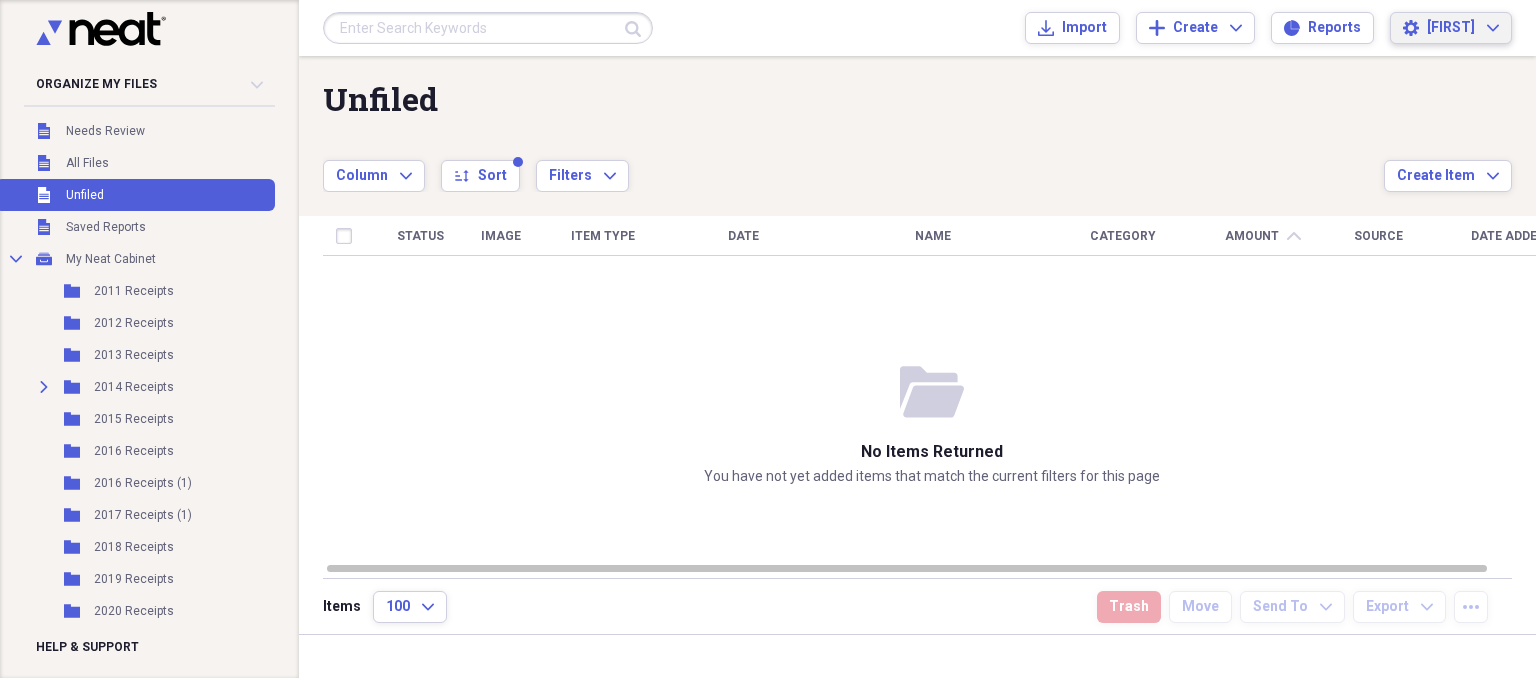 click on "[FIRST] Expand" at bounding box center (1463, 28) 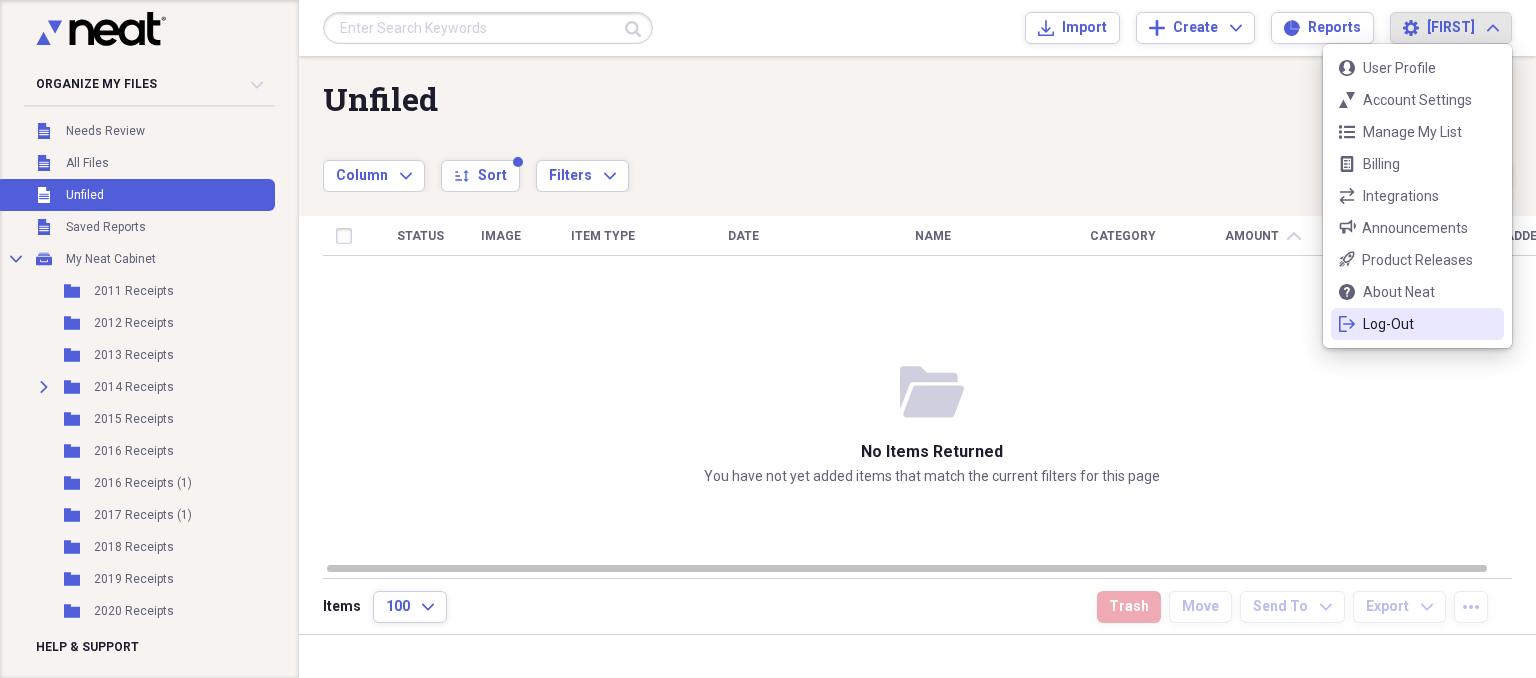 click on "logout Log-Out" at bounding box center (1417, 324) 